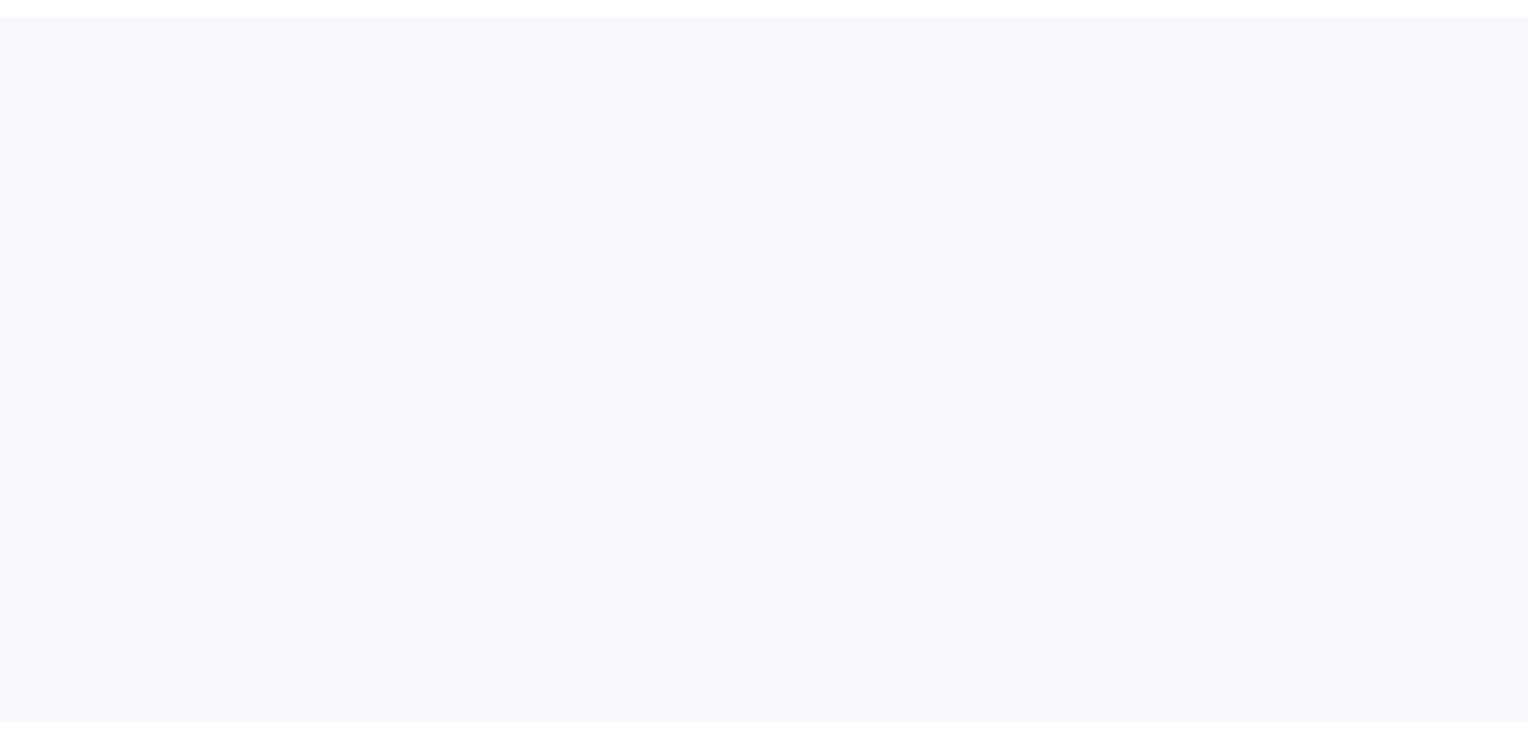 scroll, scrollTop: 0, scrollLeft: 0, axis: both 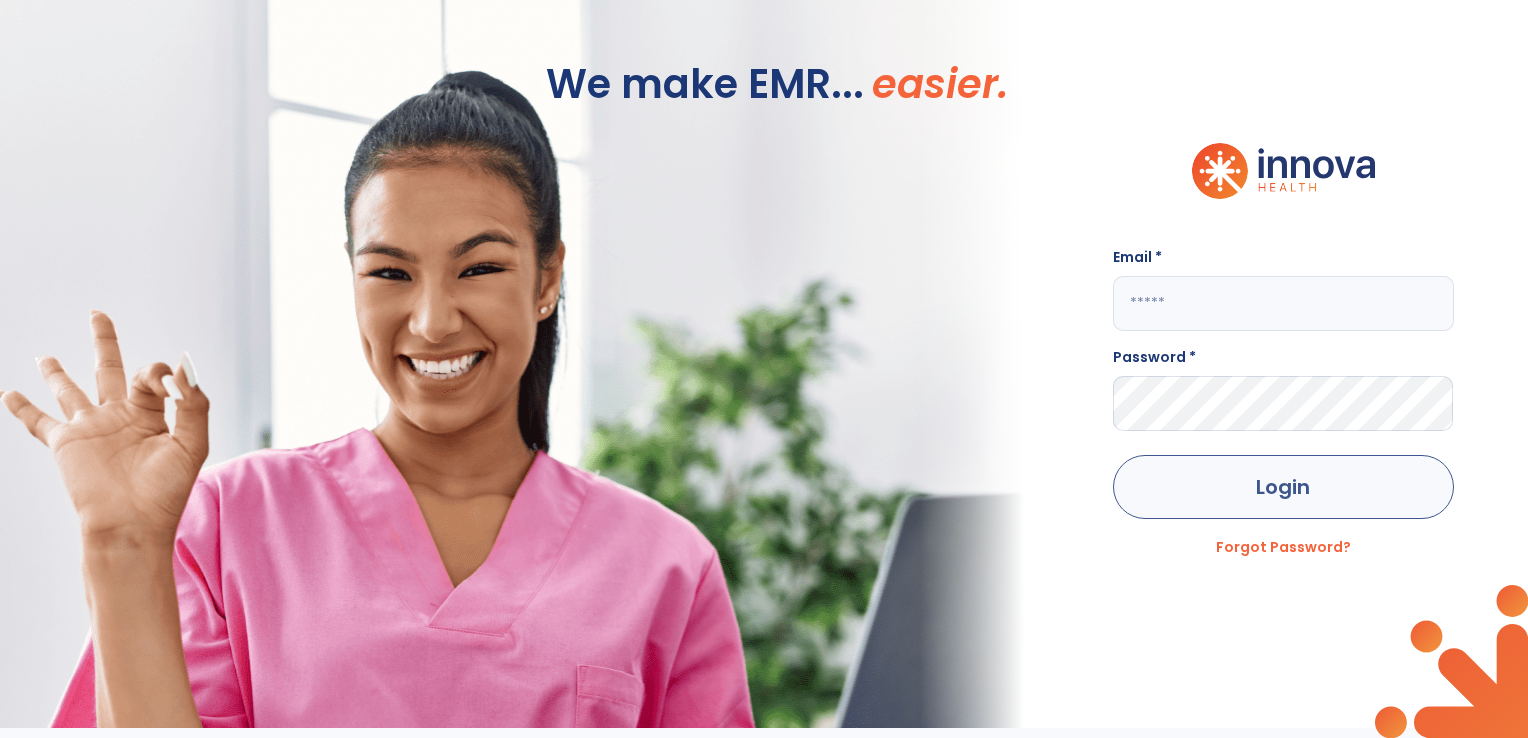 type on "**********" 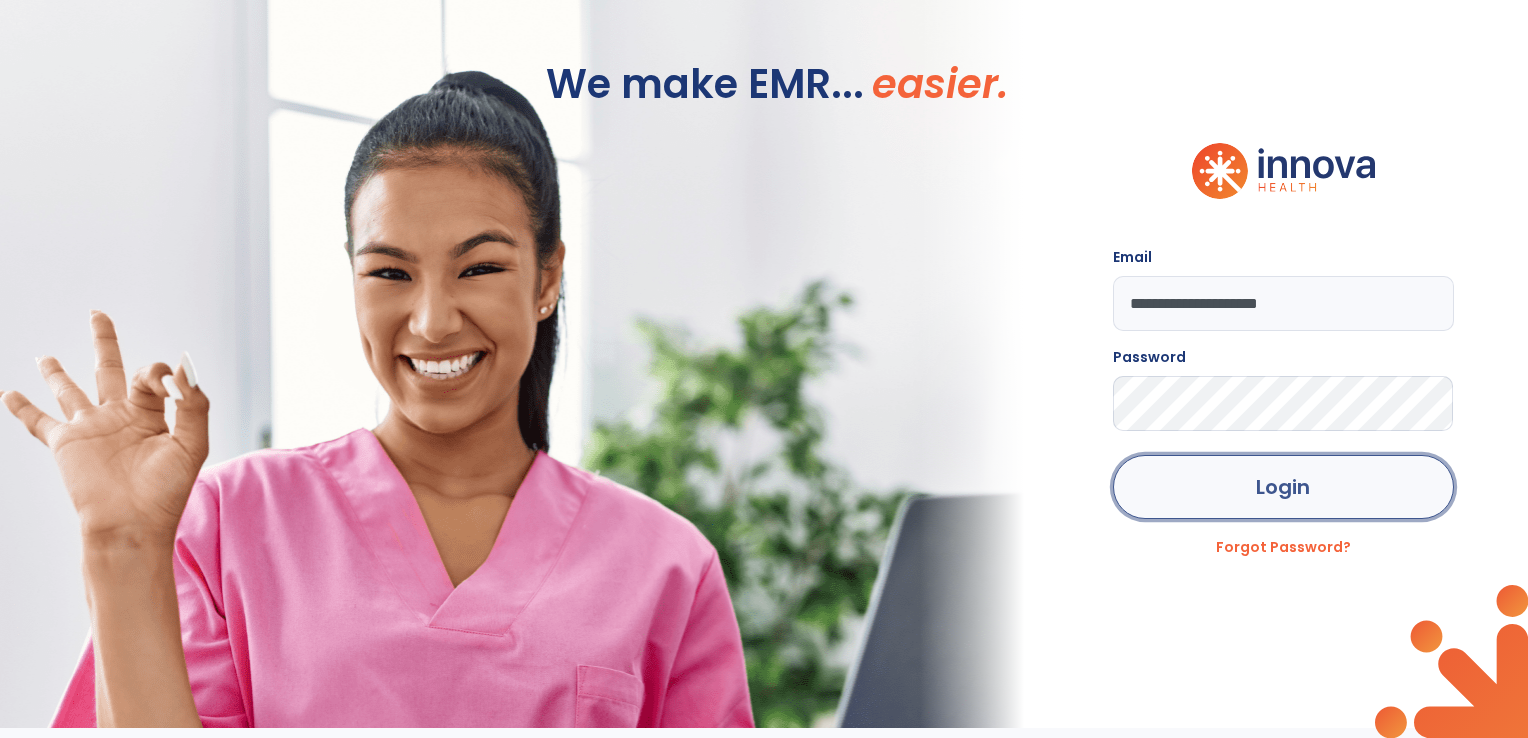 click on "Login" 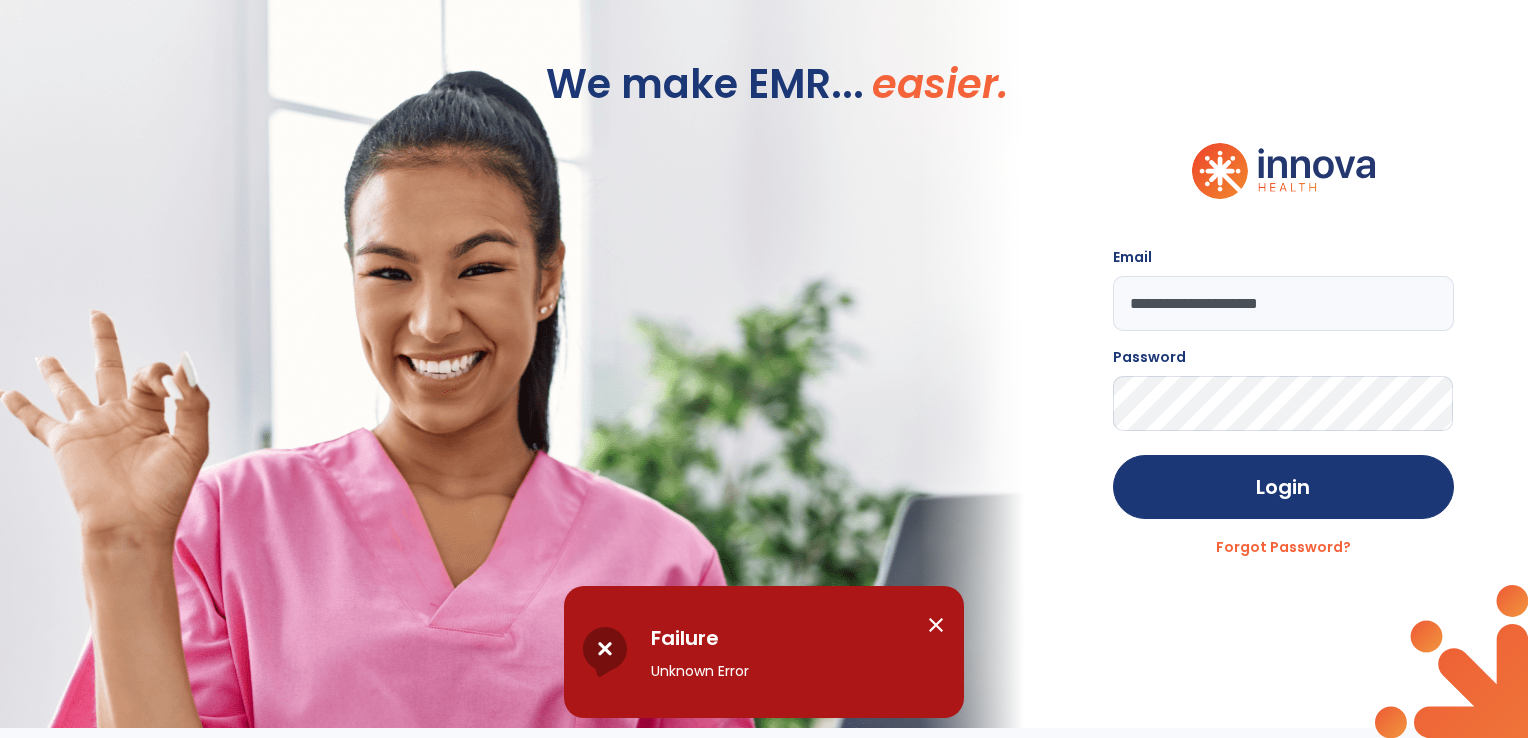 click on "close" at bounding box center [936, 625] 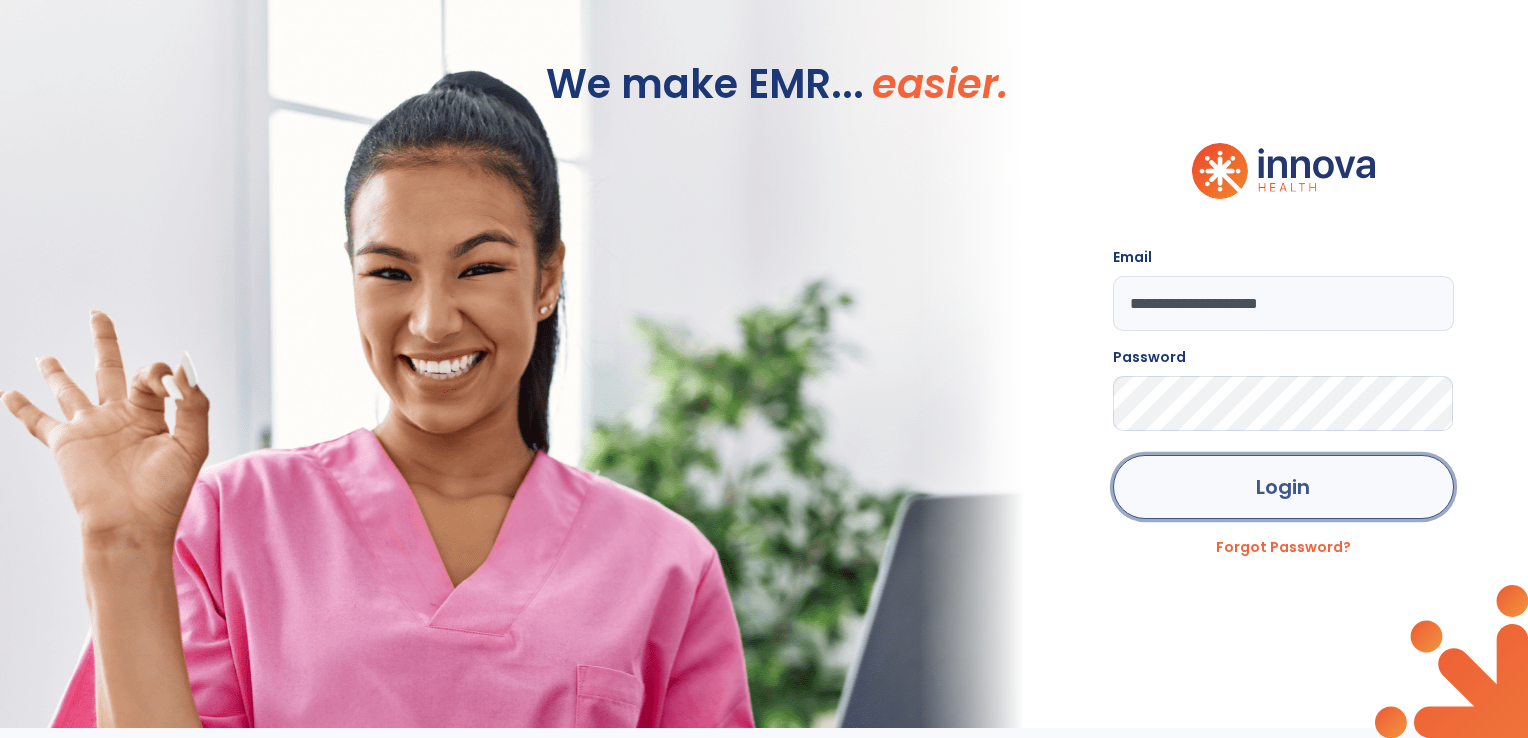 click on "Login" 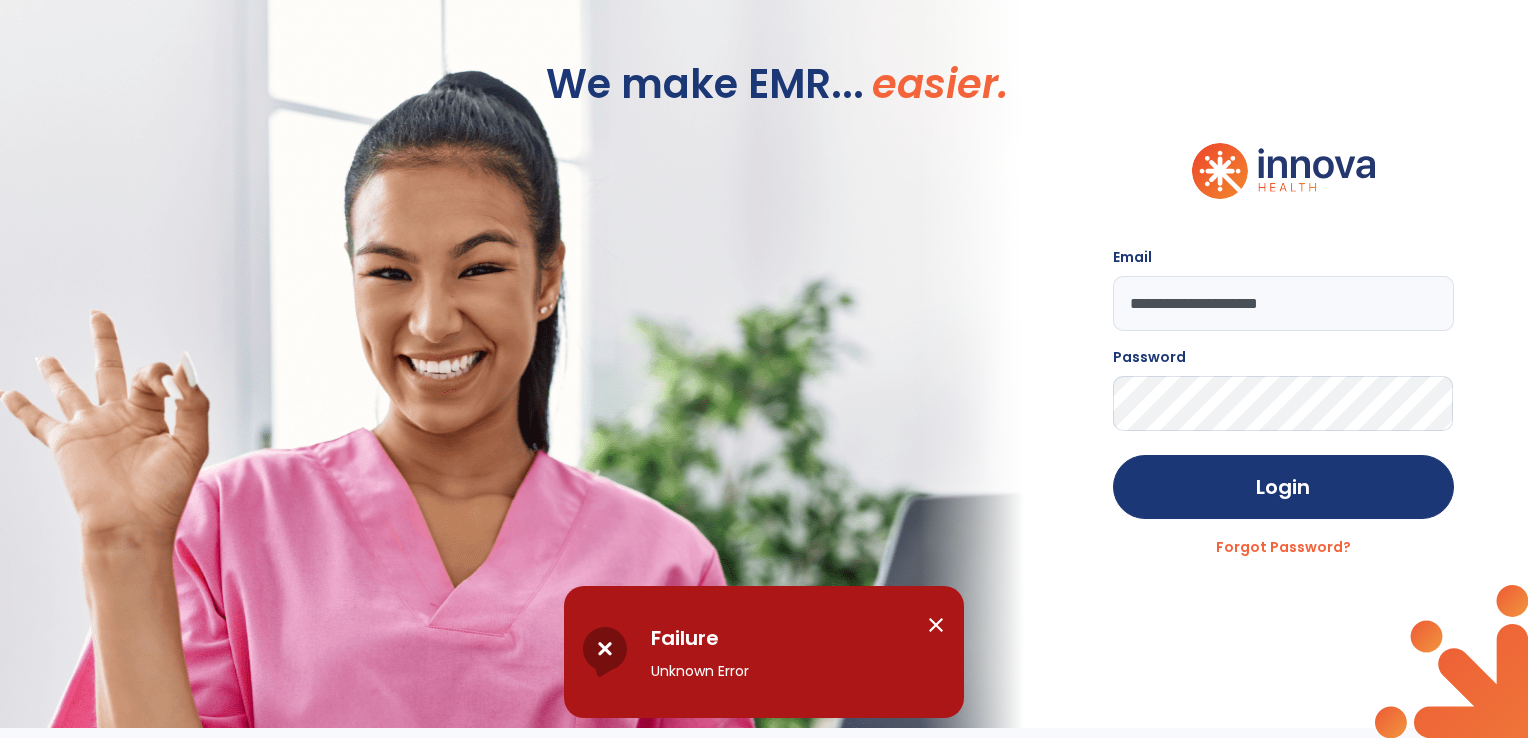 click on "close" at bounding box center (936, 625) 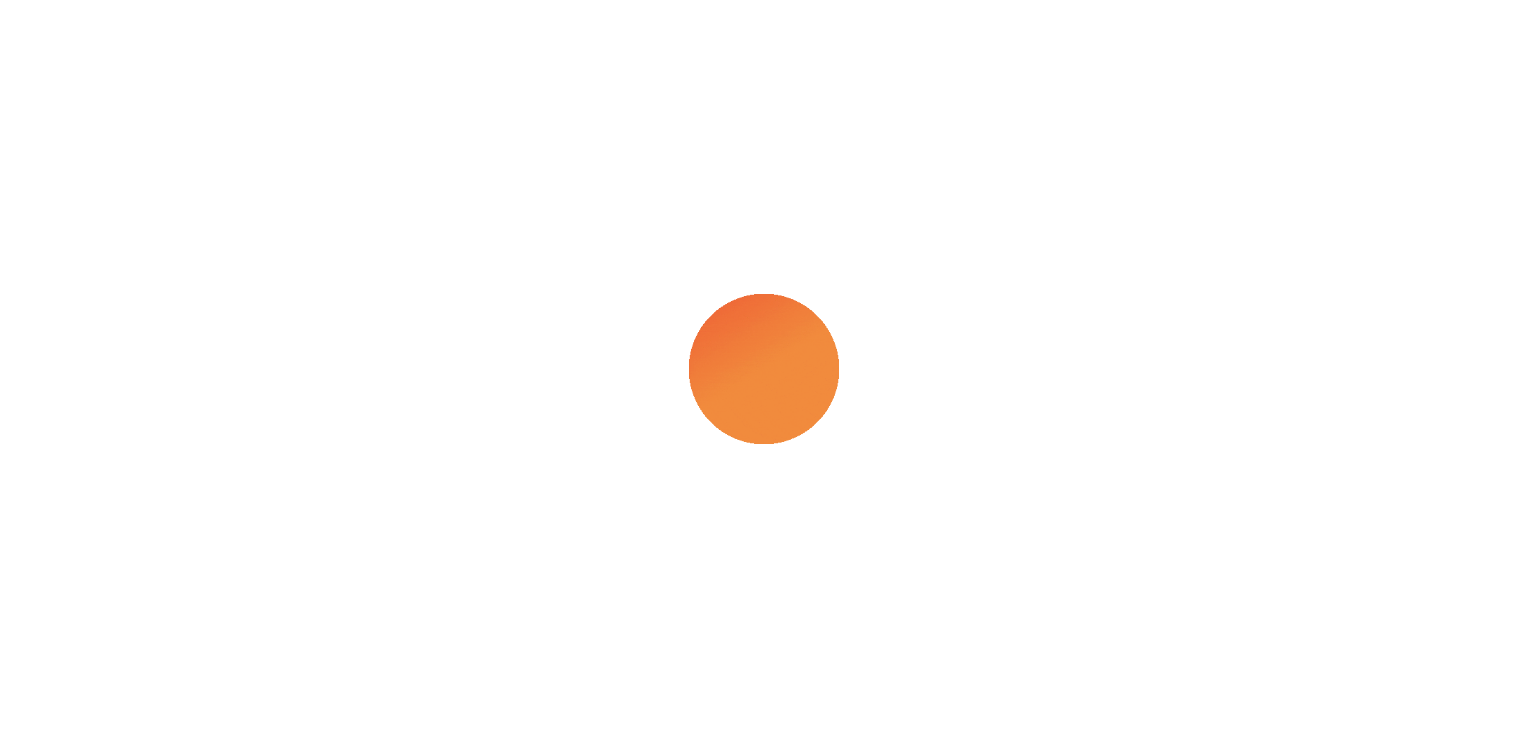 scroll, scrollTop: 0, scrollLeft: 0, axis: both 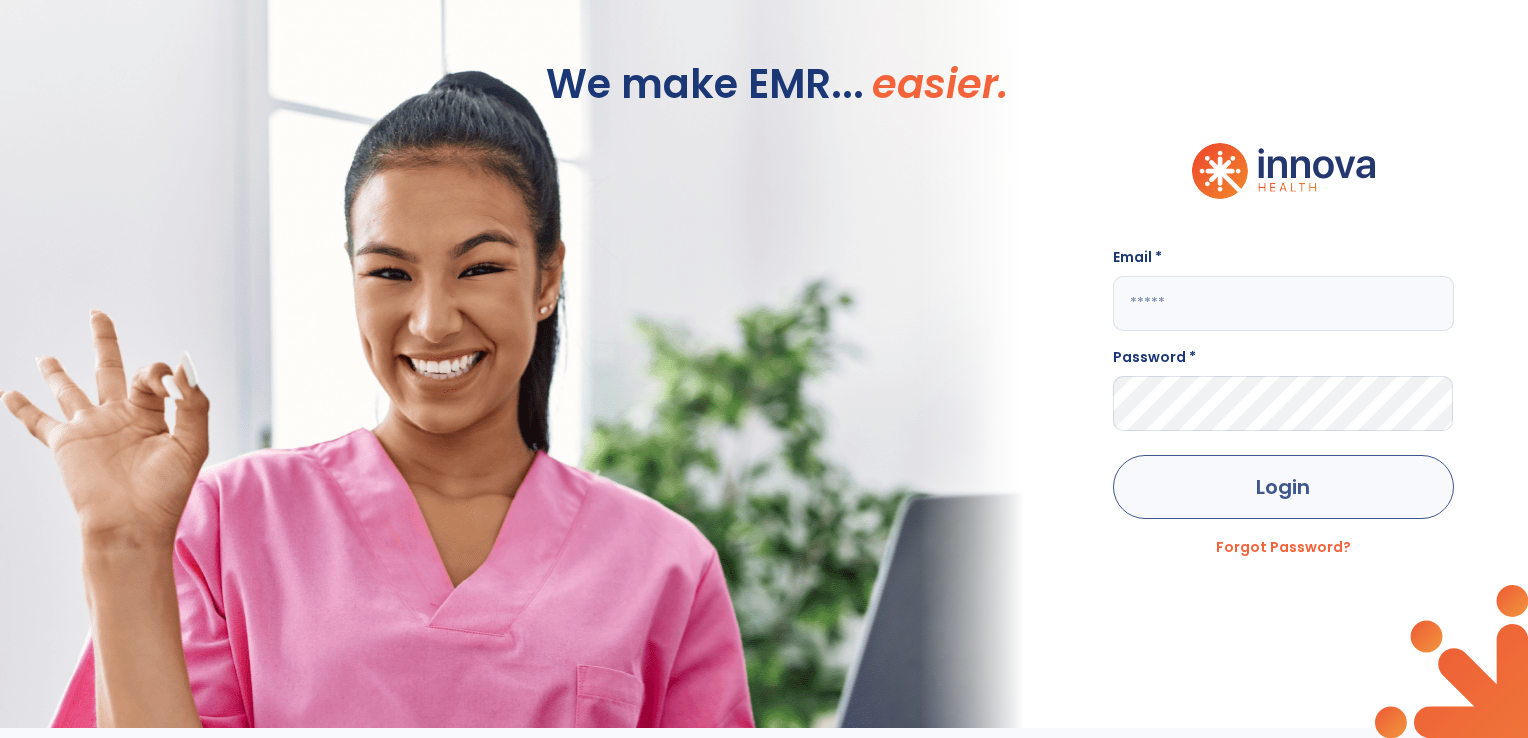 type on "**********" 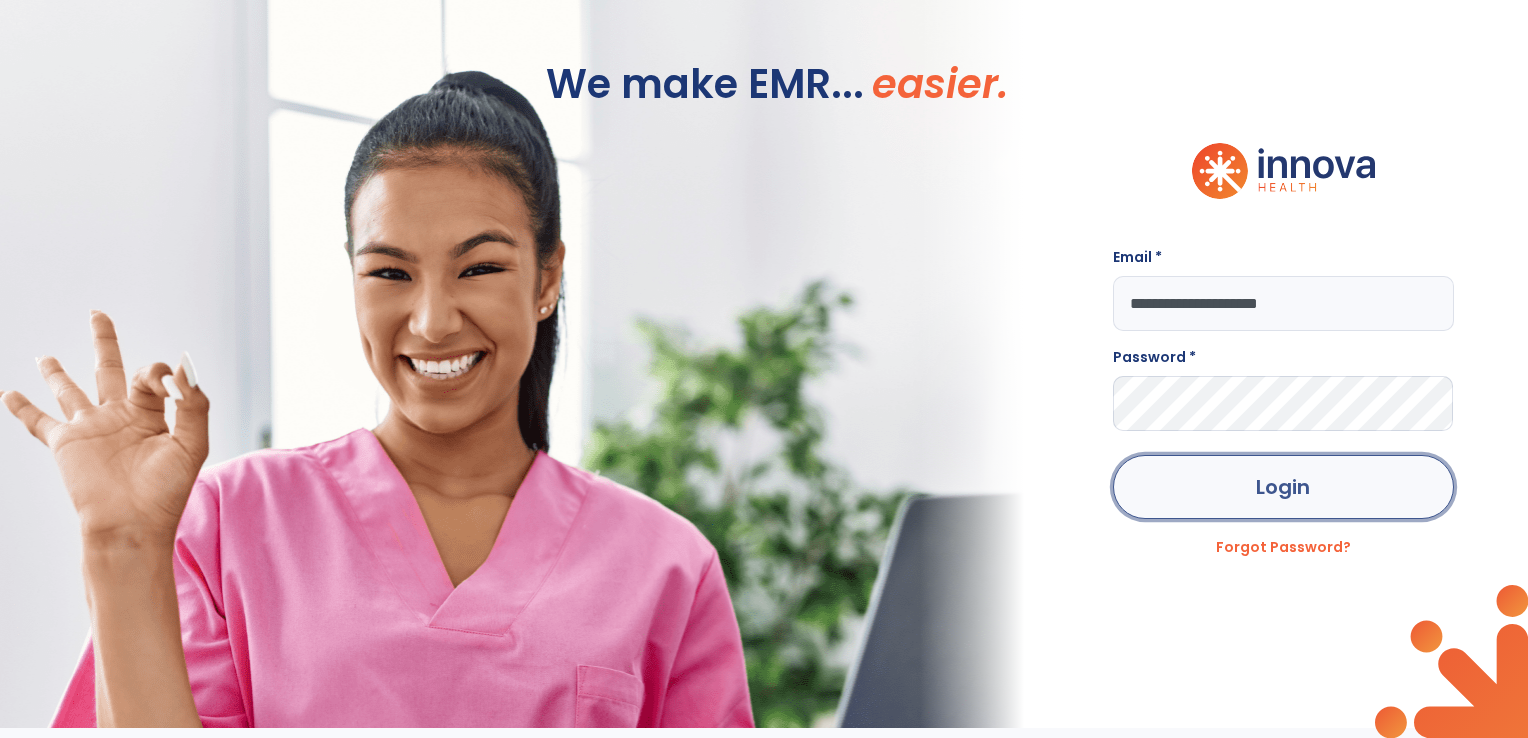 click on "Login" 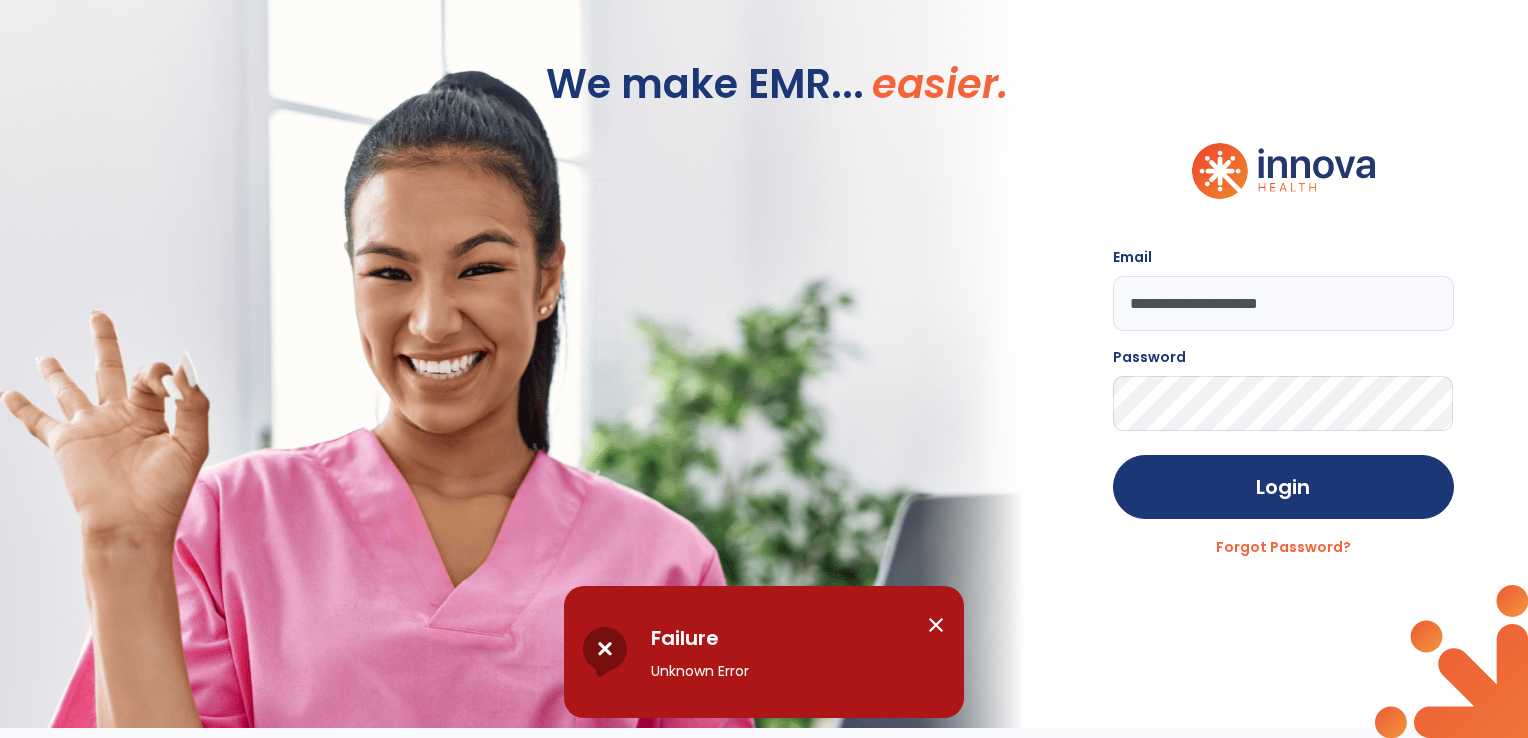 click on "close" at bounding box center (936, 625) 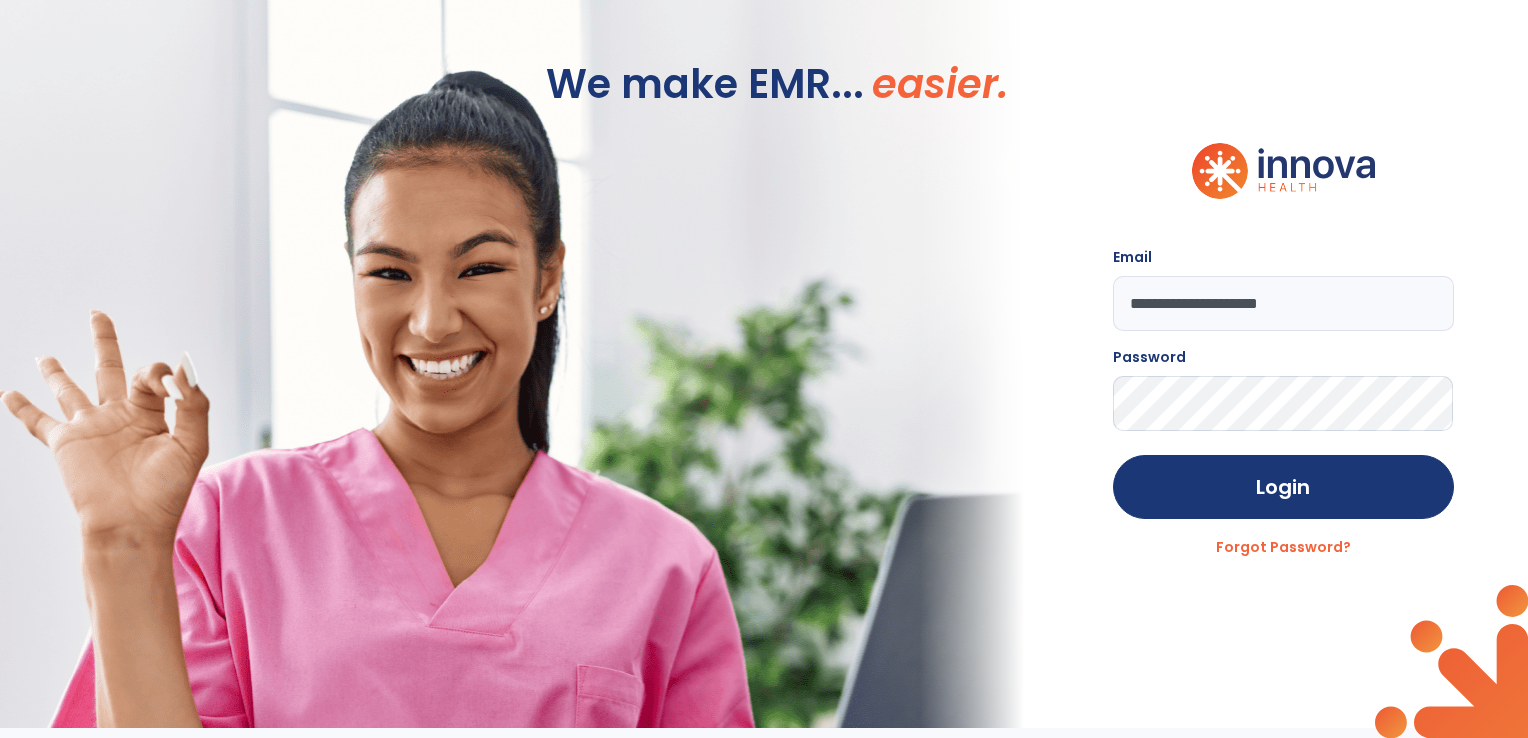 click on "**********" 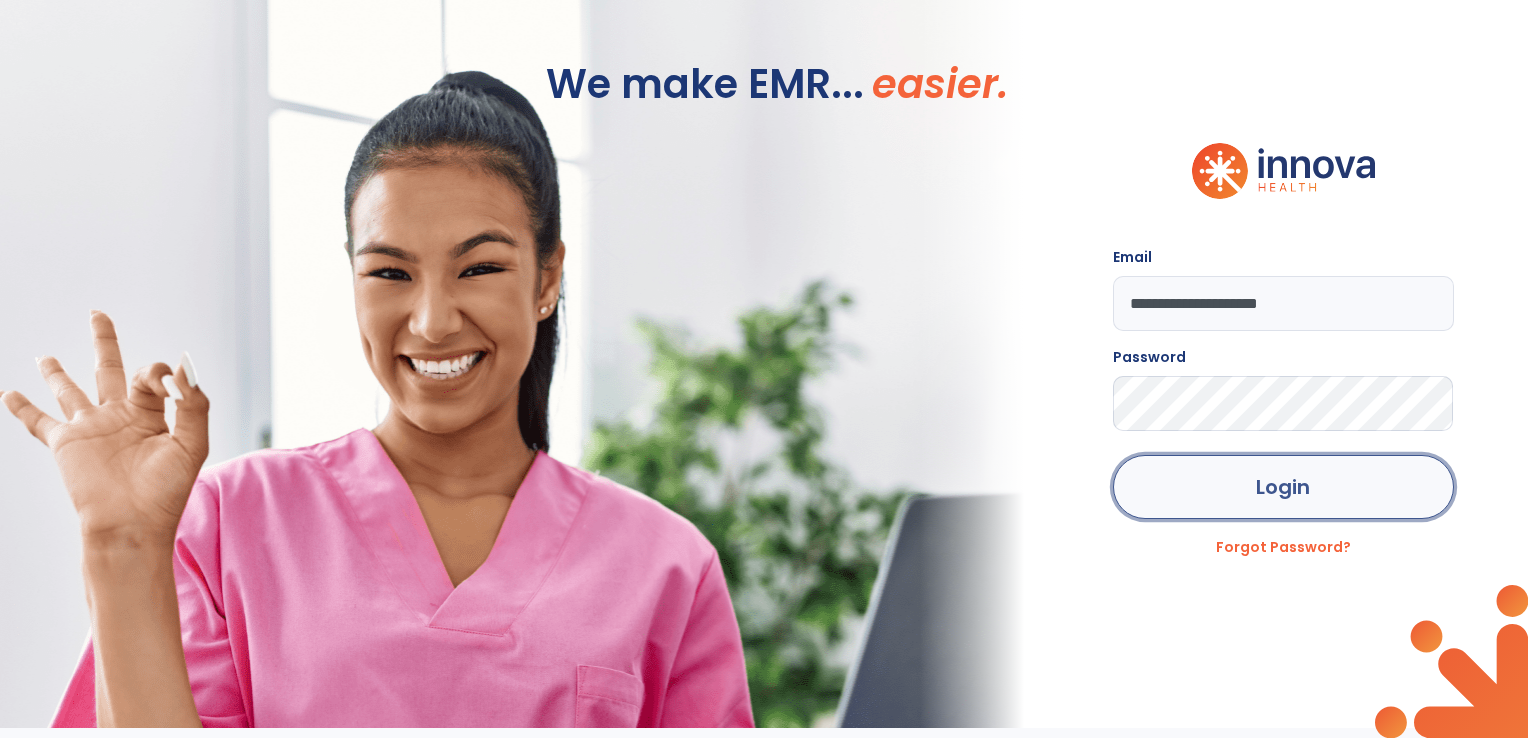 click on "Login" 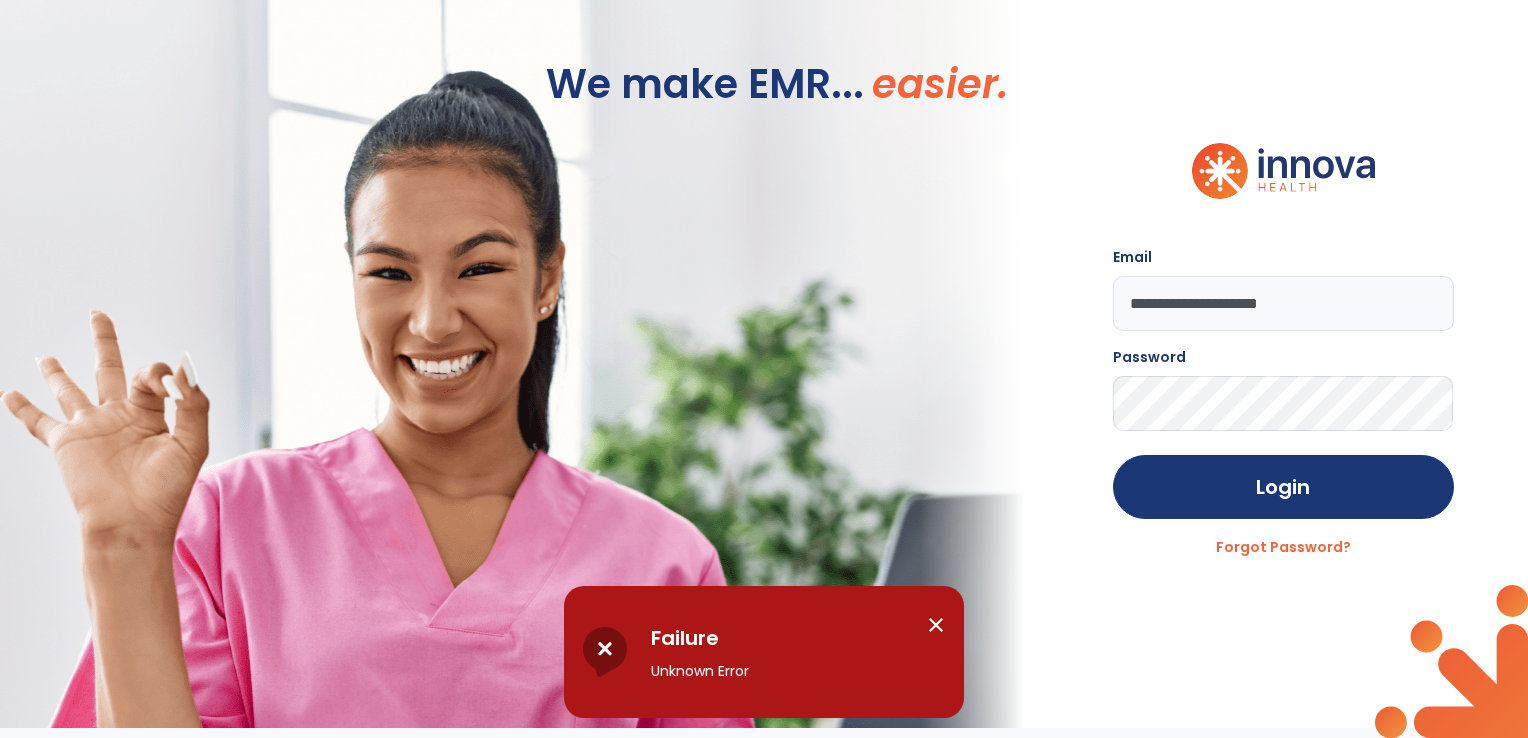 click on "close" at bounding box center (936, 625) 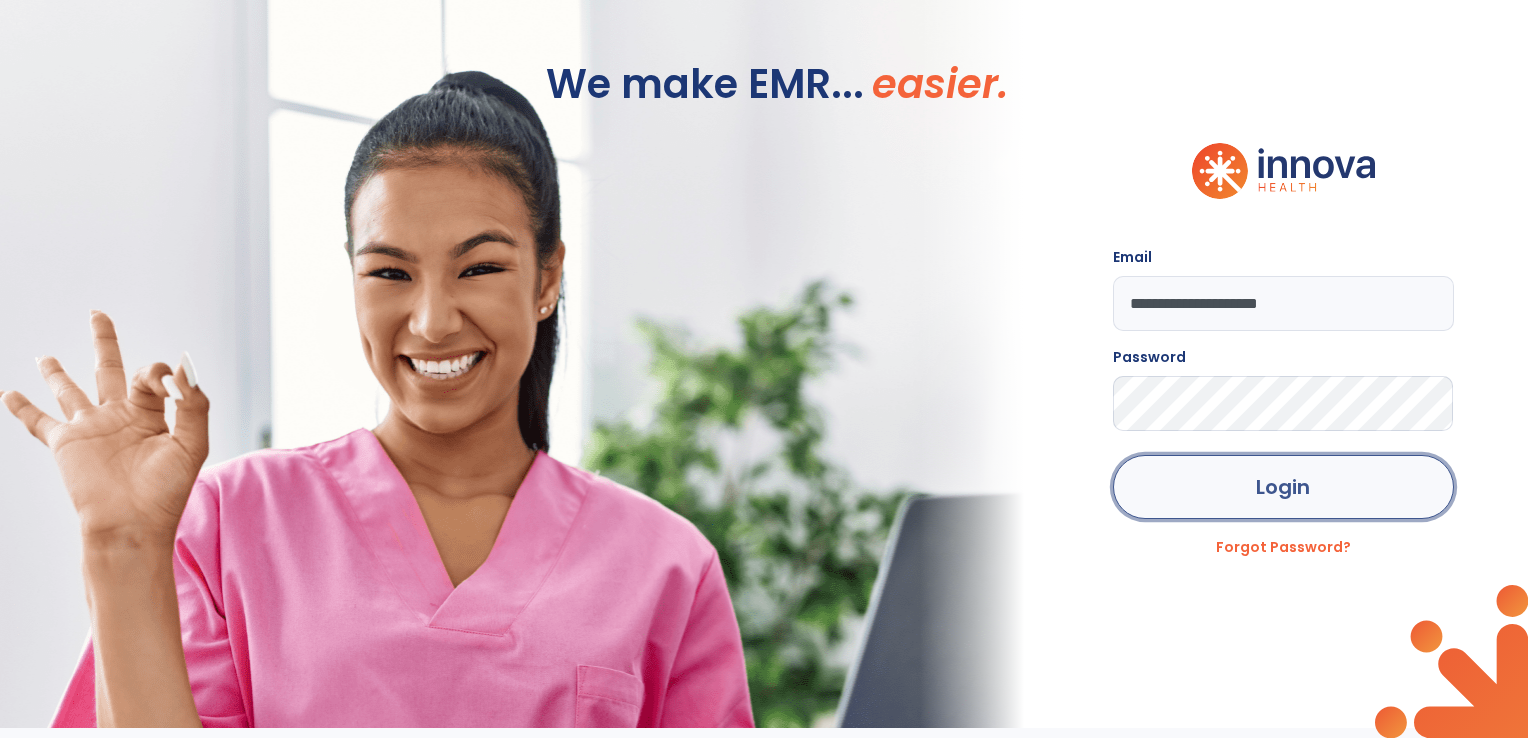 click on "Login" 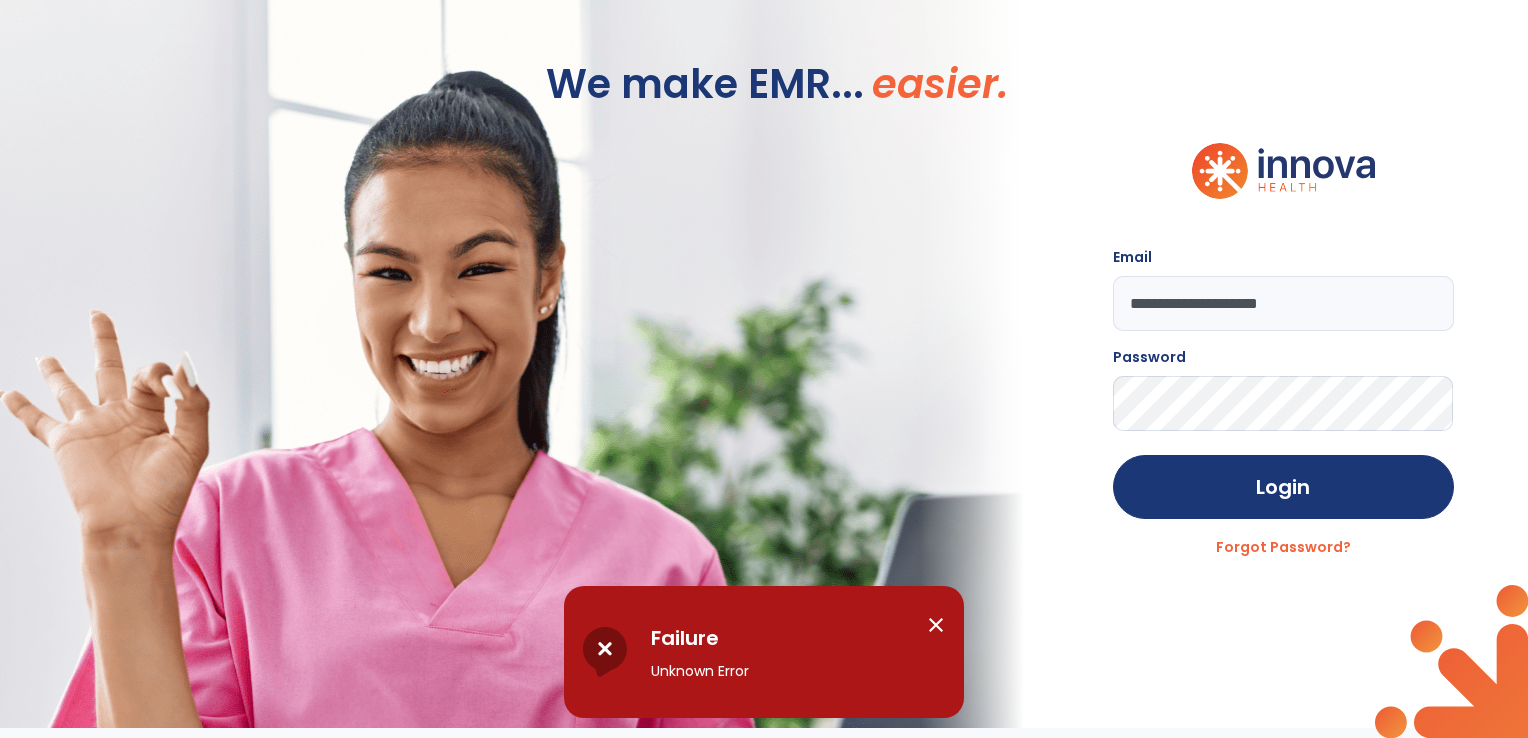click on "close" at bounding box center (936, 625) 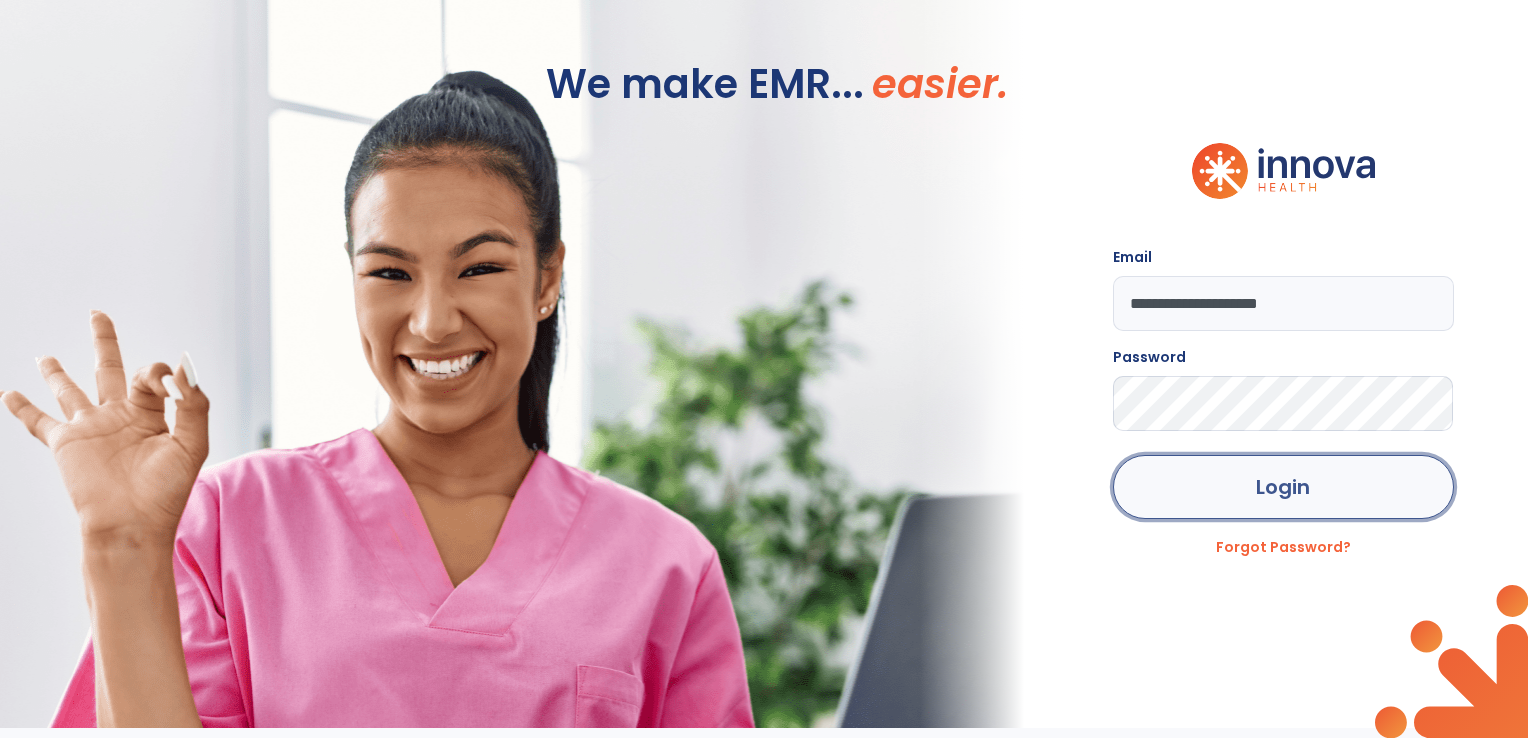 click on "Login" 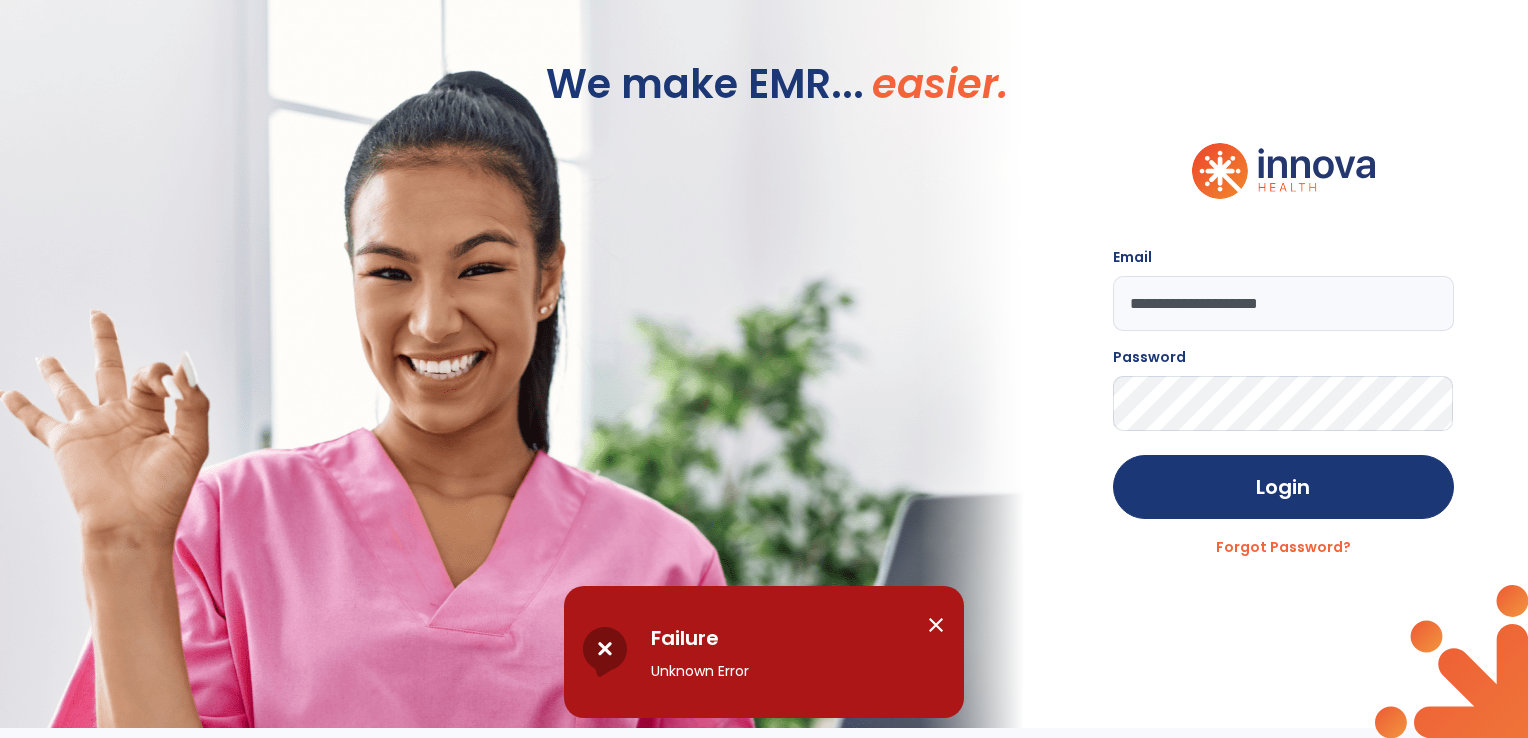 click on "close" at bounding box center [936, 625] 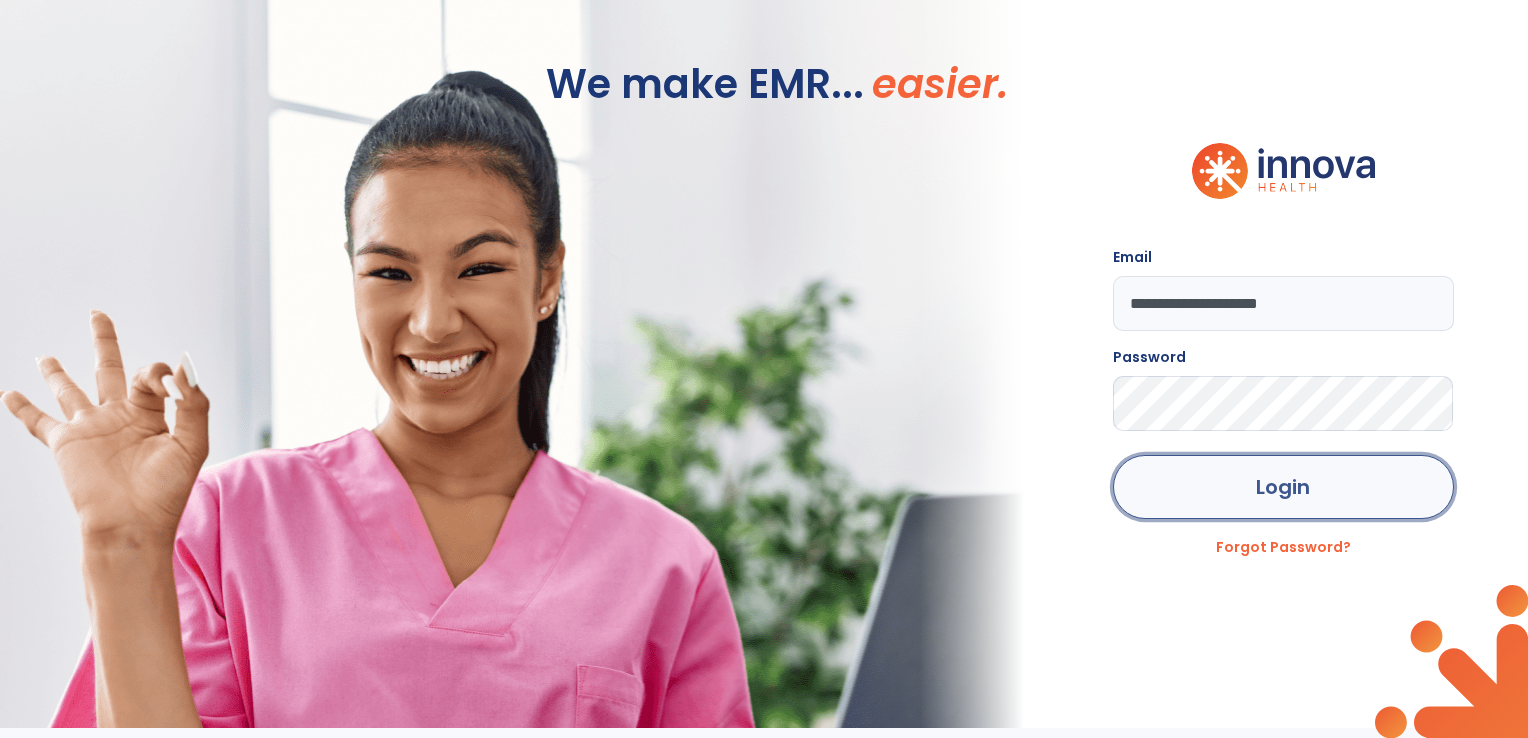 click on "Login" 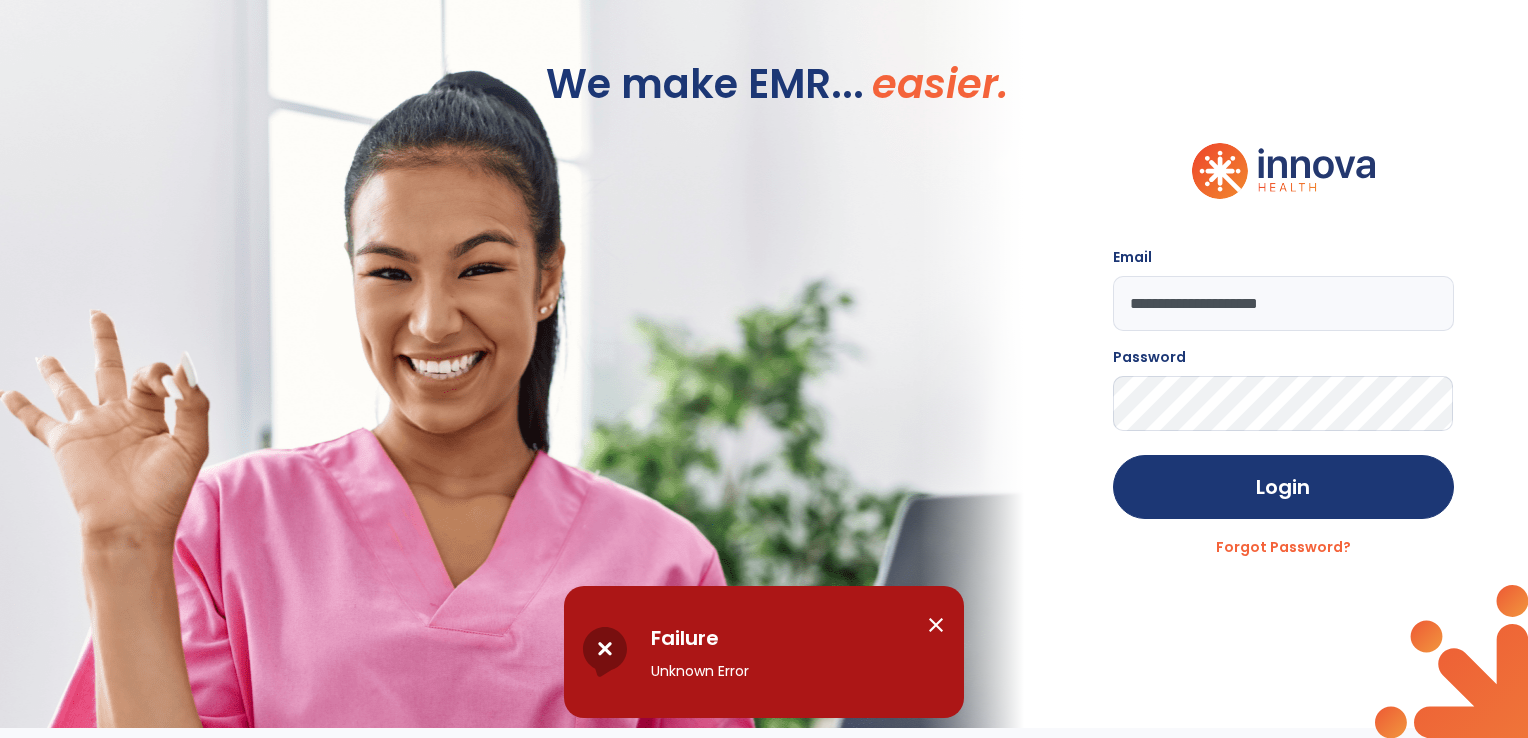 click on "close" at bounding box center [936, 625] 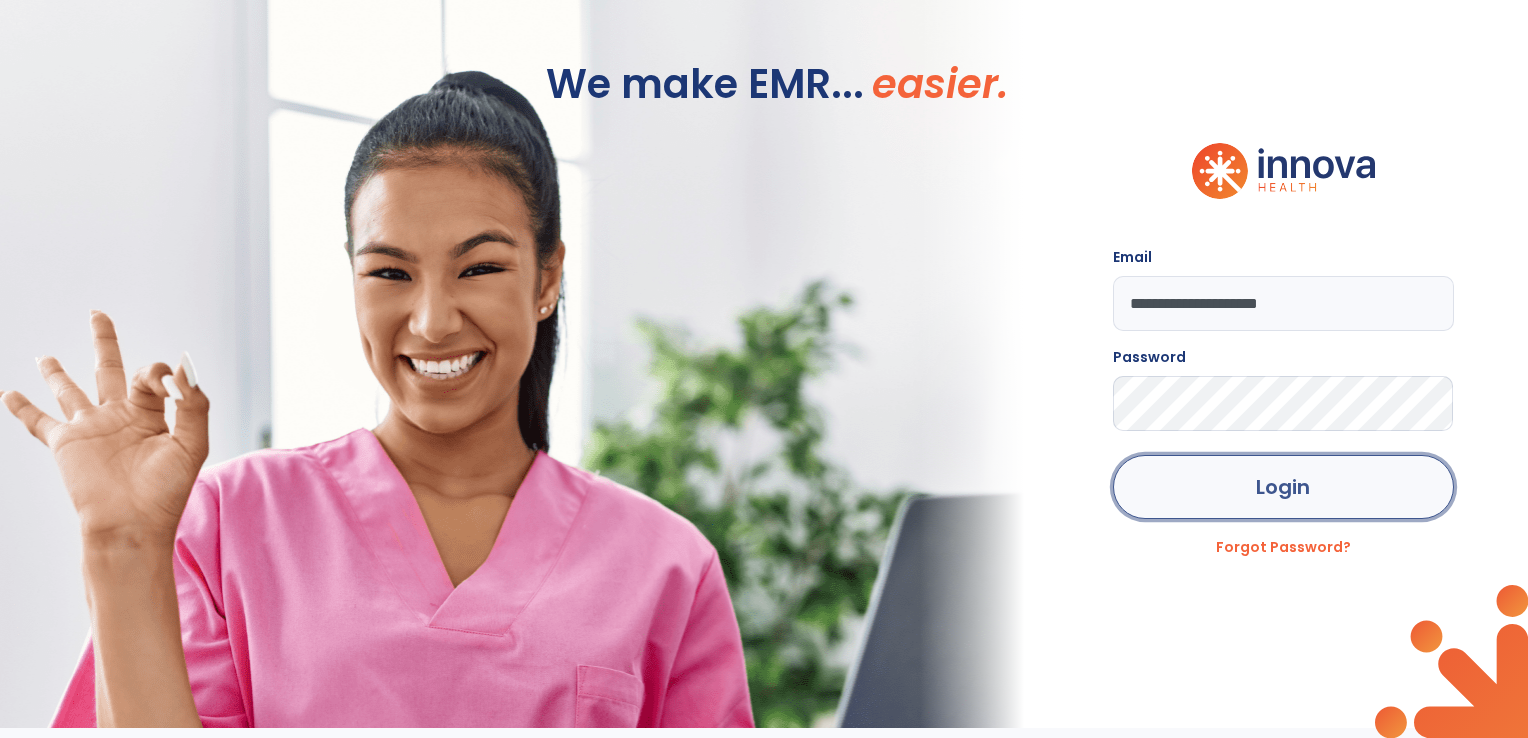 click on "Login" 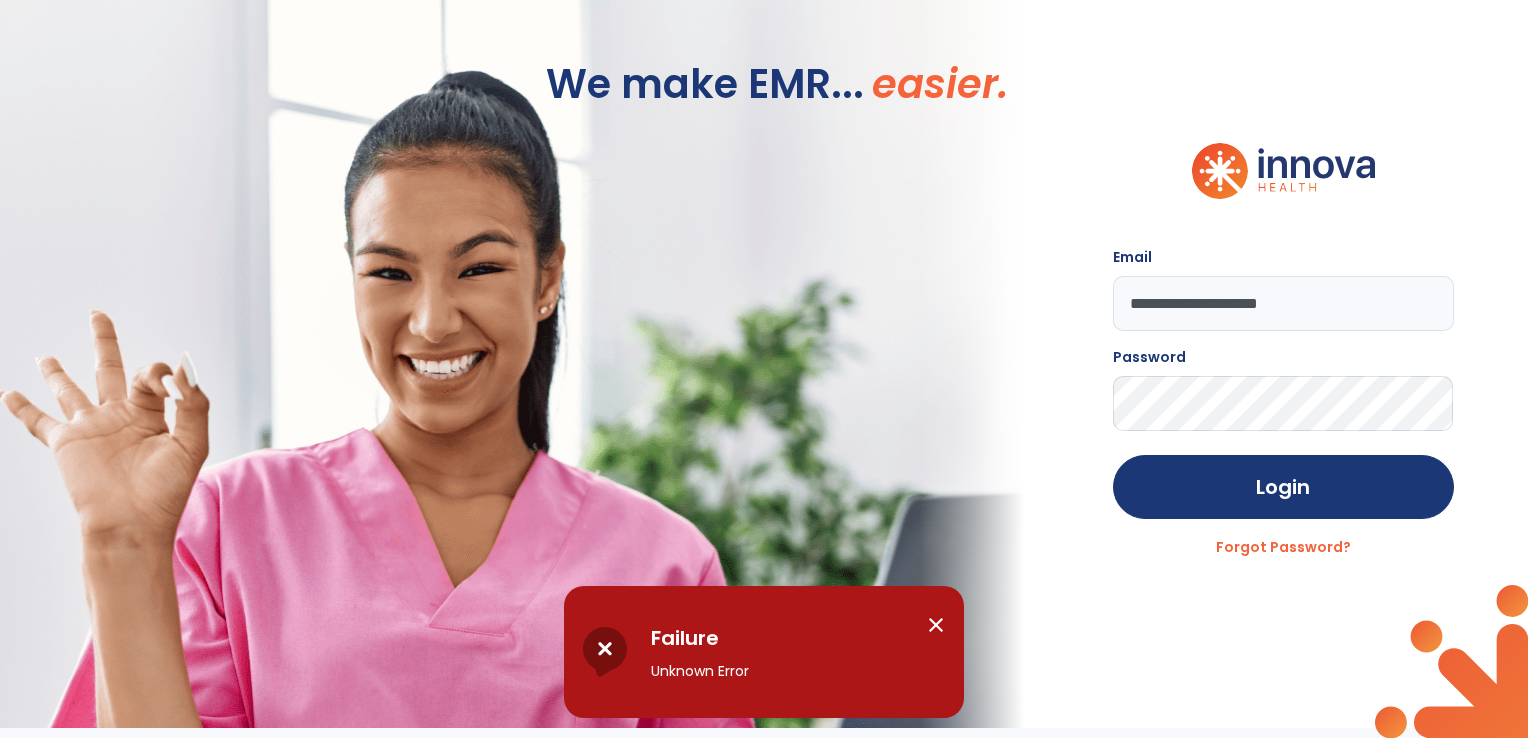 click on "close" at bounding box center (936, 625) 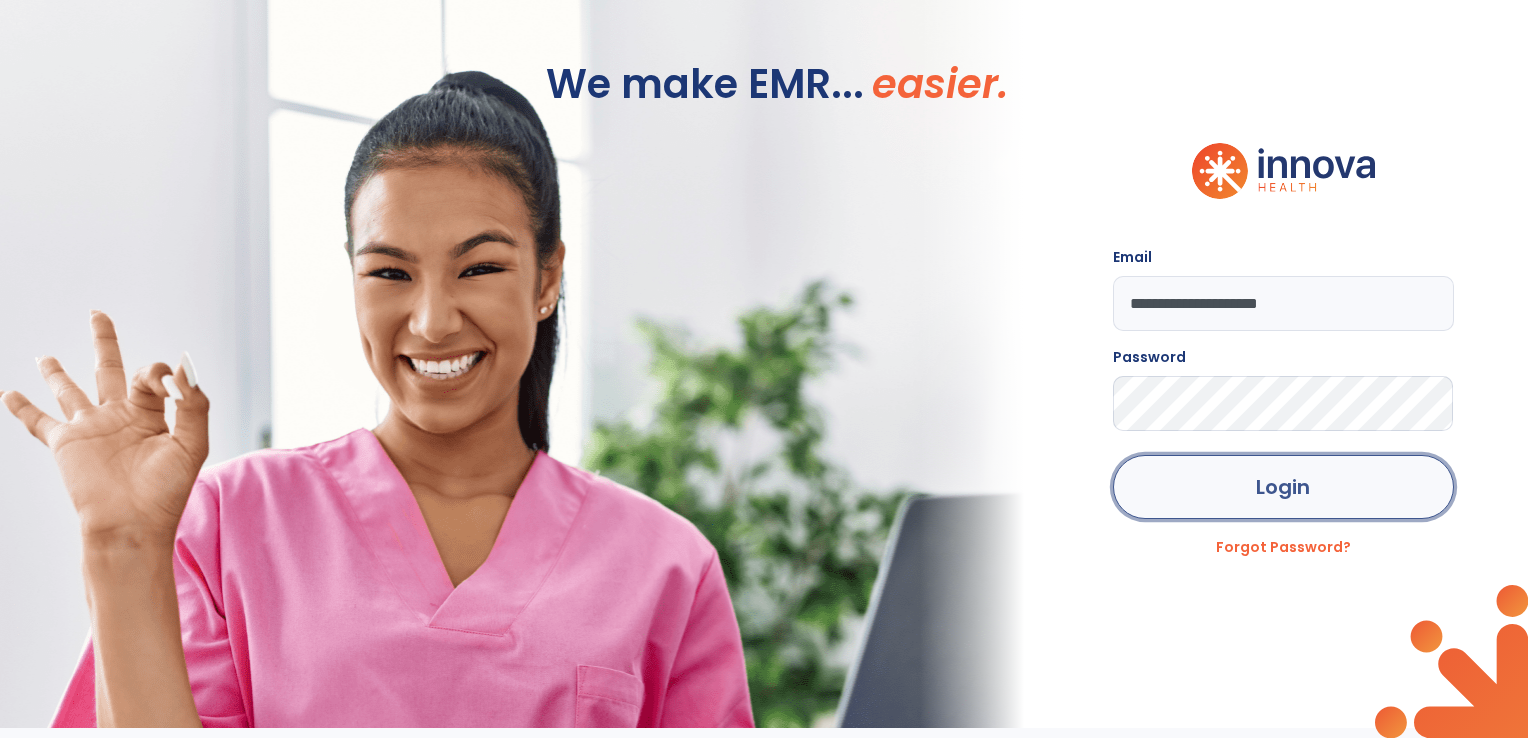 click on "Login" 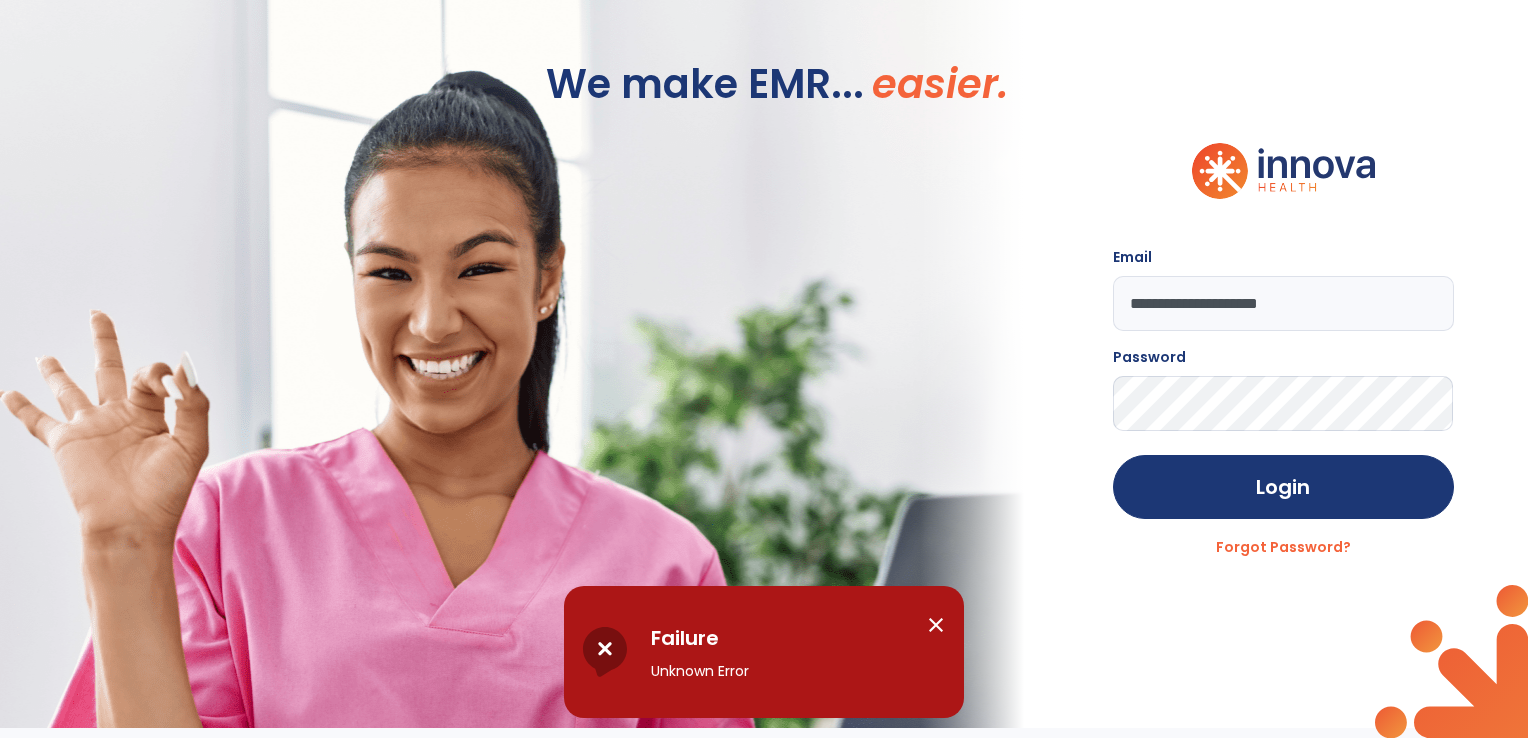 click on "close" at bounding box center (936, 625) 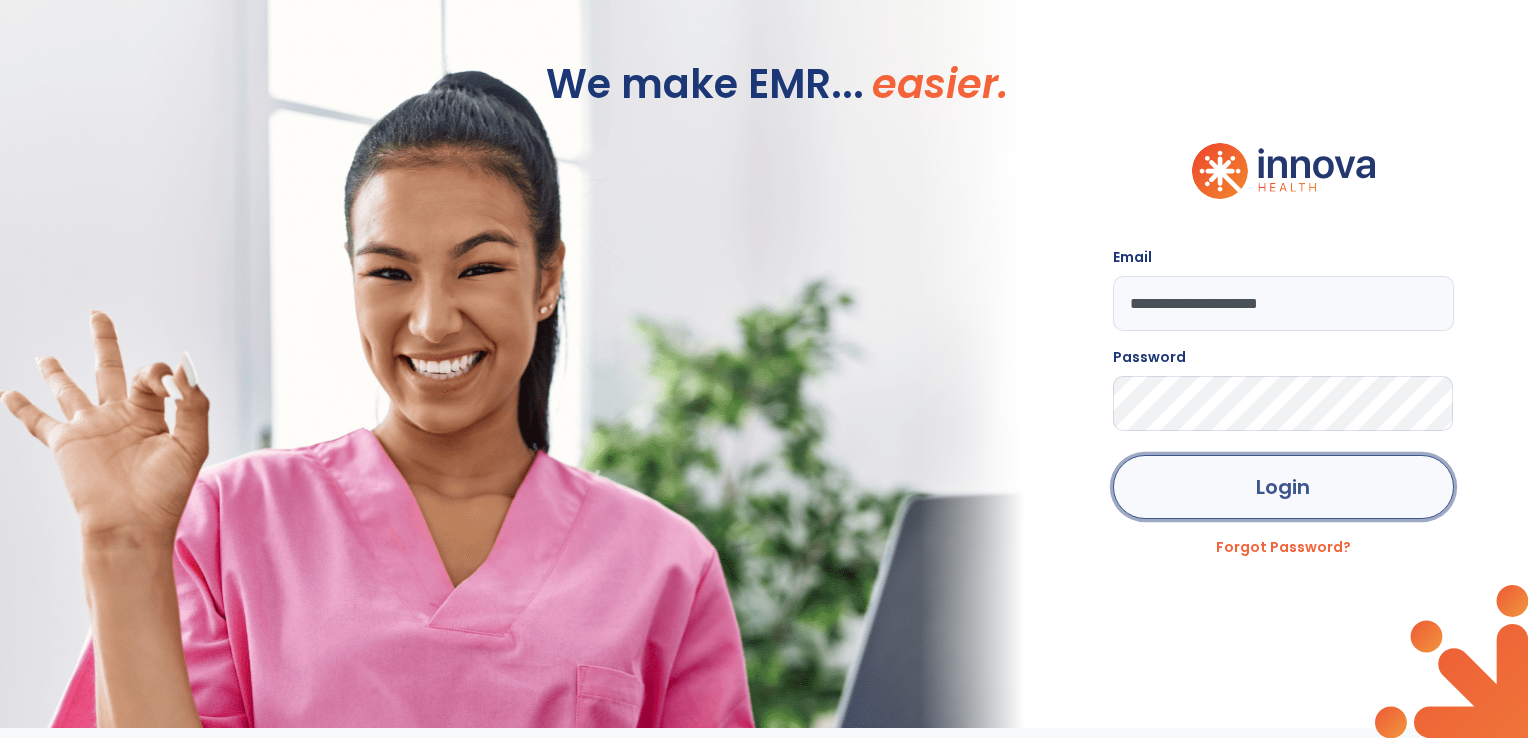 click on "Login" 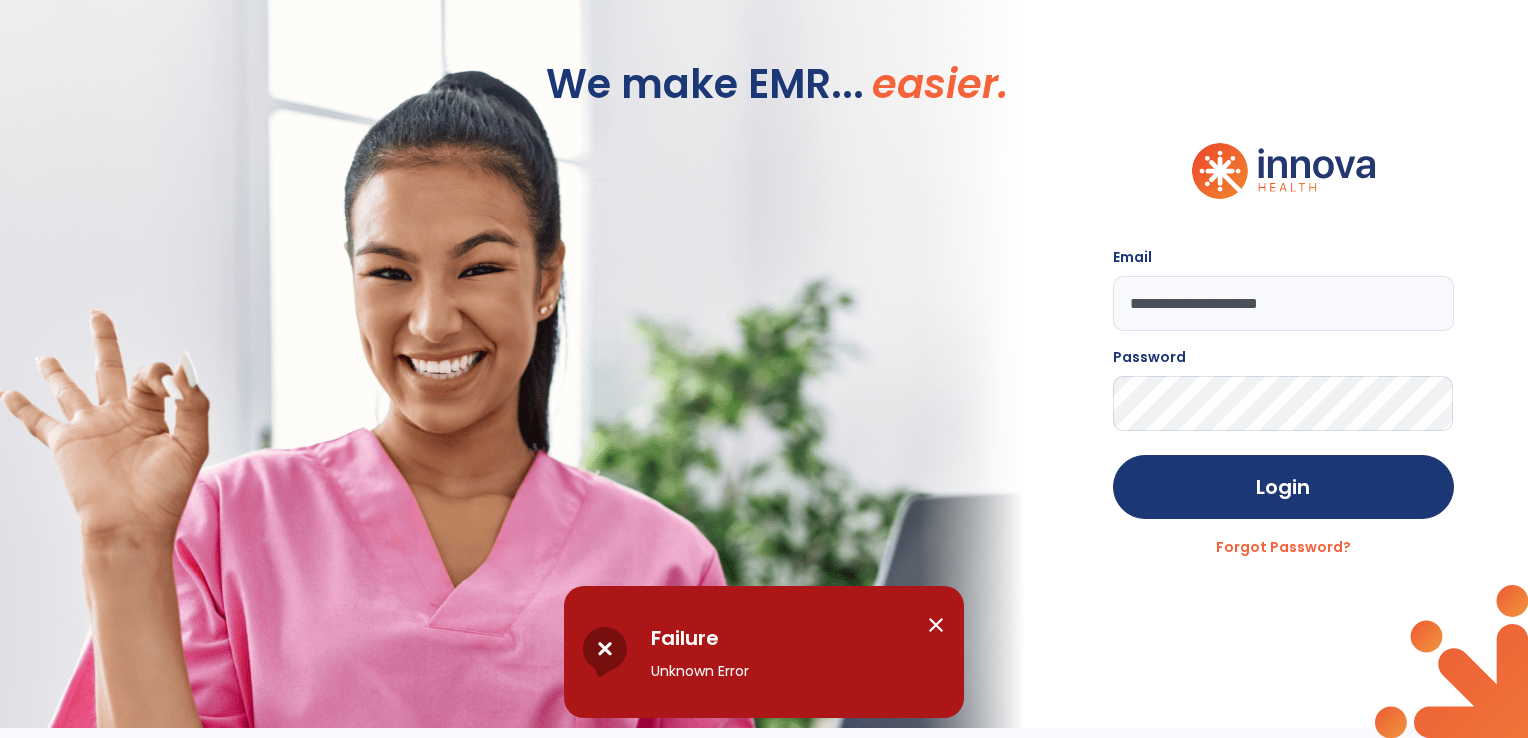 click on "close" at bounding box center [936, 625] 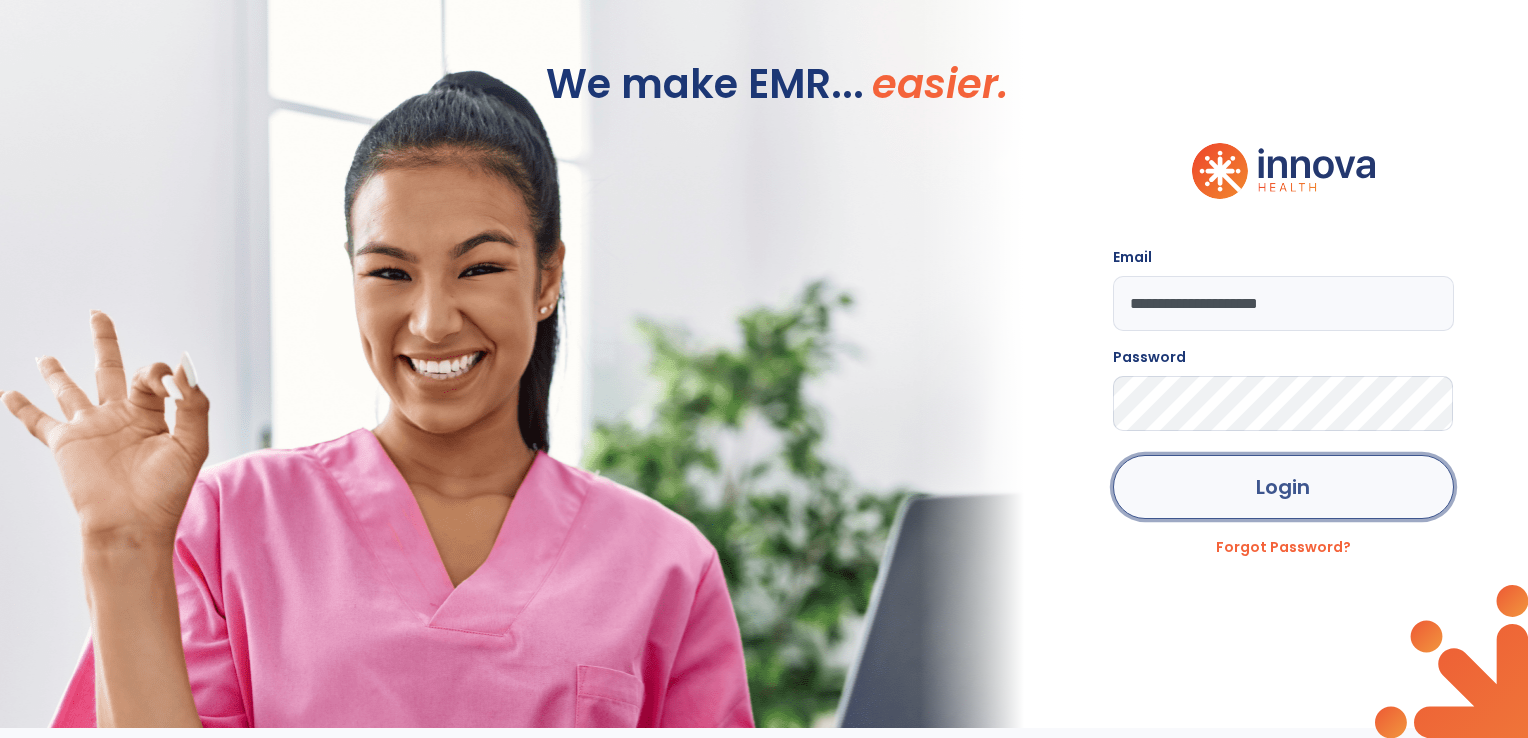 click on "Login" 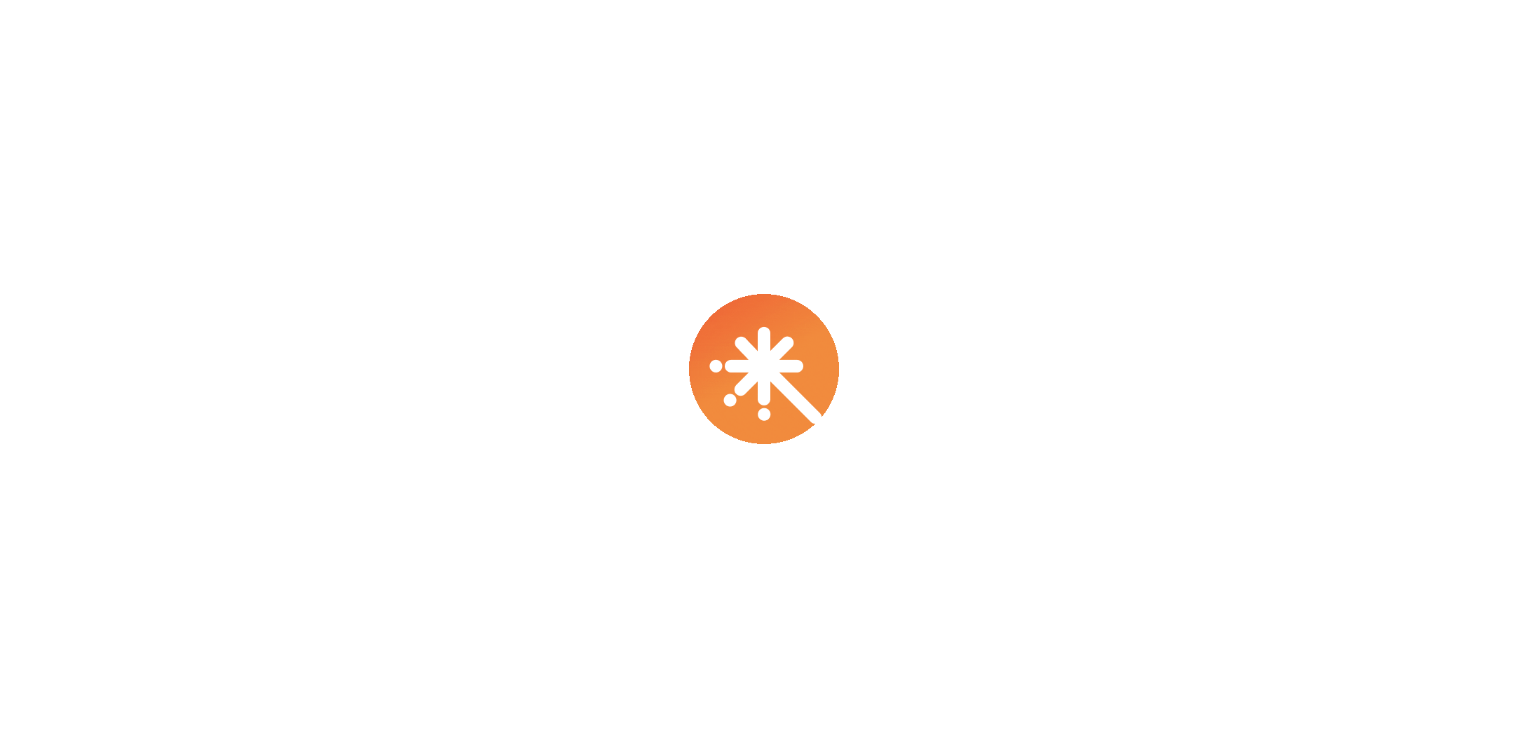 scroll, scrollTop: 0, scrollLeft: 0, axis: both 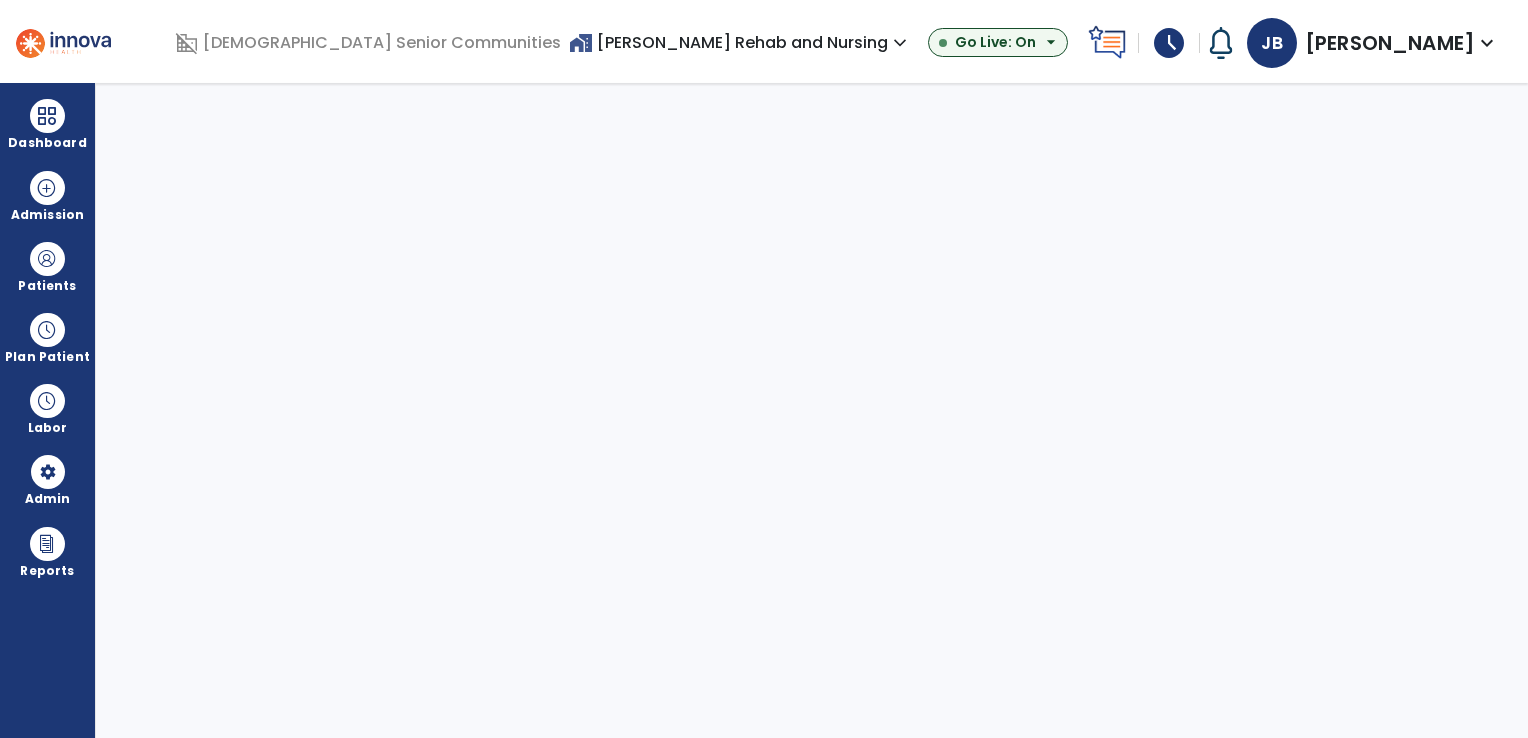 select on "***" 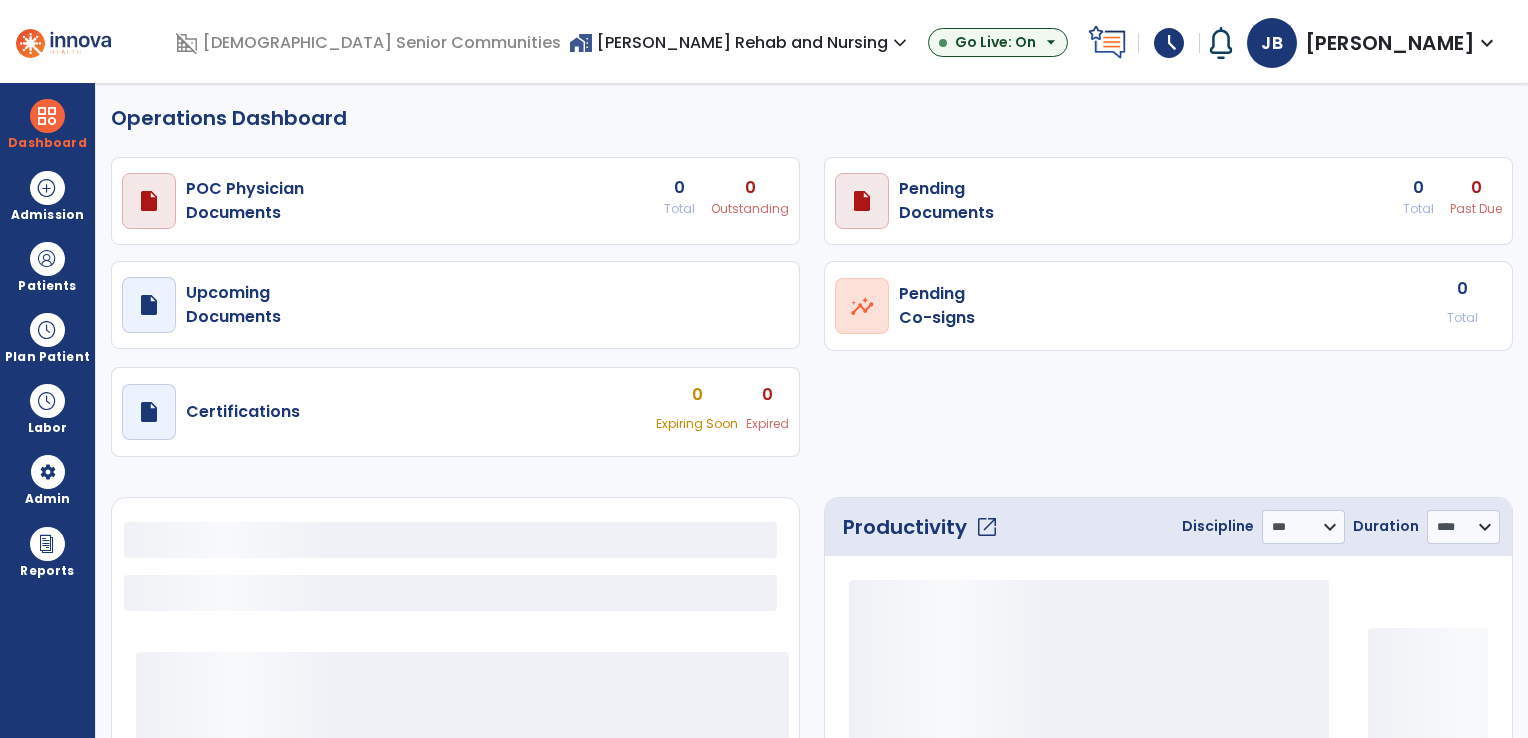 select on "***" 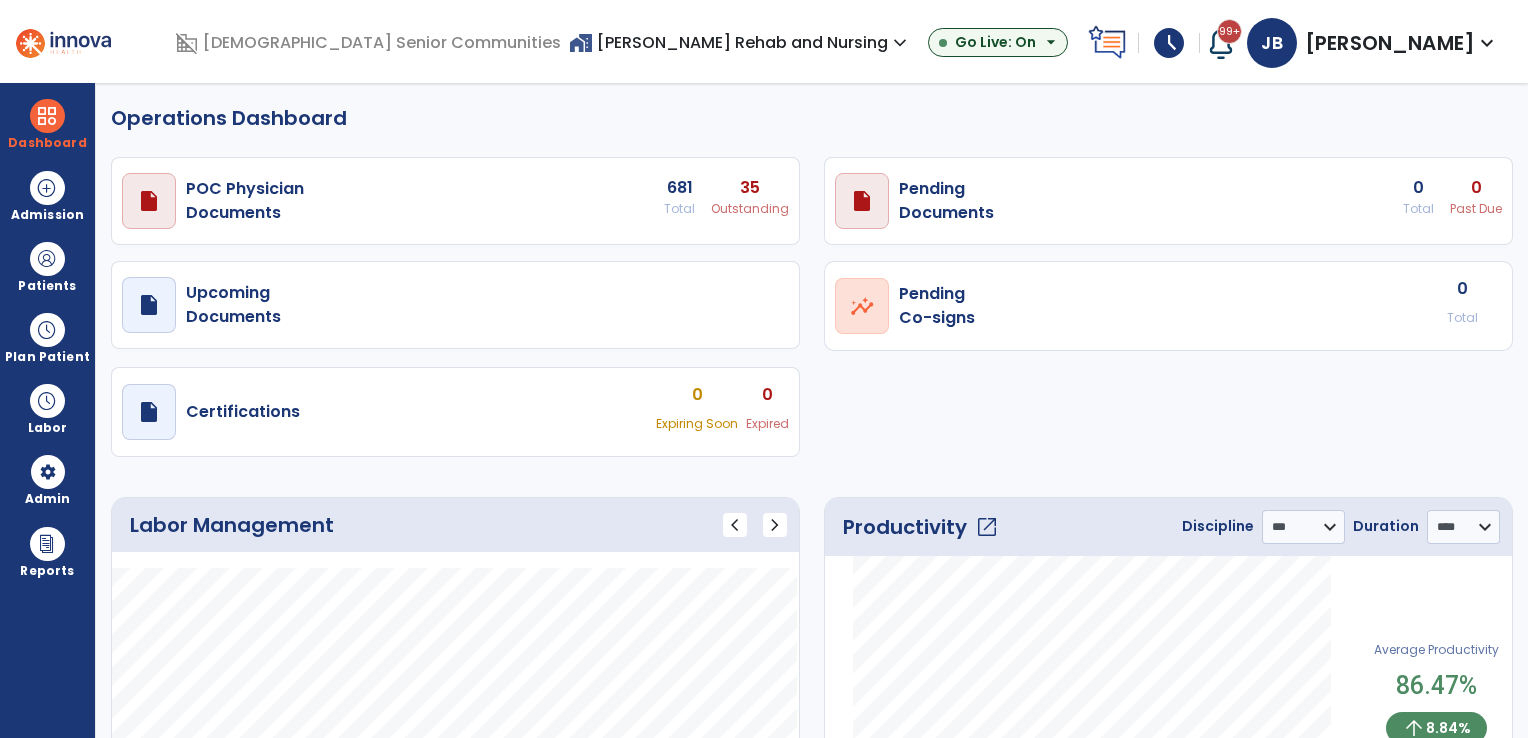 click on "home_work   Clark Rehab and Nursing   expand_more" at bounding box center (740, 42) 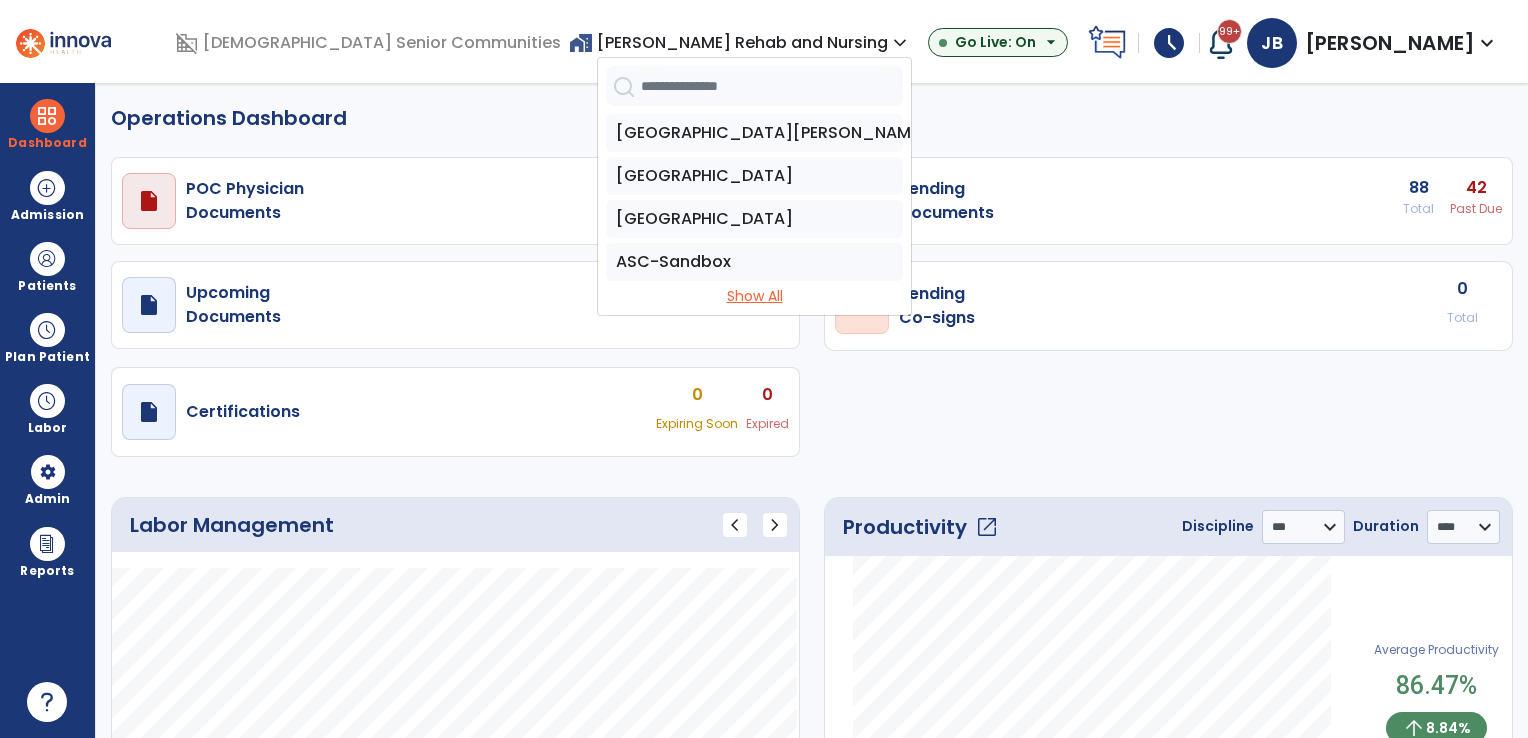 click on "Show All" at bounding box center (754, 296) 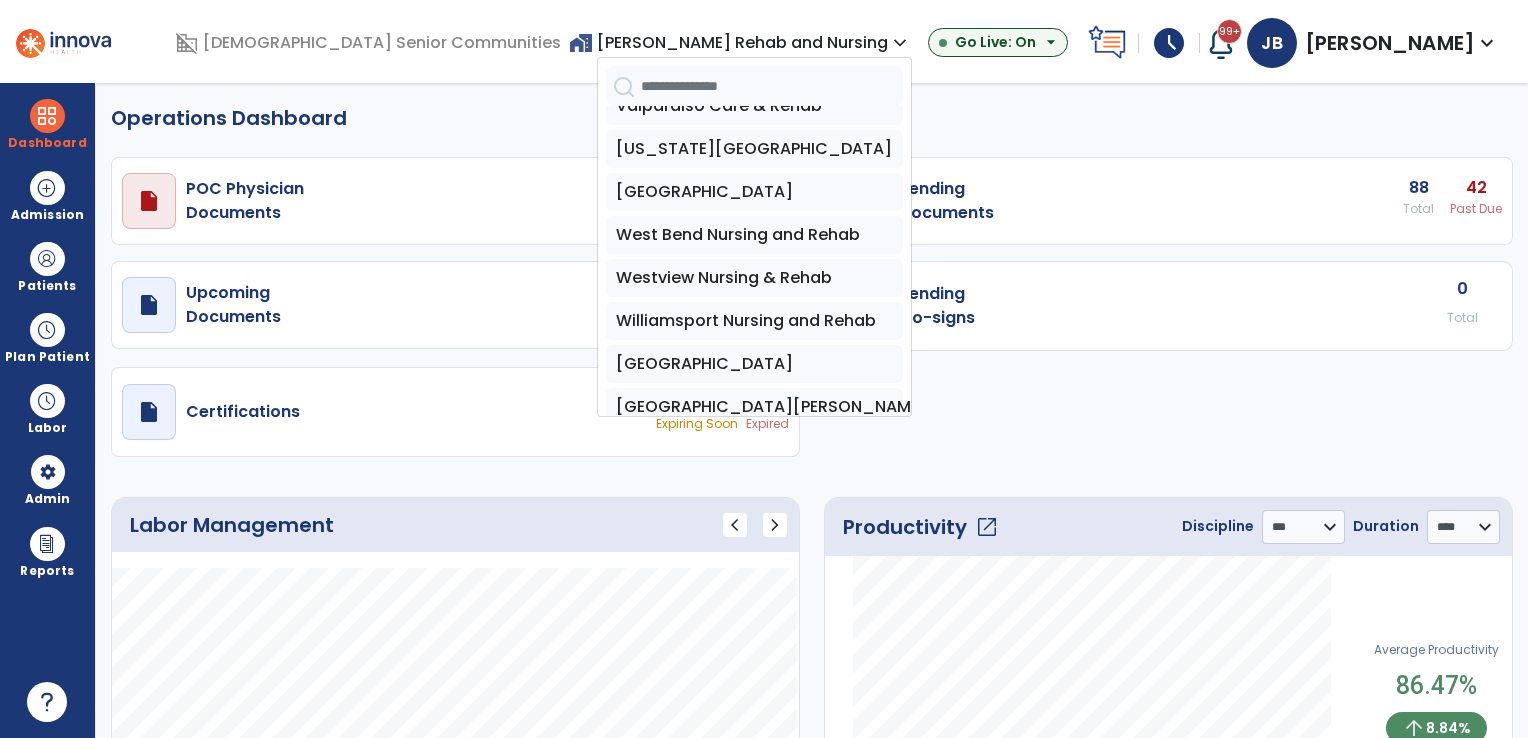scroll, scrollTop: 3962, scrollLeft: 0, axis: vertical 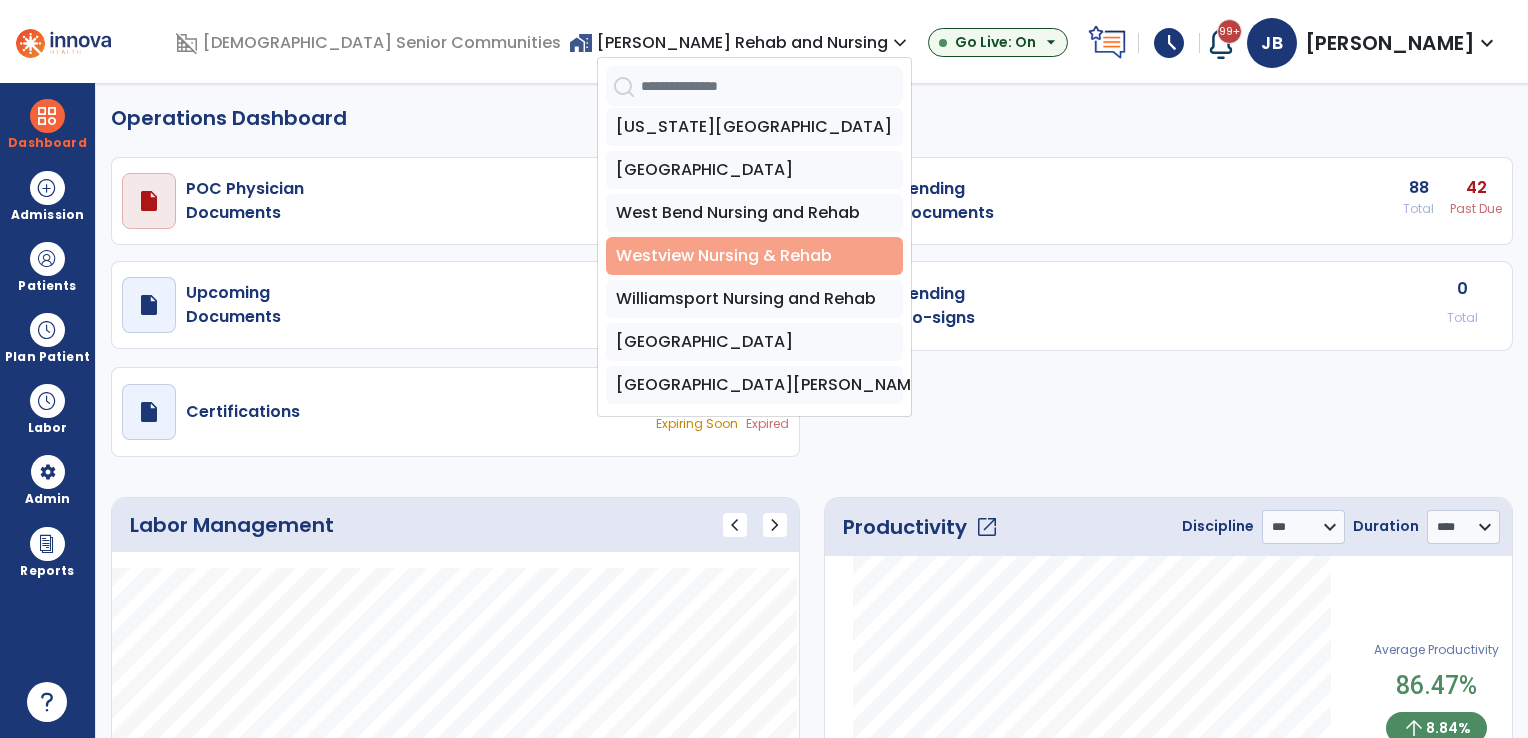 click on "Westview Nursing & Rehab" at bounding box center (754, 256) 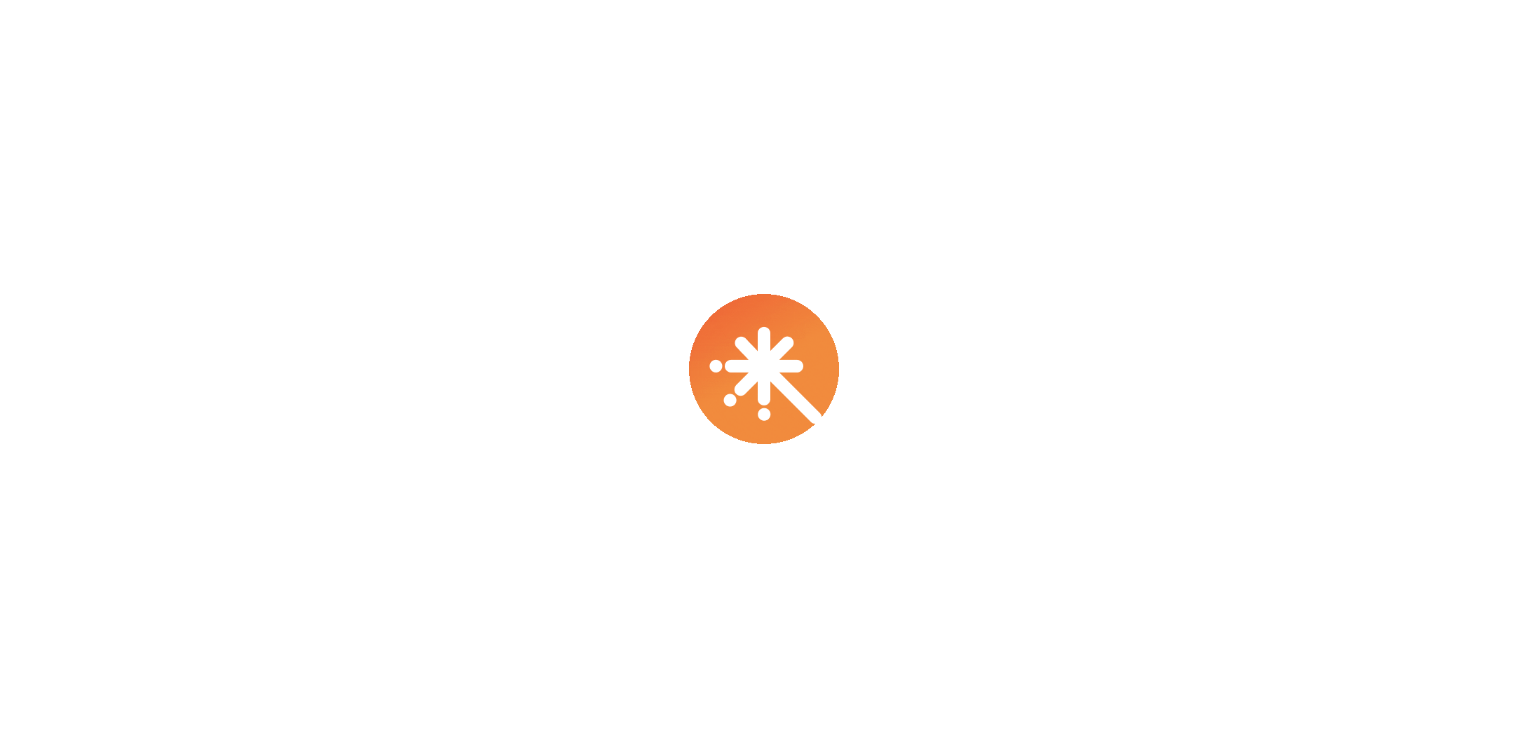 scroll, scrollTop: 0, scrollLeft: 0, axis: both 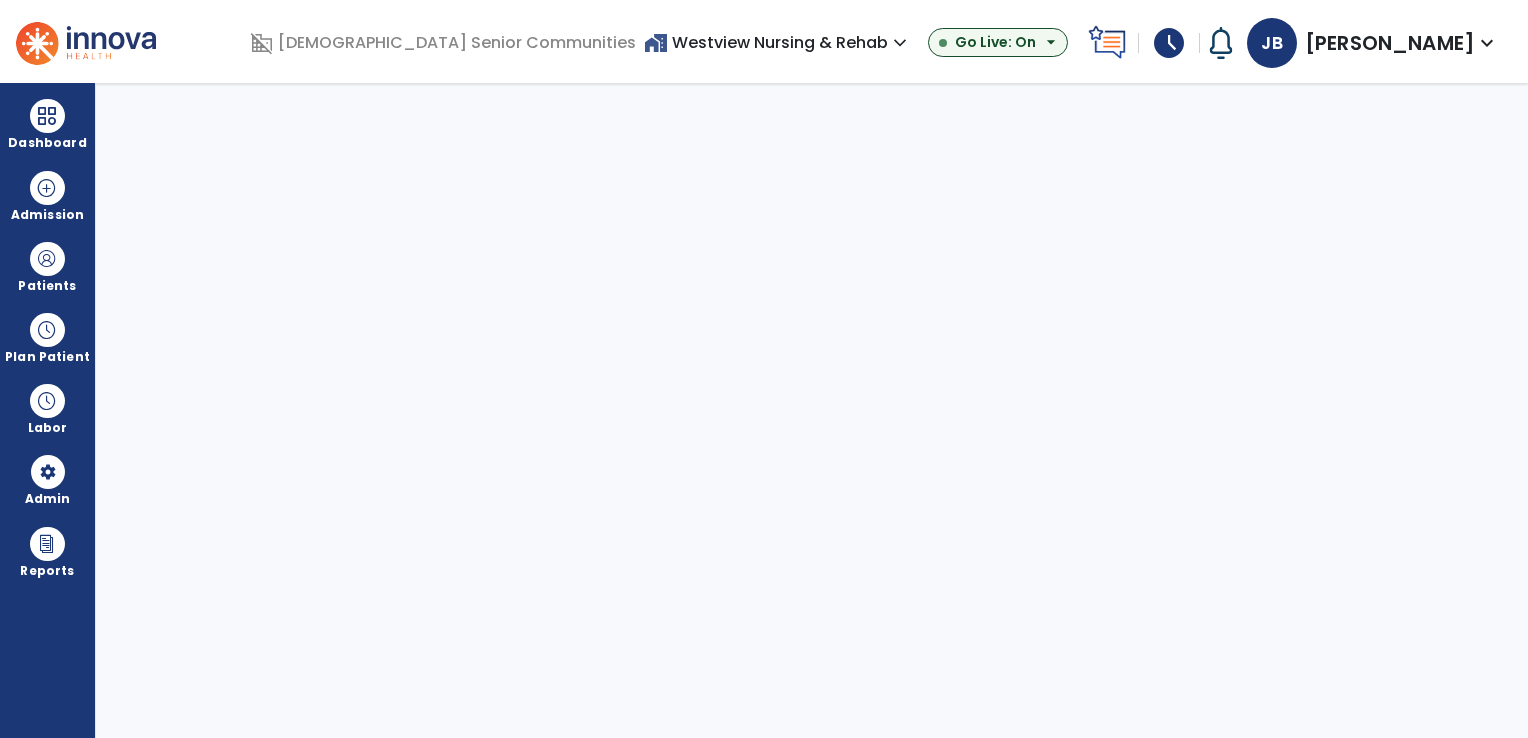 select on "***" 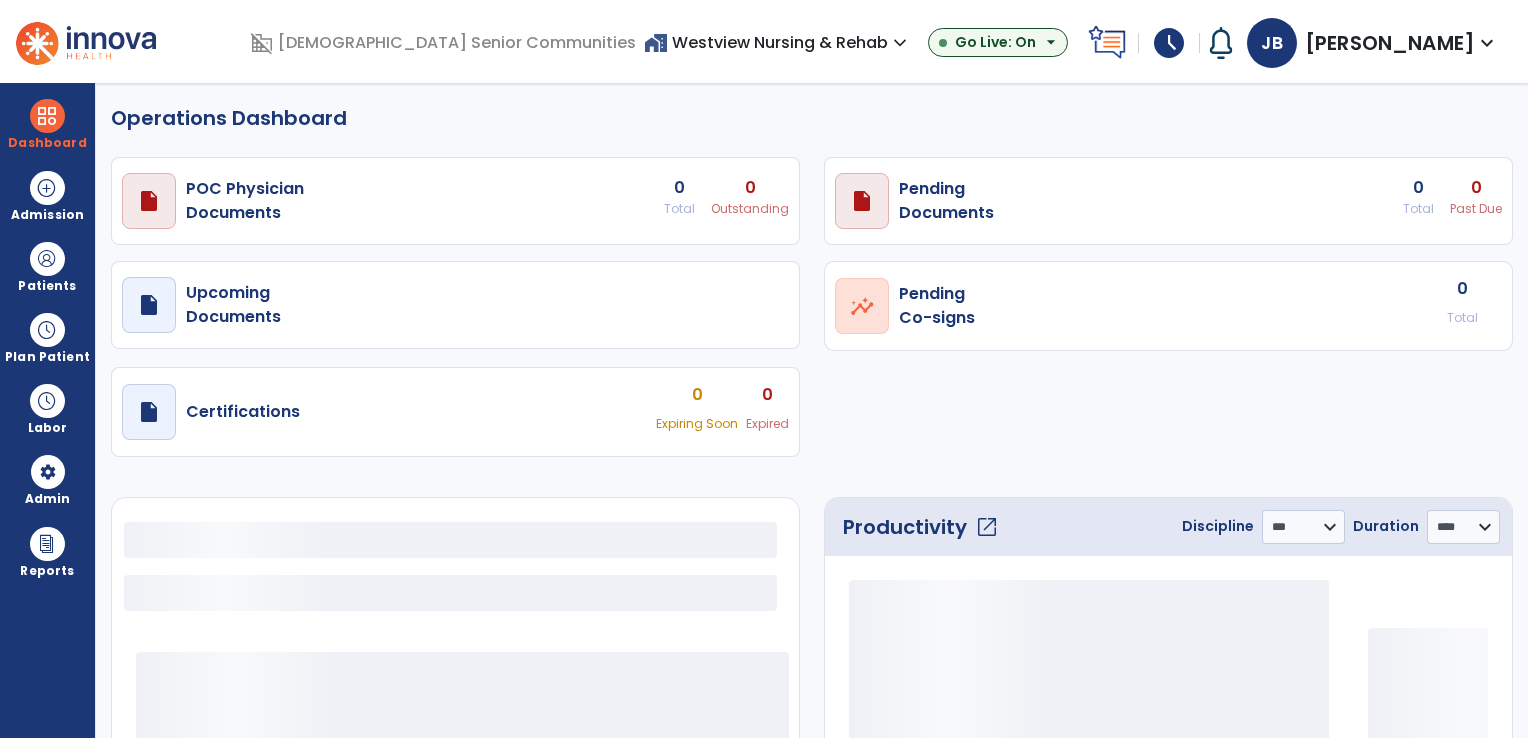 select on "***" 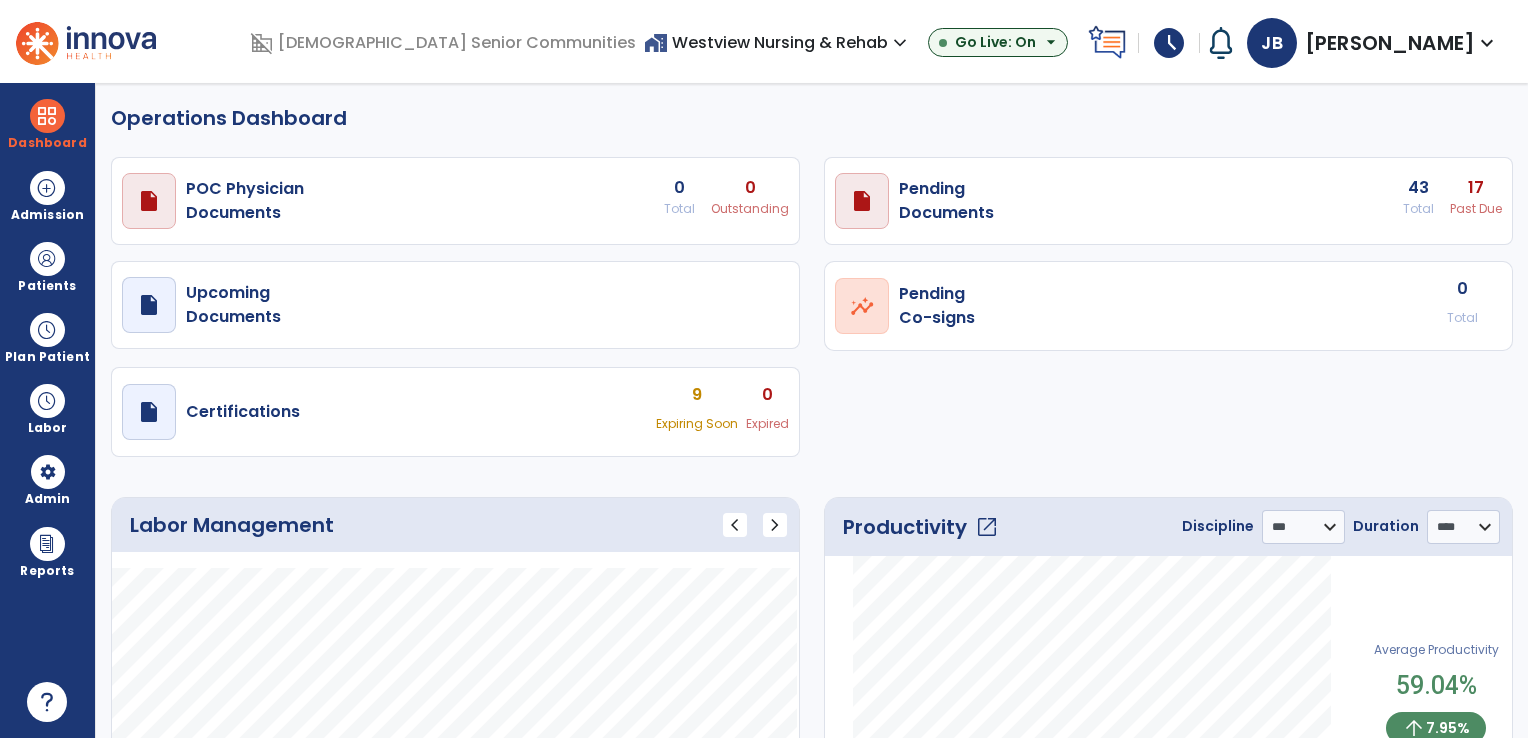 click at bounding box center [47, 116] 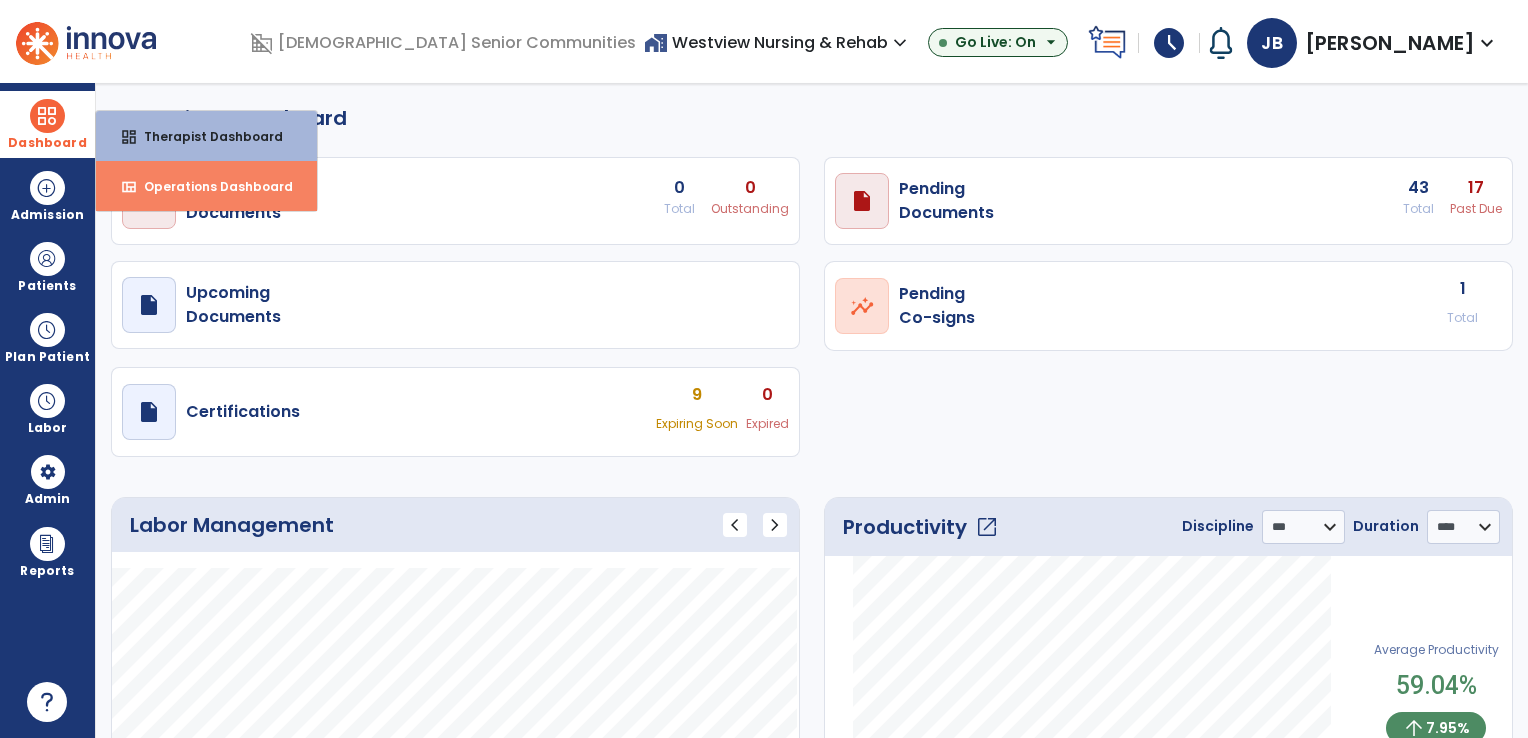click on "view_quilt  Operations Dashboard" at bounding box center (206, 186) 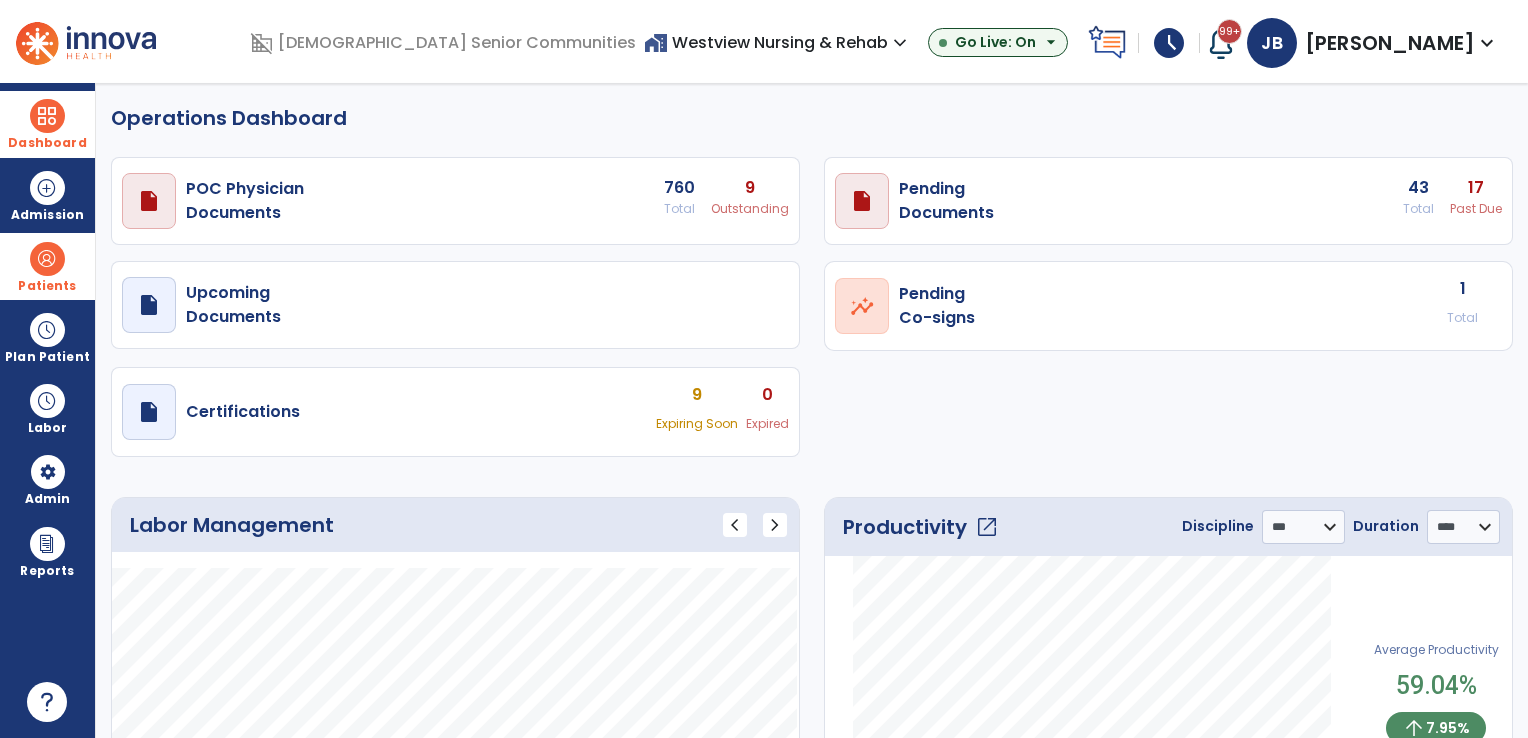 click at bounding box center [47, 259] 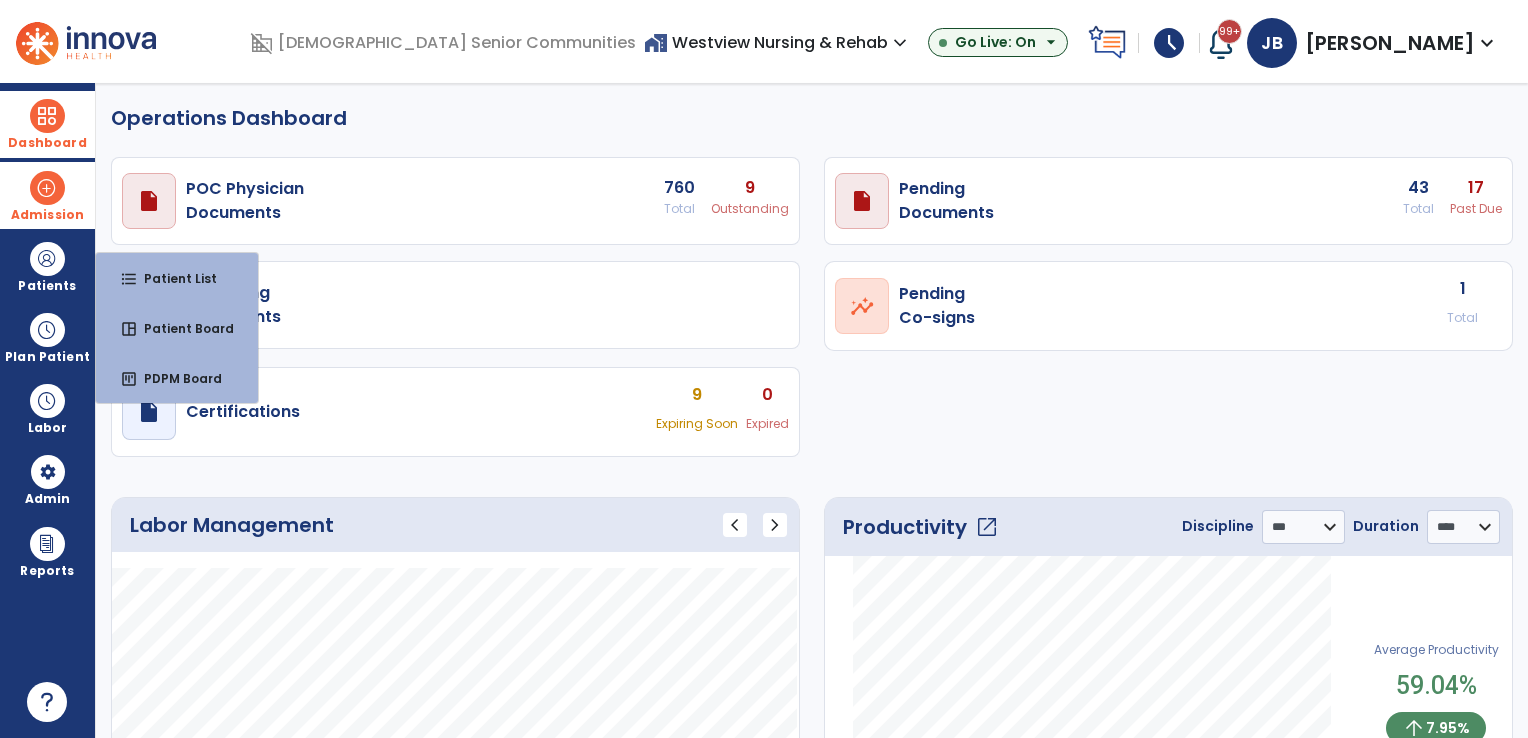 click at bounding box center (47, 188) 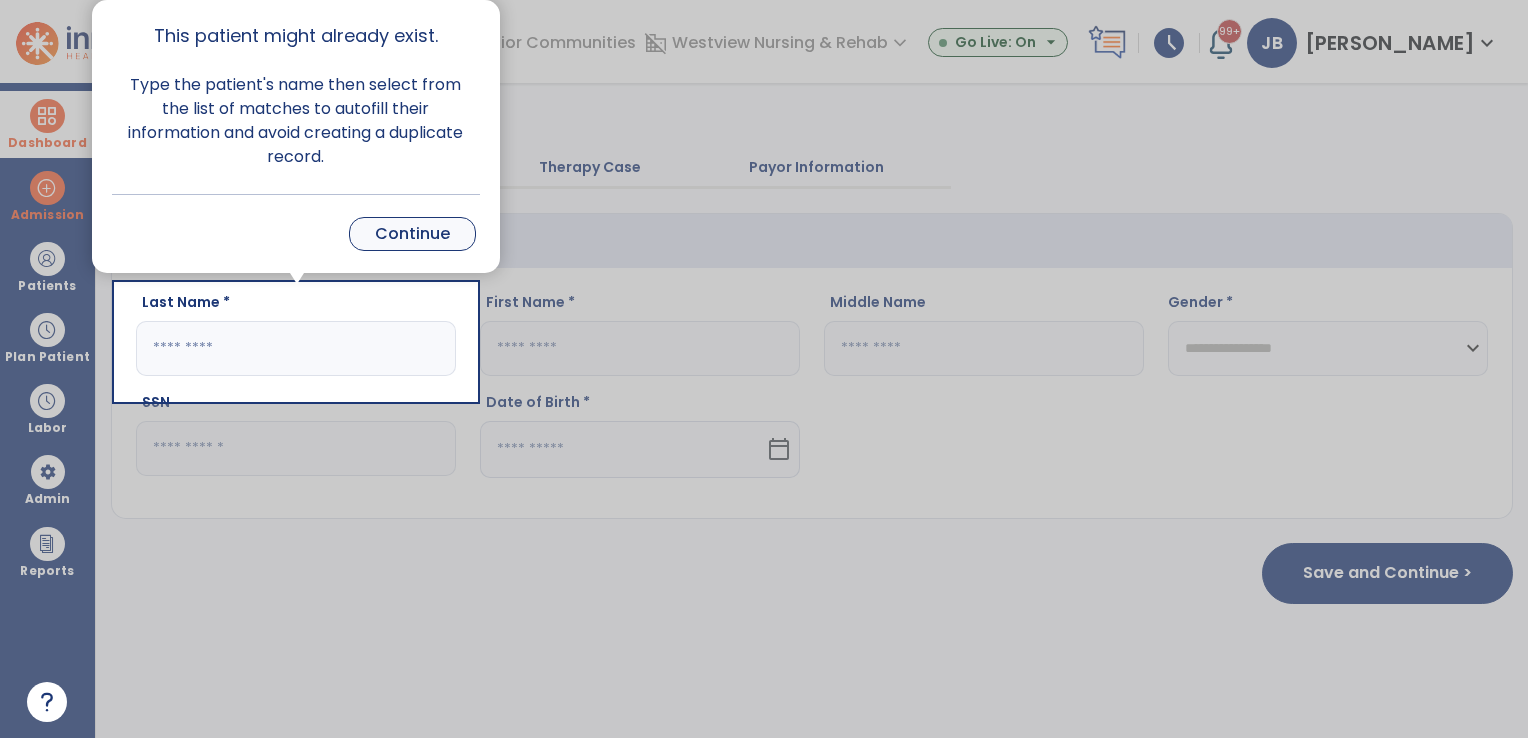 click on "Continue" at bounding box center [412, 234] 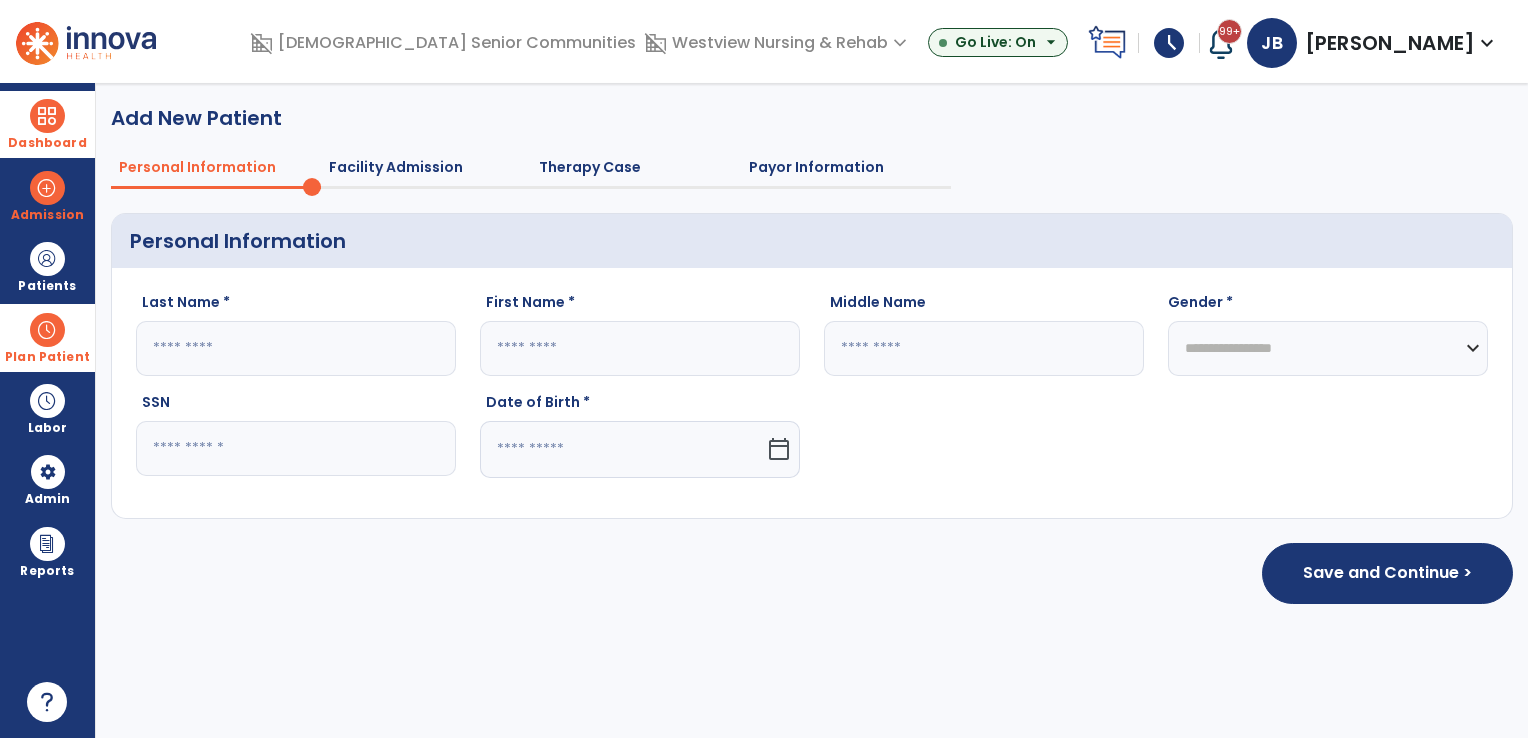 click at bounding box center [47, 330] 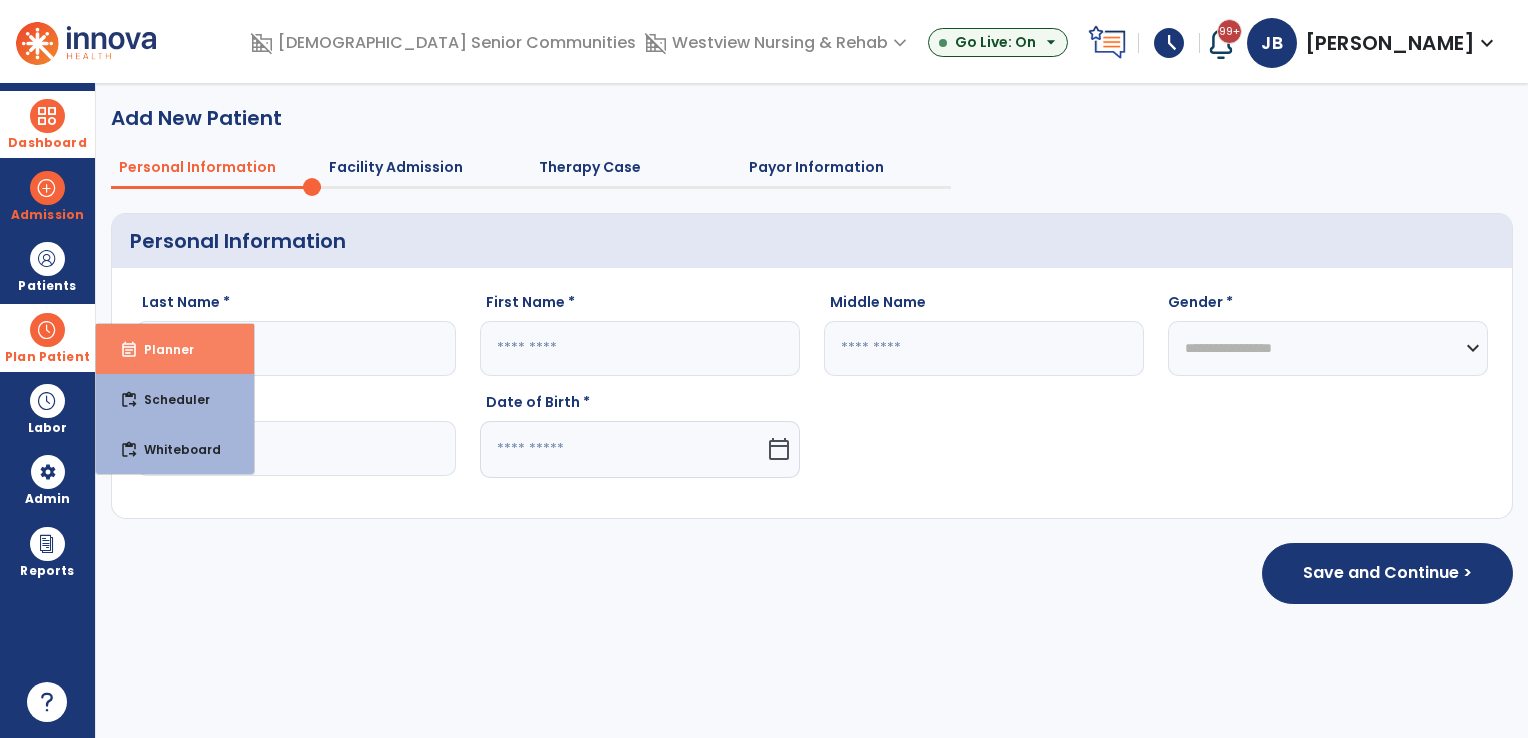 click on "event_note  Planner" at bounding box center (175, 349) 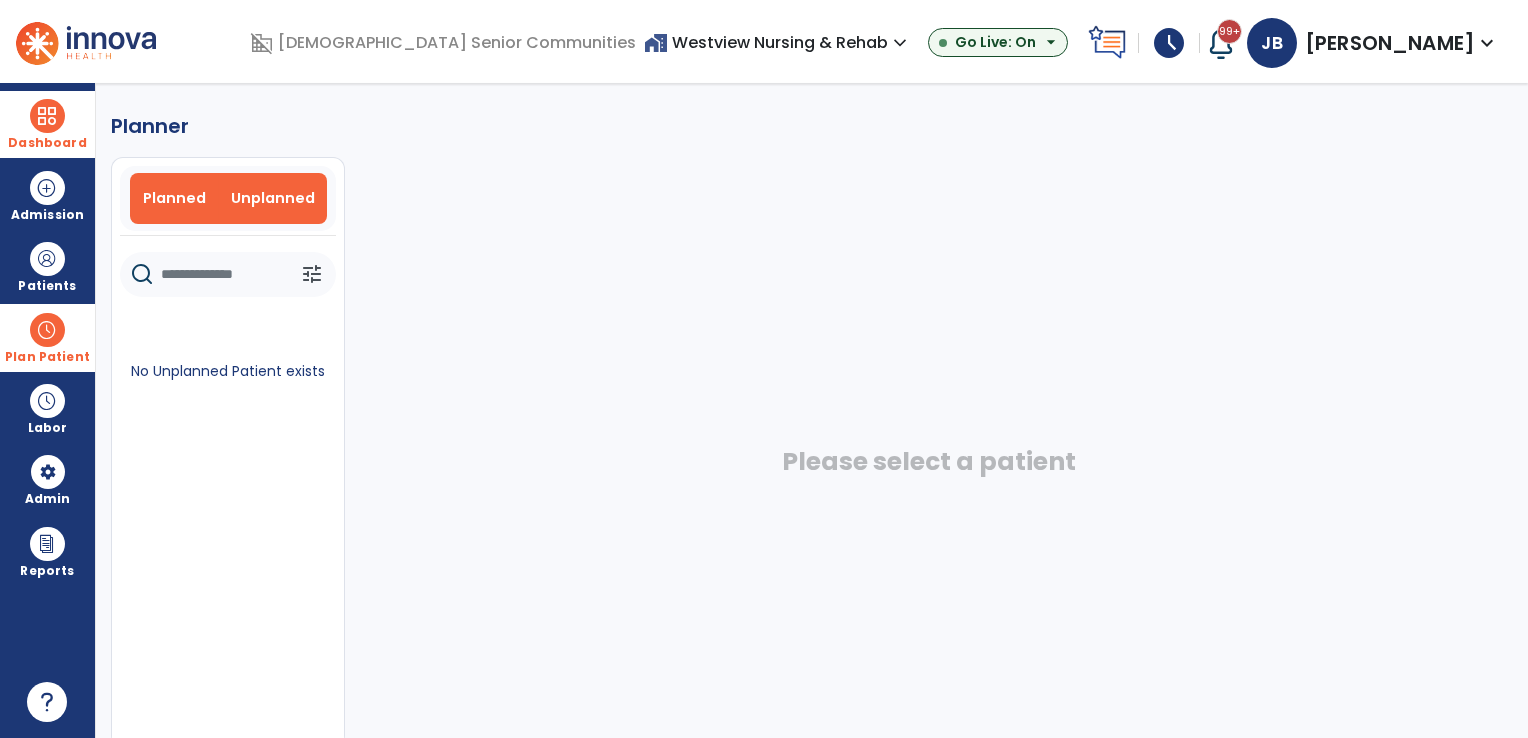 click on "Planned" at bounding box center [174, 198] 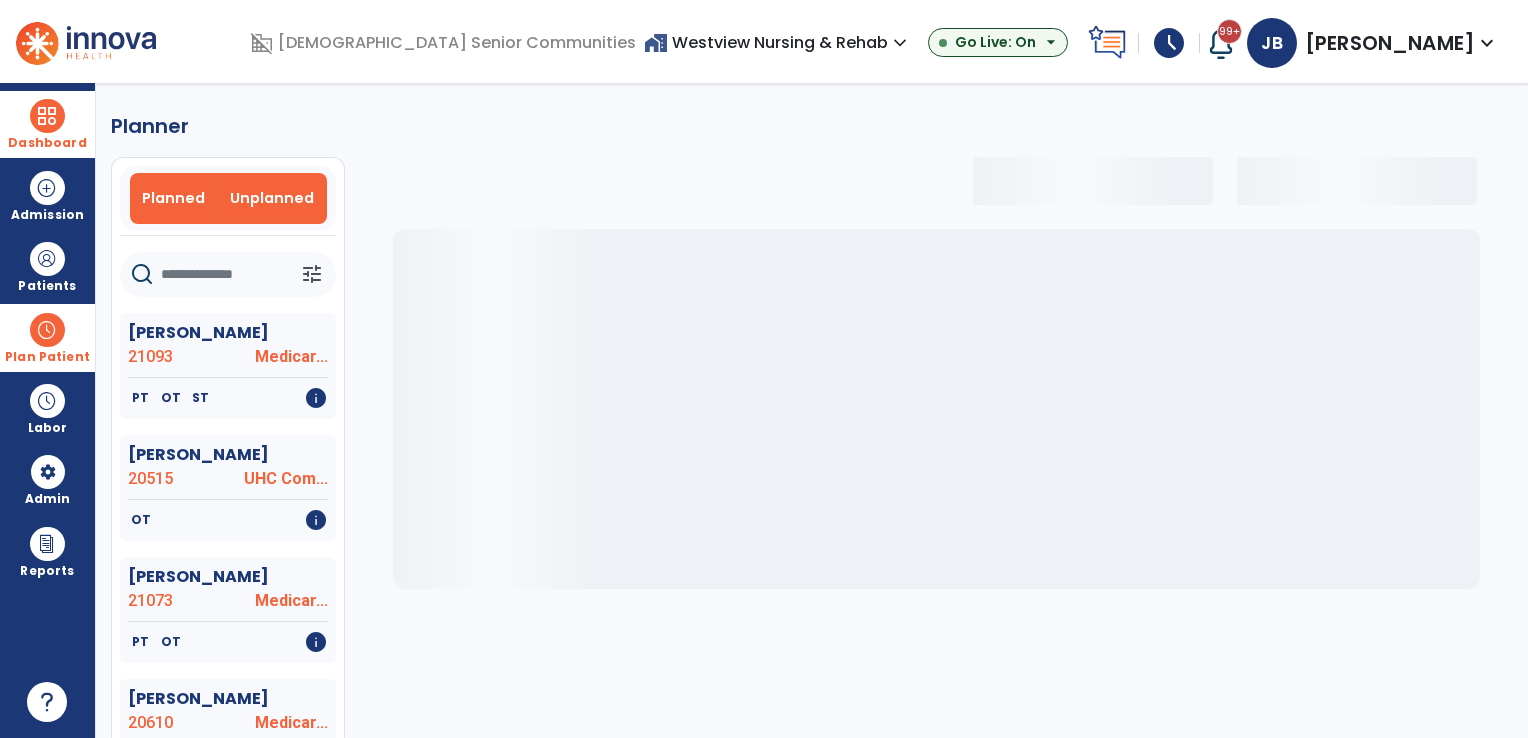 click on "Unplanned" at bounding box center [272, 198] 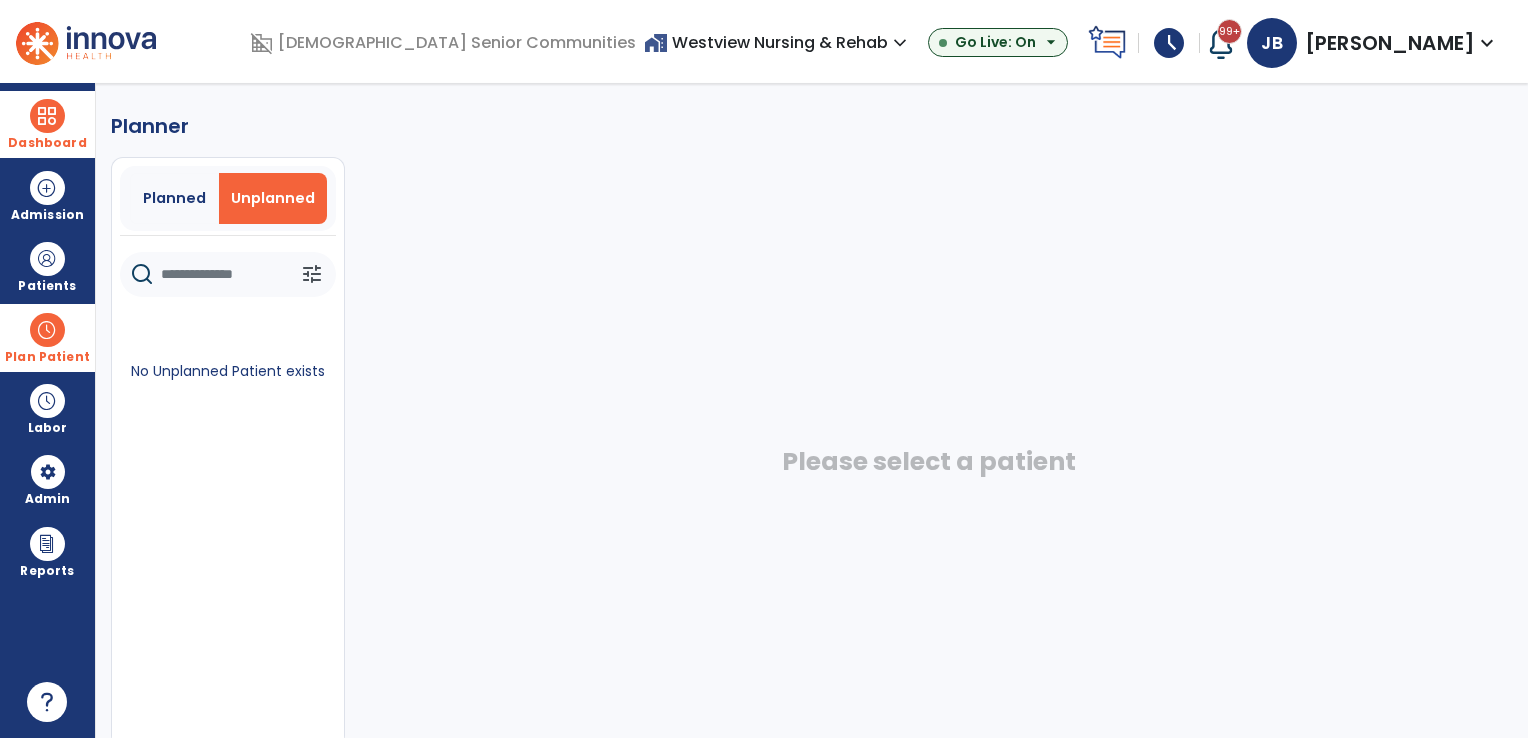 click at bounding box center (47, 330) 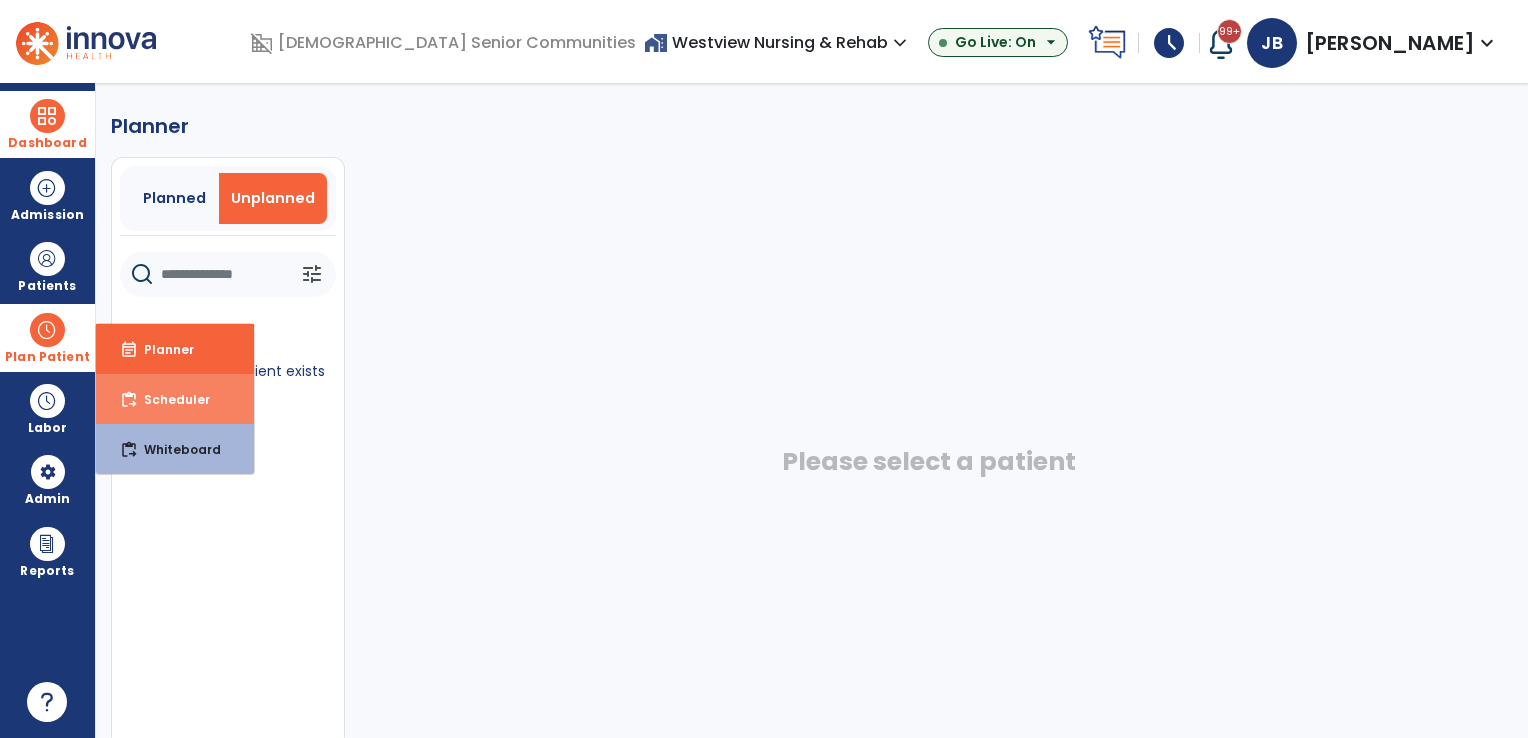 click on "content_paste_go" at bounding box center [129, 400] 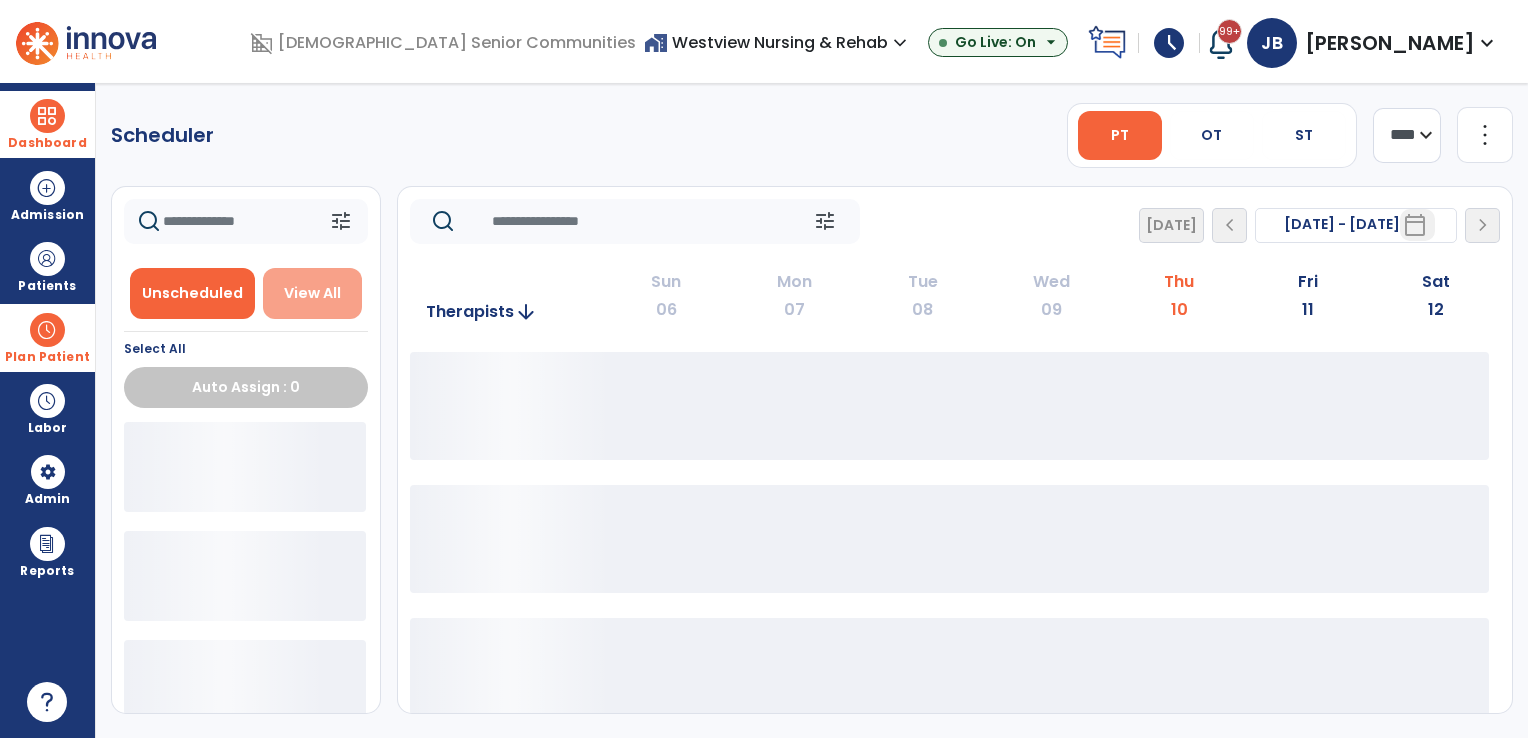 click on "View All" at bounding box center [312, 293] 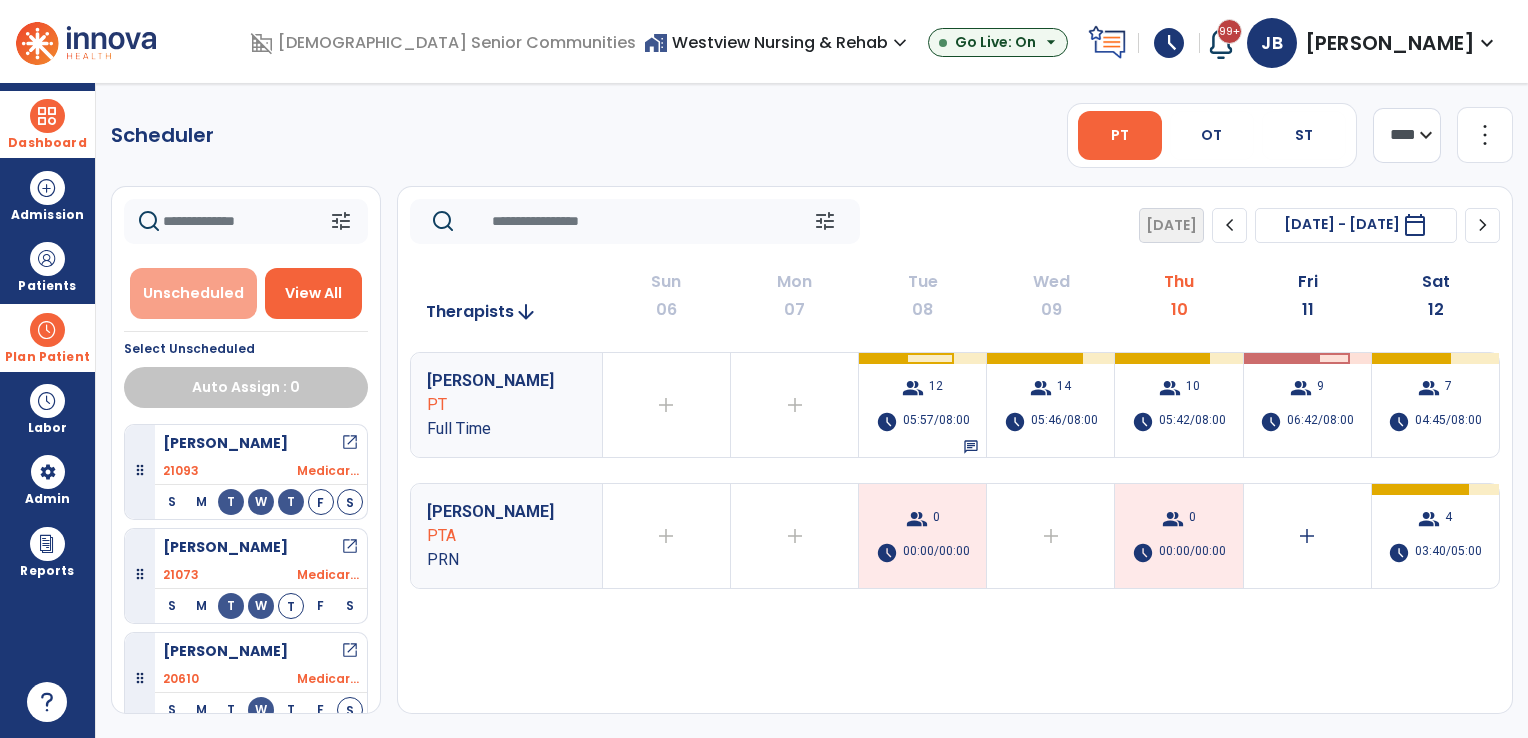 click on "Unscheduled" at bounding box center (193, 293) 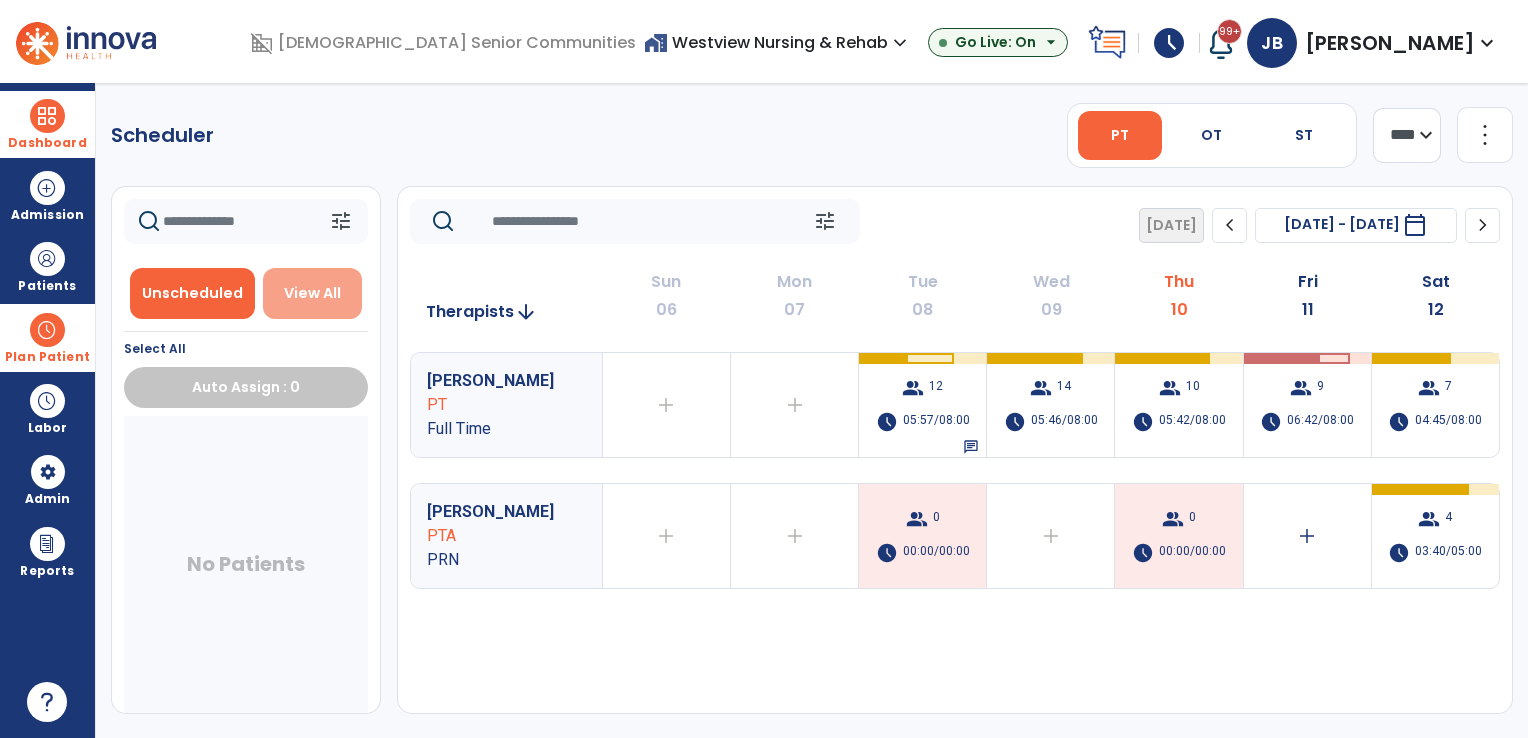click on "View All" at bounding box center [312, 293] 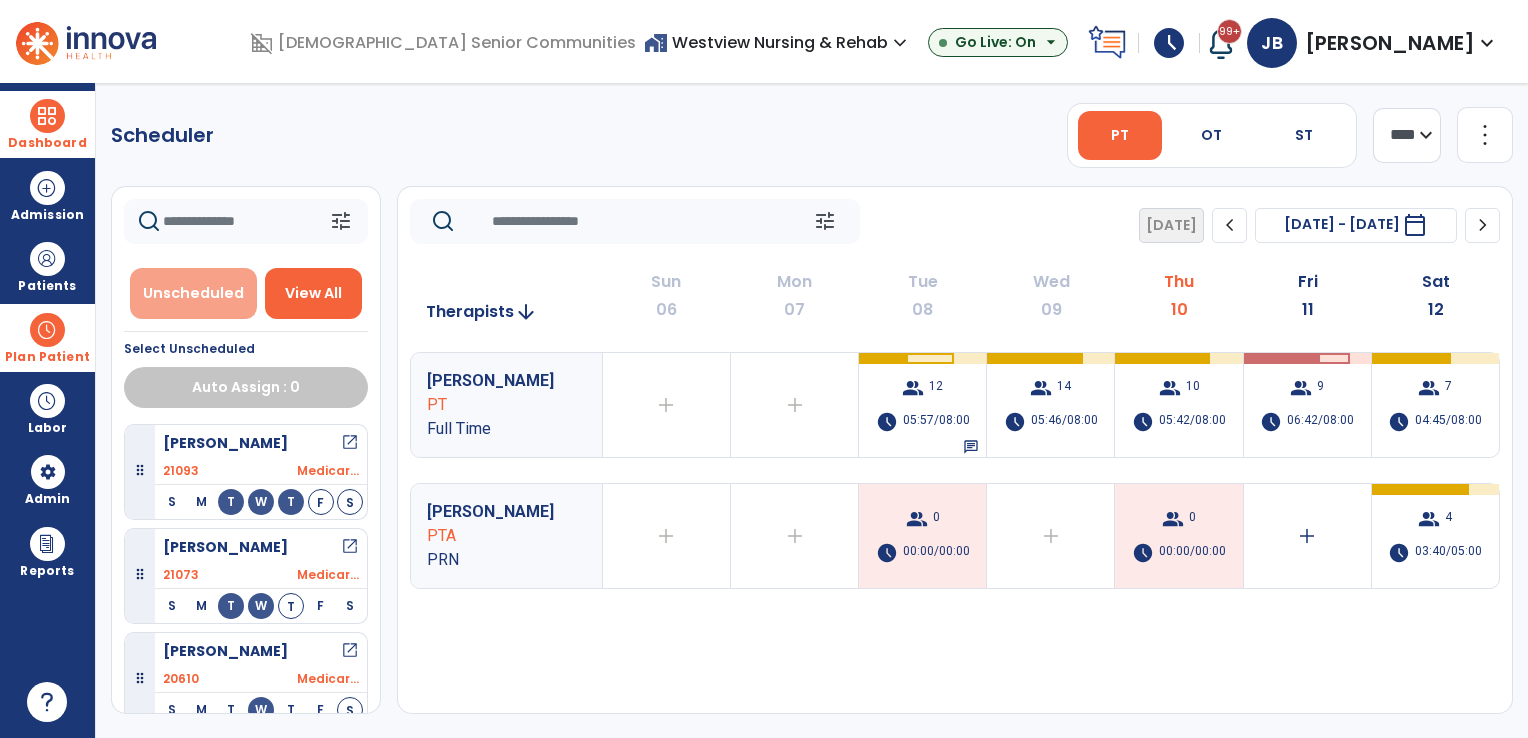 click on "Unscheduled" at bounding box center [193, 293] 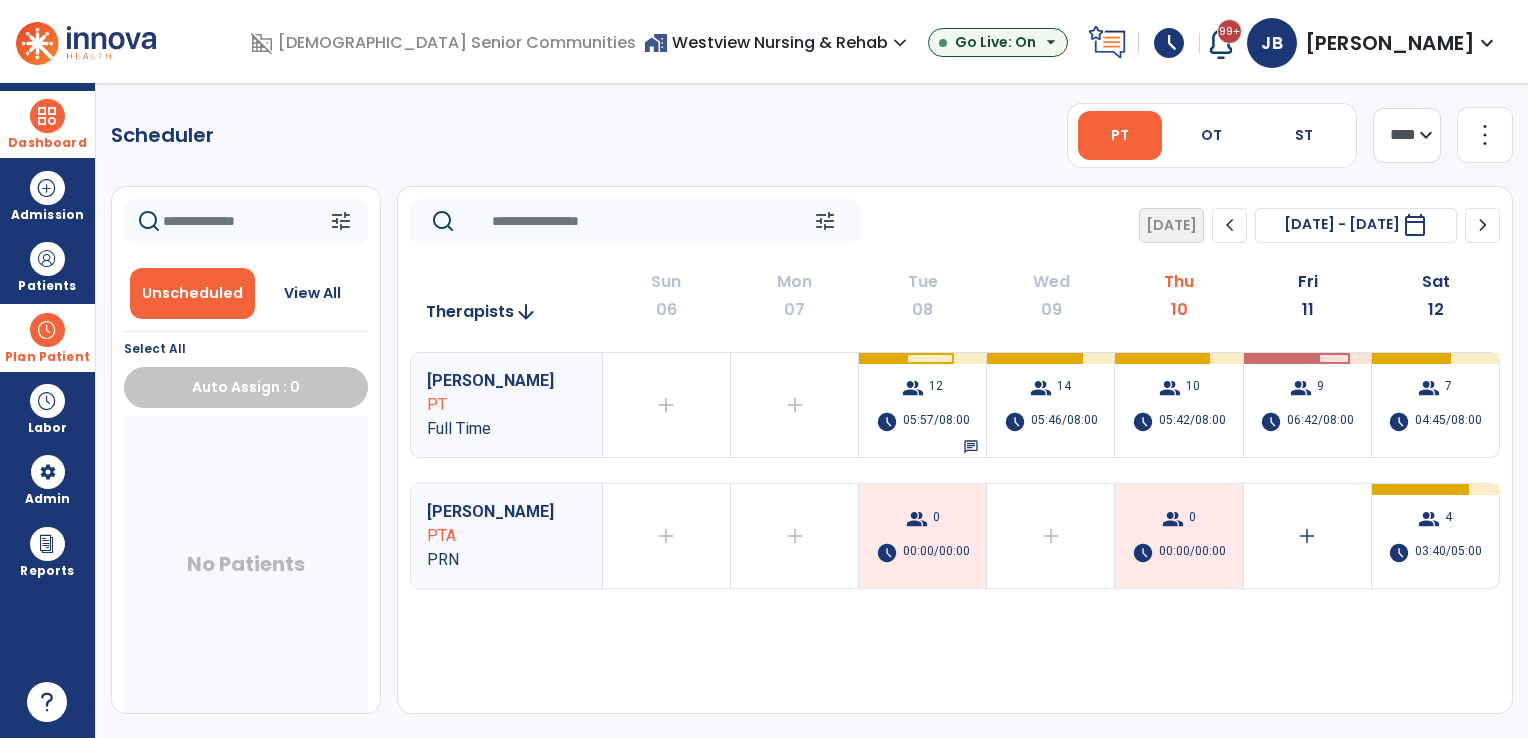 click on "Dashboard" at bounding box center (47, 124) 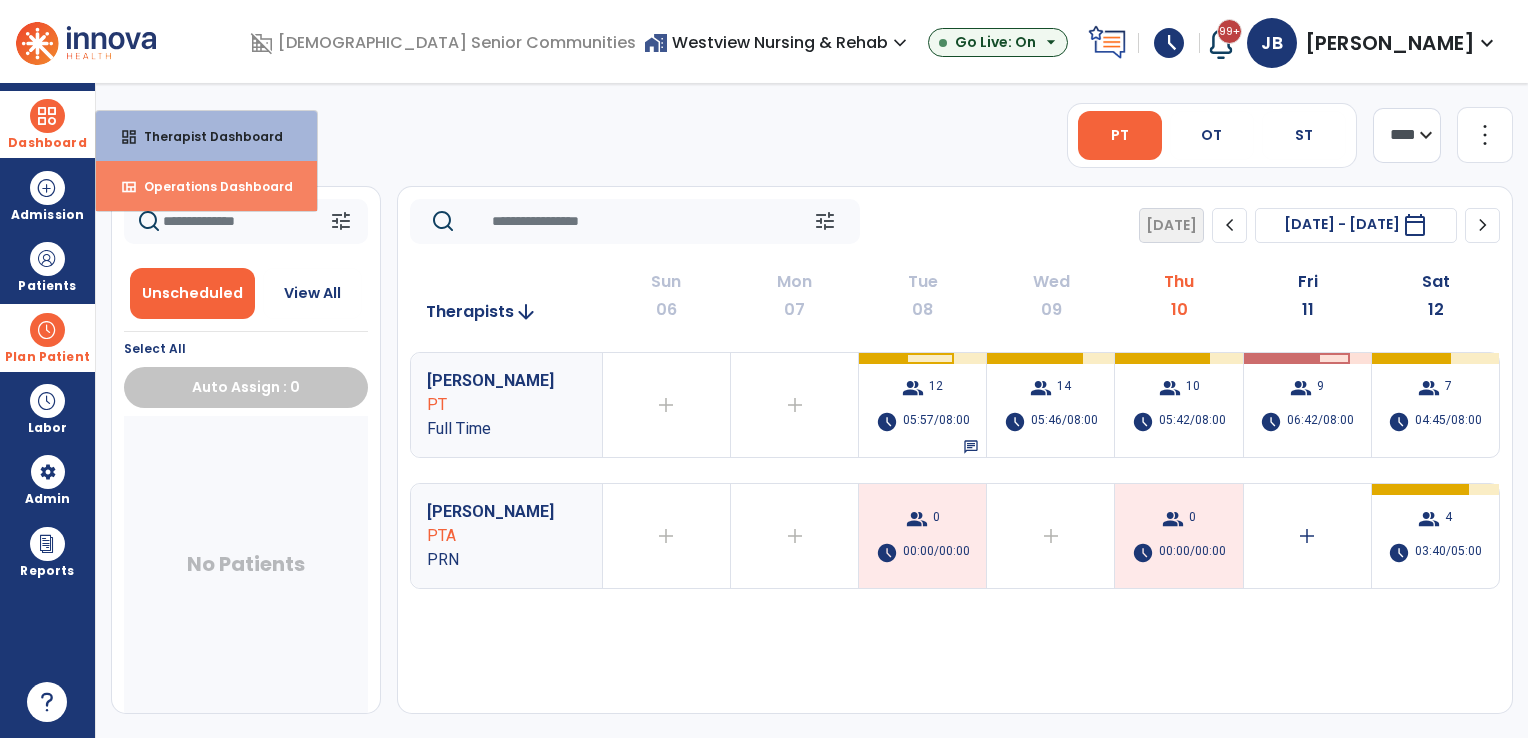 click on "Operations Dashboard" at bounding box center (210, 186) 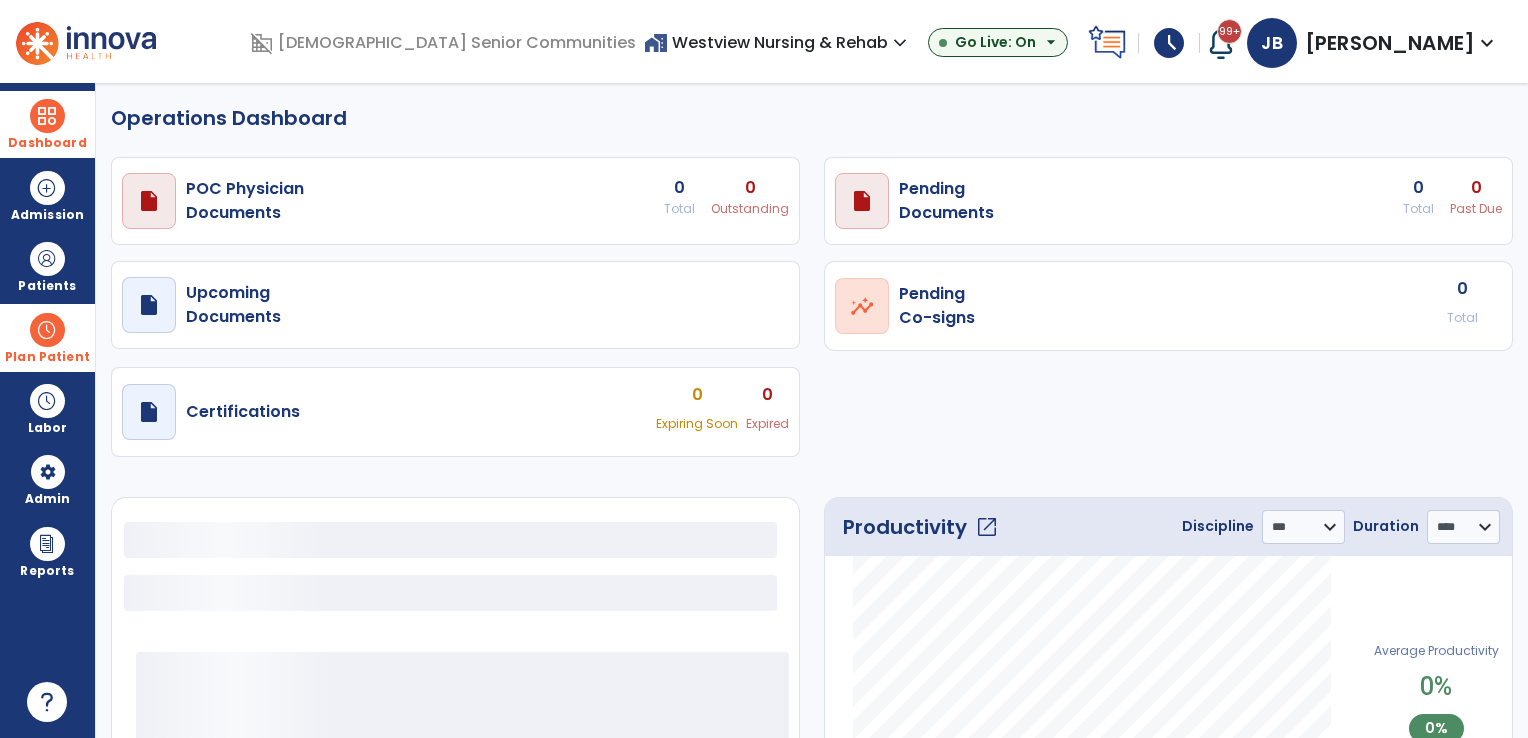 select on "***" 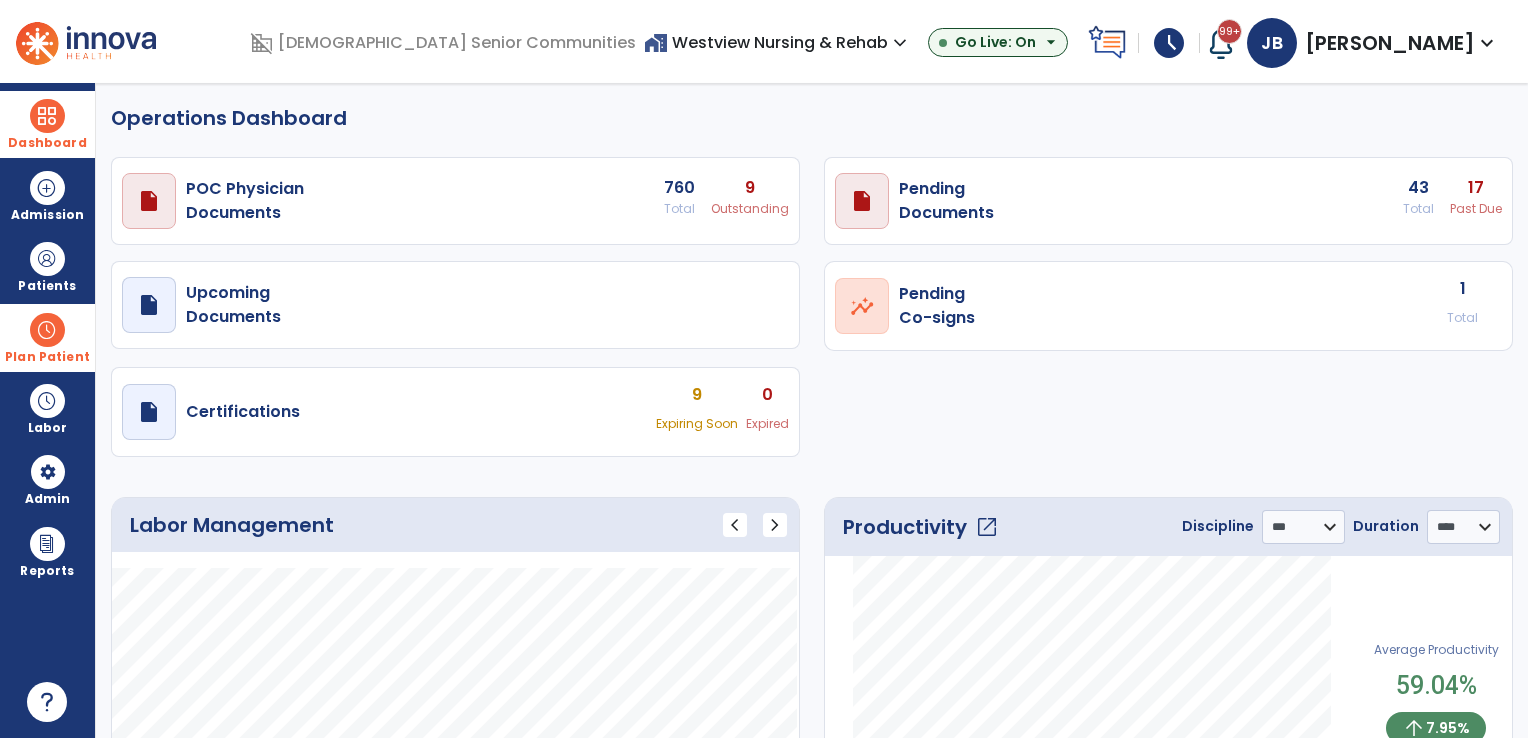 click at bounding box center [47, 330] 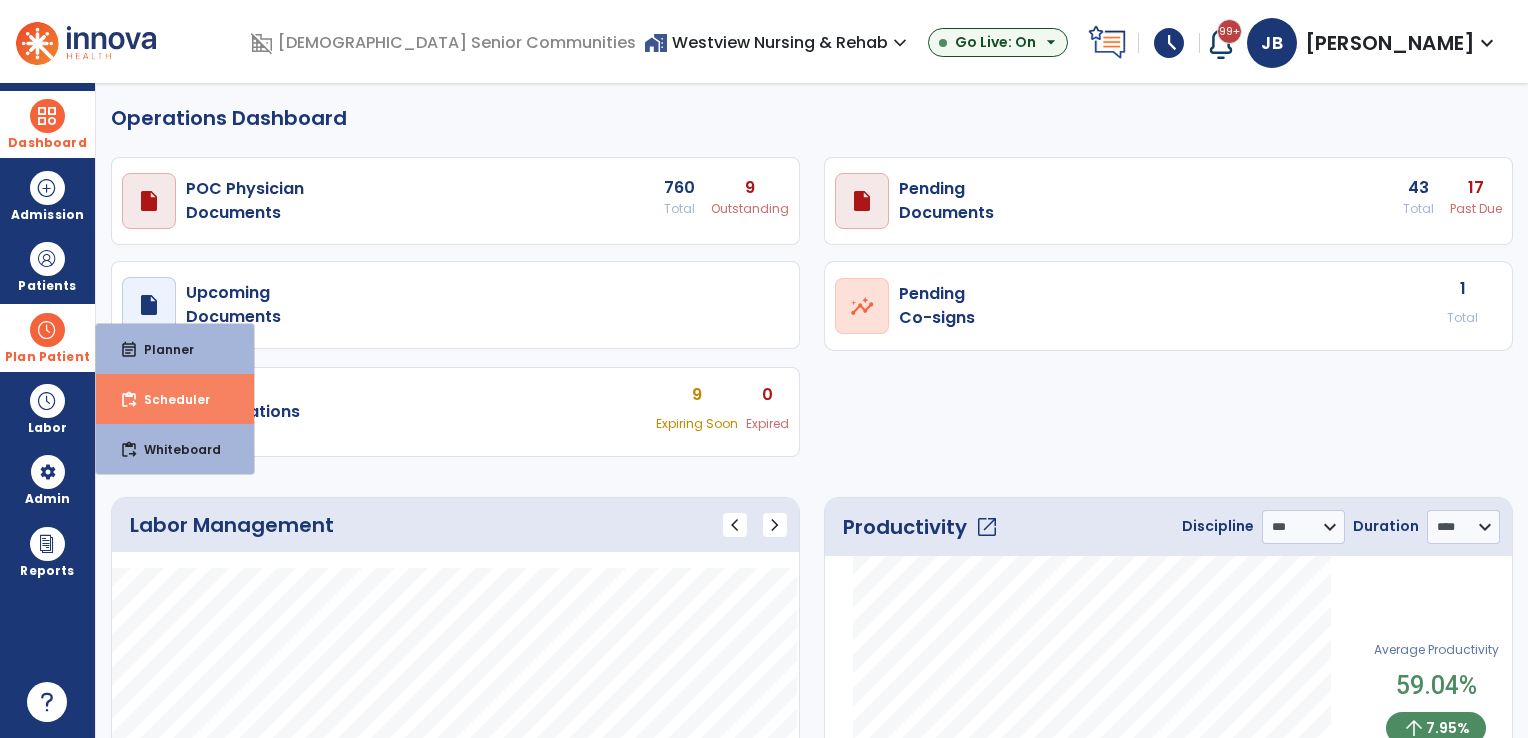 click on "Scheduler" at bounding box center [169, 399] 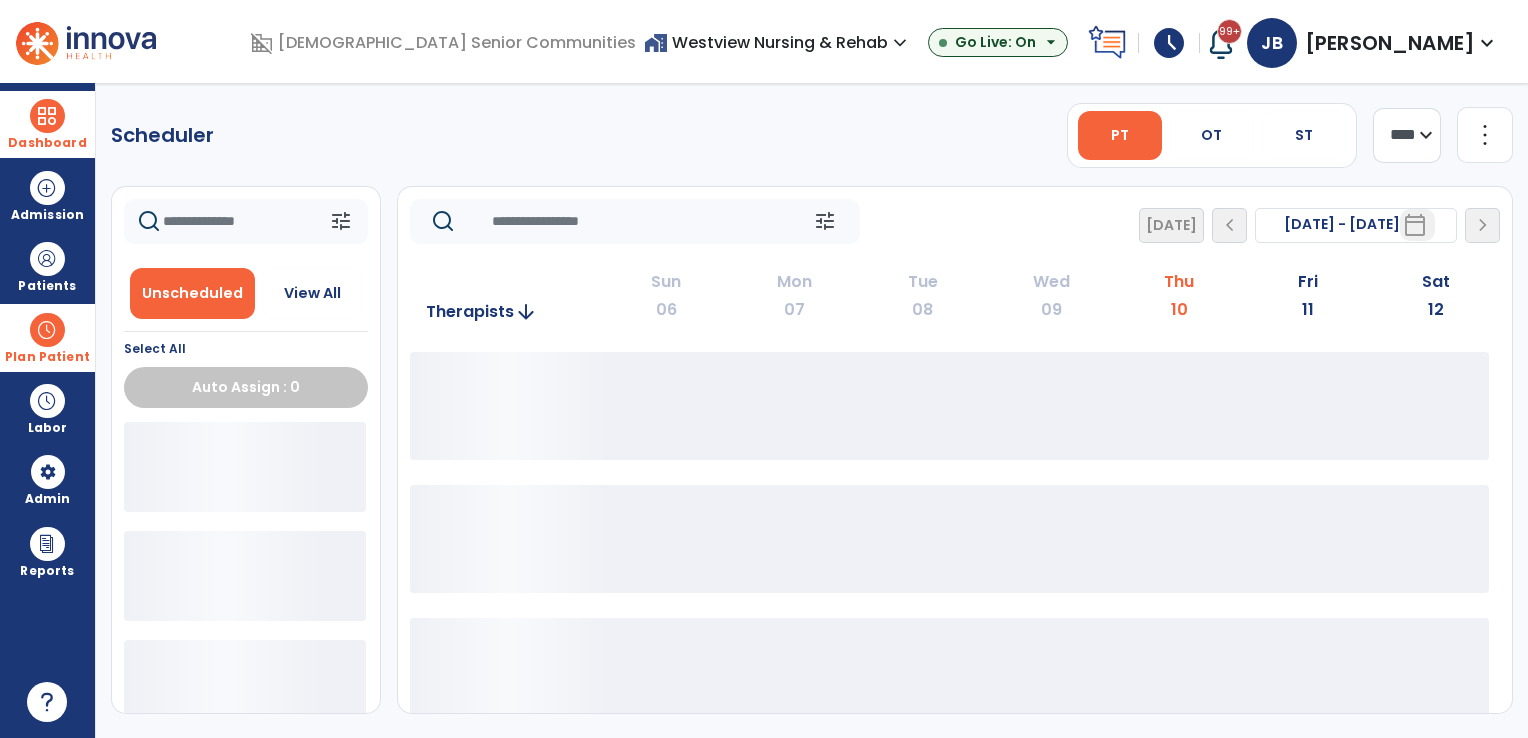 click at bounding box center [47, 116] 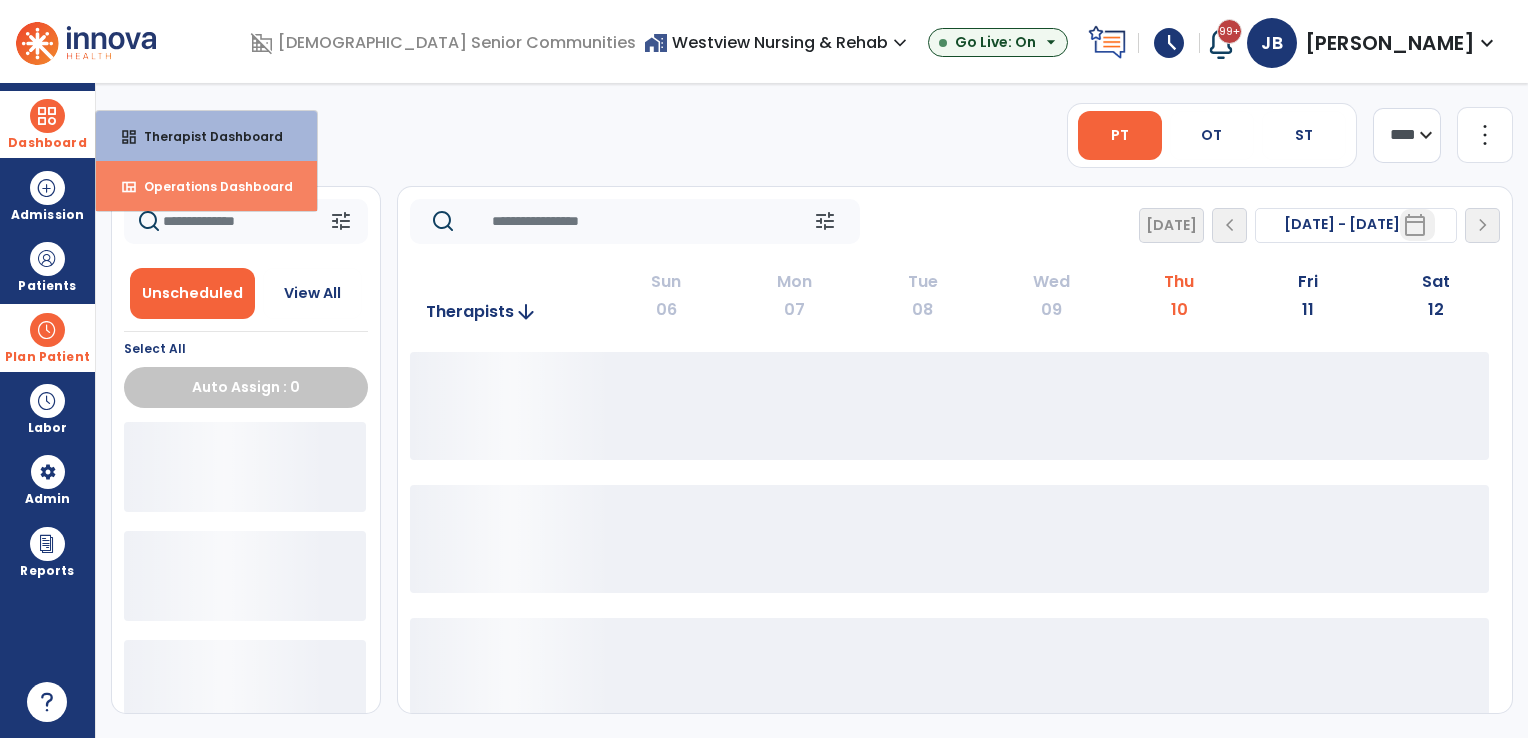 click on "Operations Dashboard" at bounding box center (210, 186) 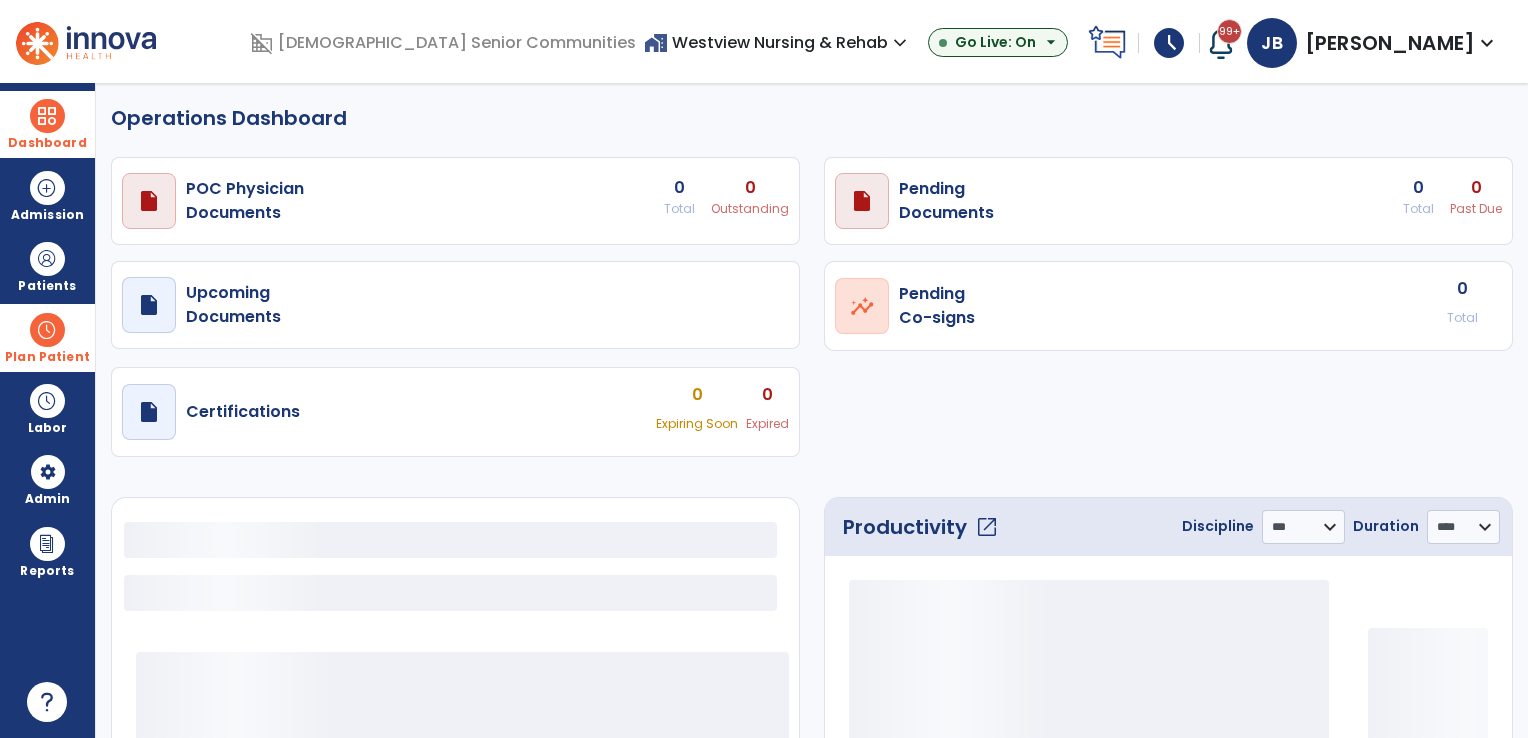 select on "***" 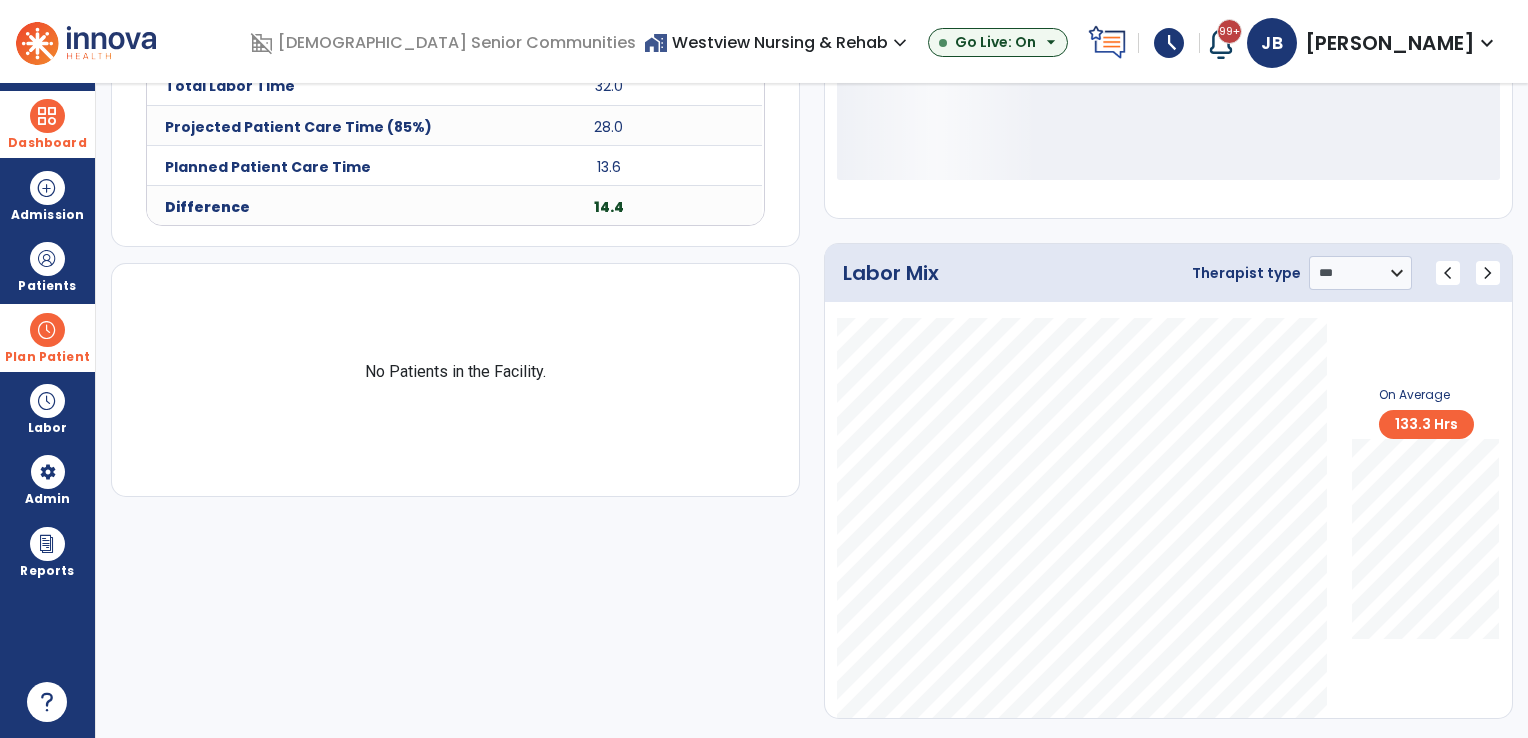scroll, scrollTop: 0, scrollLeft: 0, axis: both 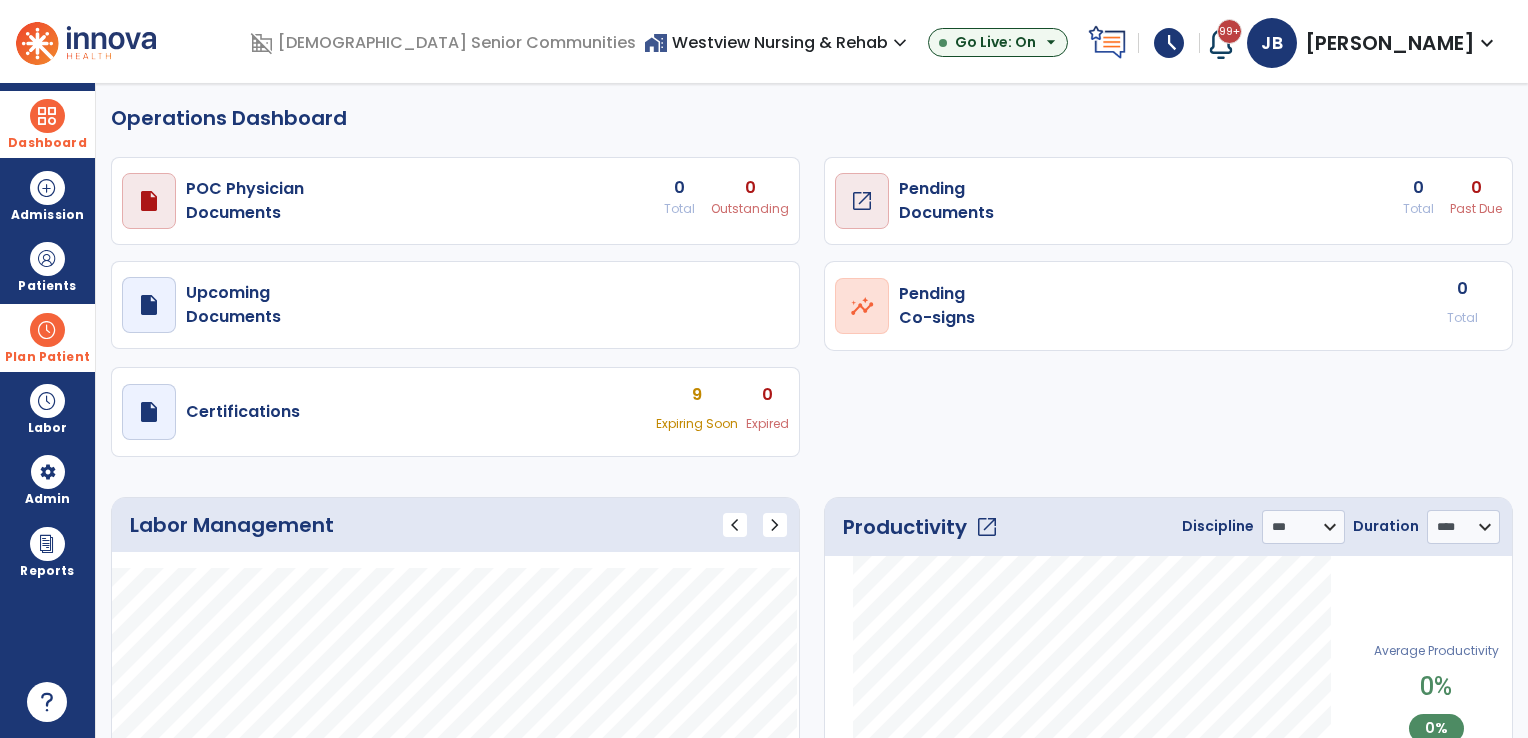 click on "Pending   Documents" at bounding box center (245, 201) 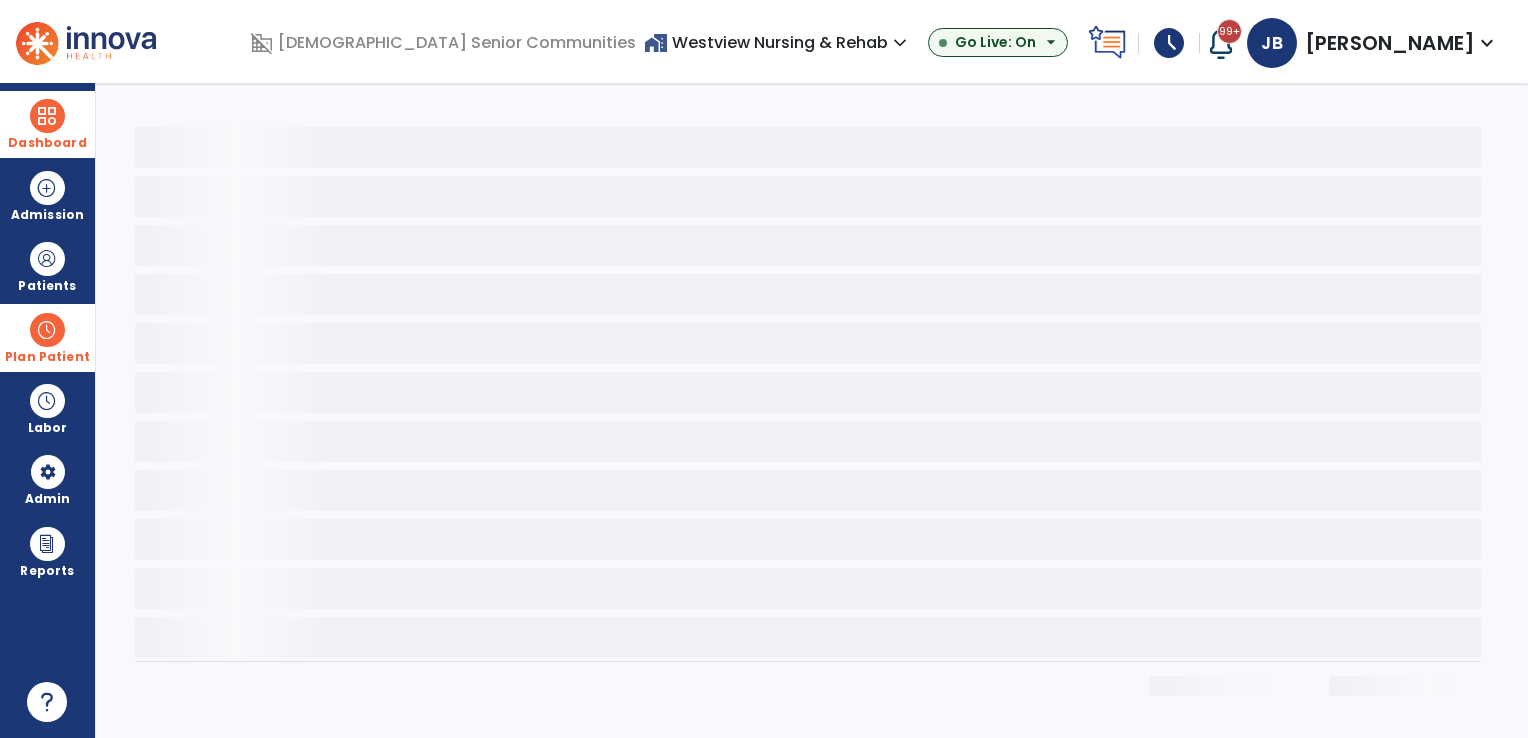 click at bounding box center [47, 116] 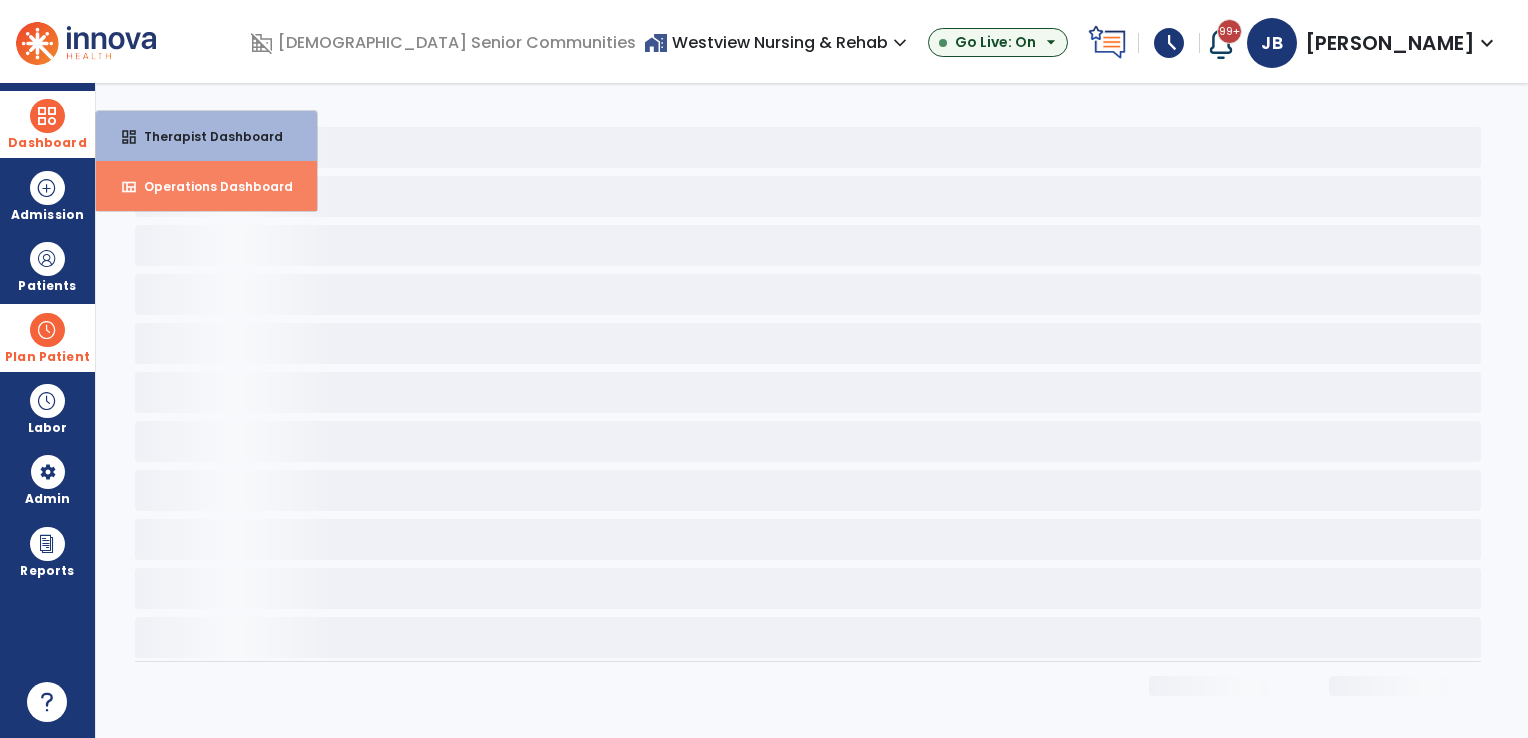 click on "Operations Dashboard" at bounding box center (210, 186) 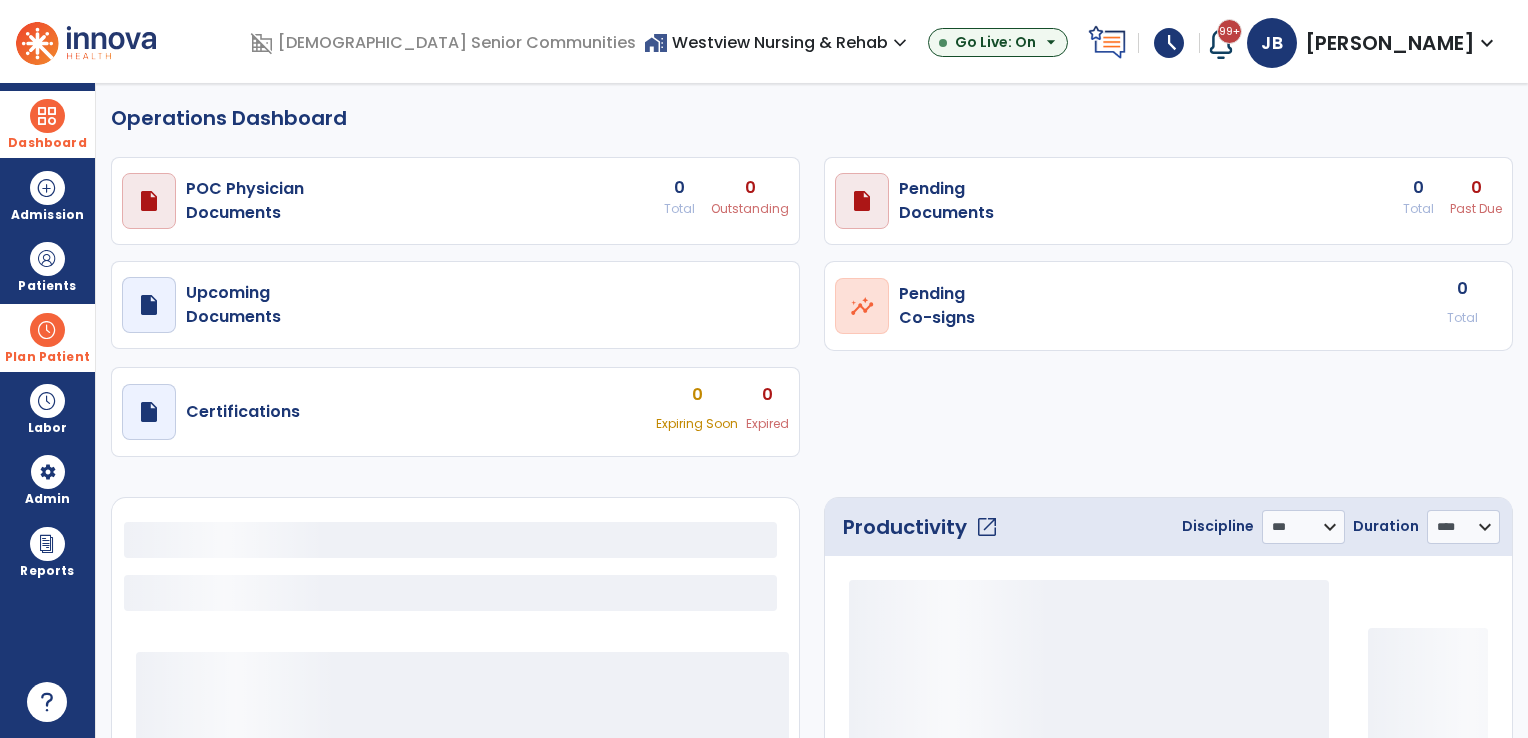 select on "***" 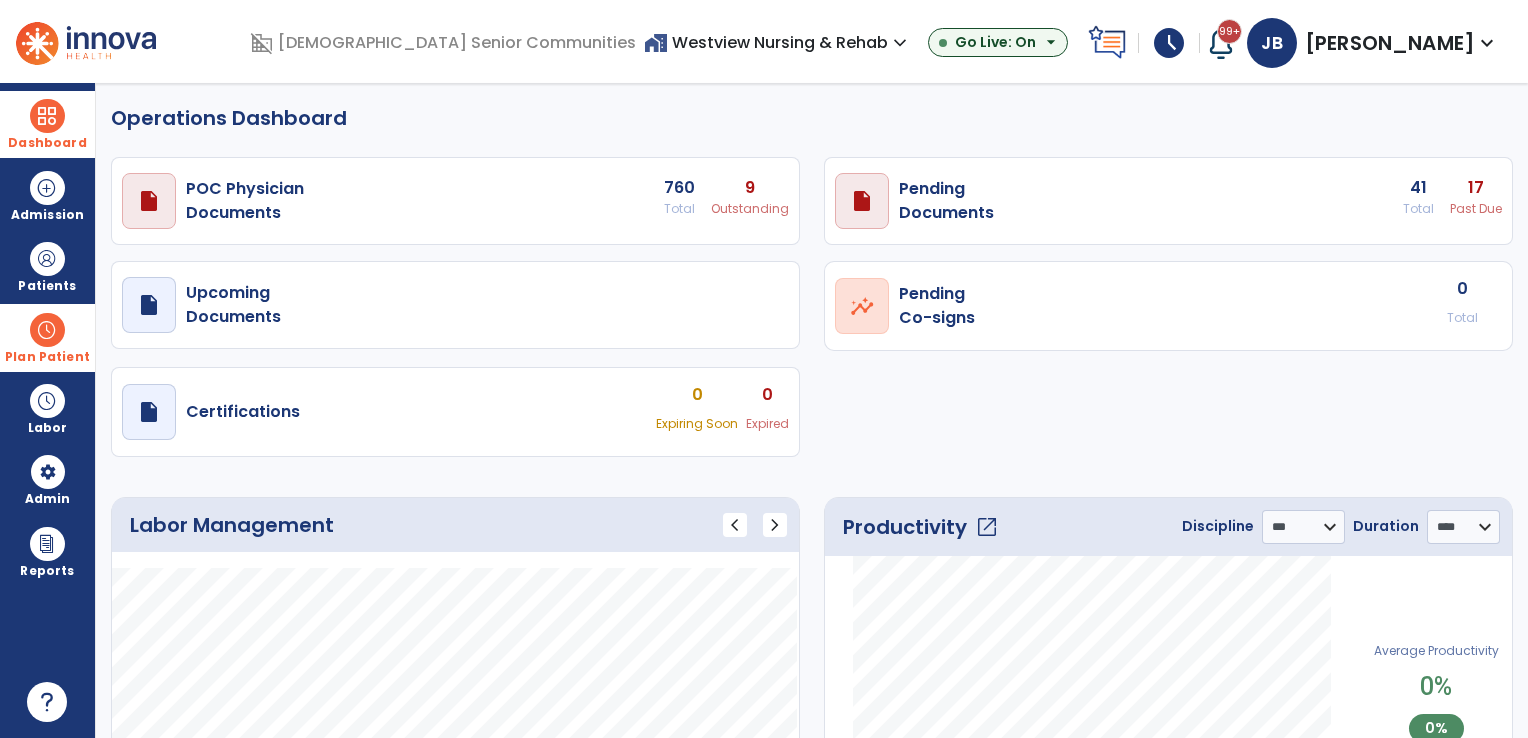 click on "draft   open_in_new  POC Physician  Documents 760 Total 9 Outstanding" at bounding box center (455, 201) 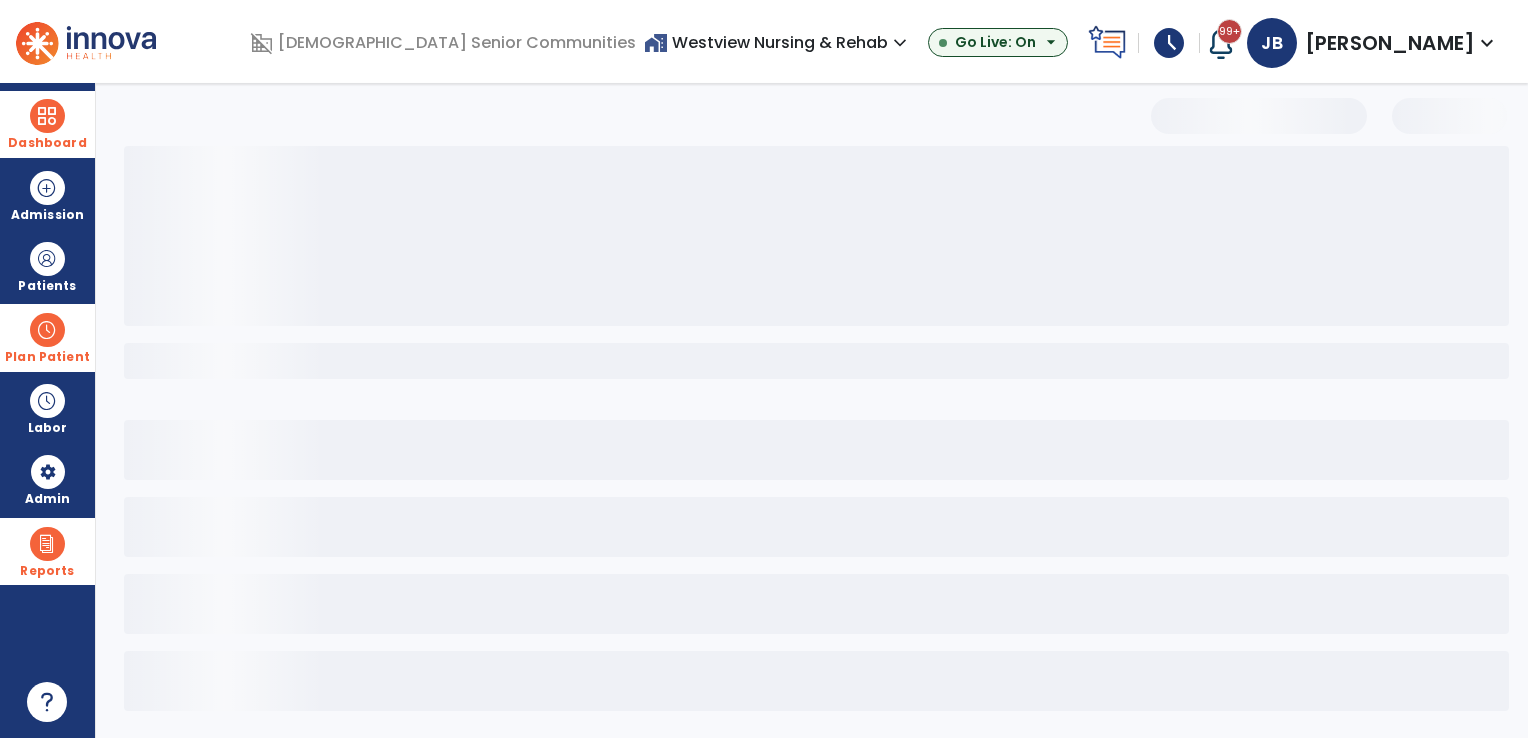 click on "Reports" at bounding box center [47, 551] 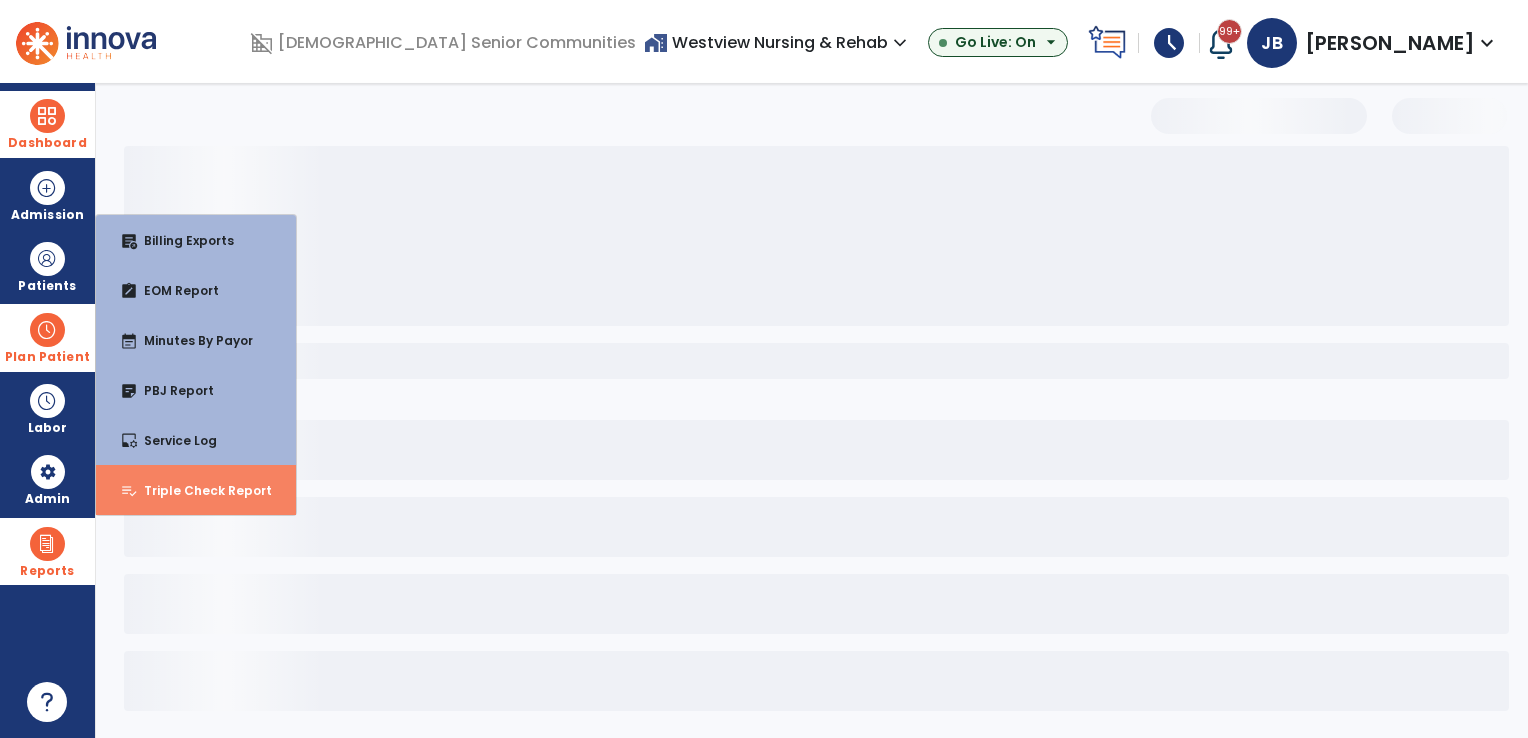 click on "Triple Check Report" at bounding box center (200, 490) 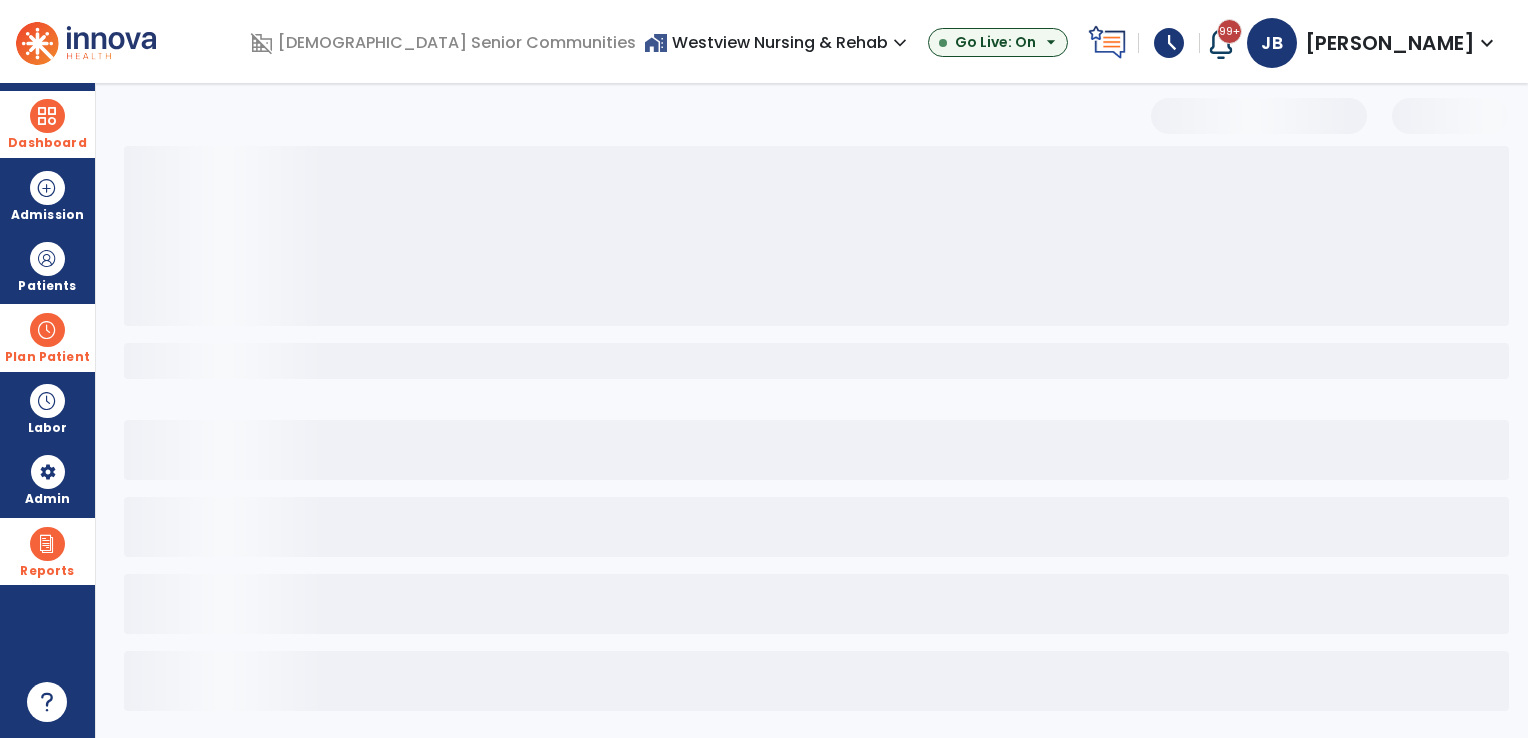 click on "[PERSON_NAME]" at bounding box center (1390, 43) 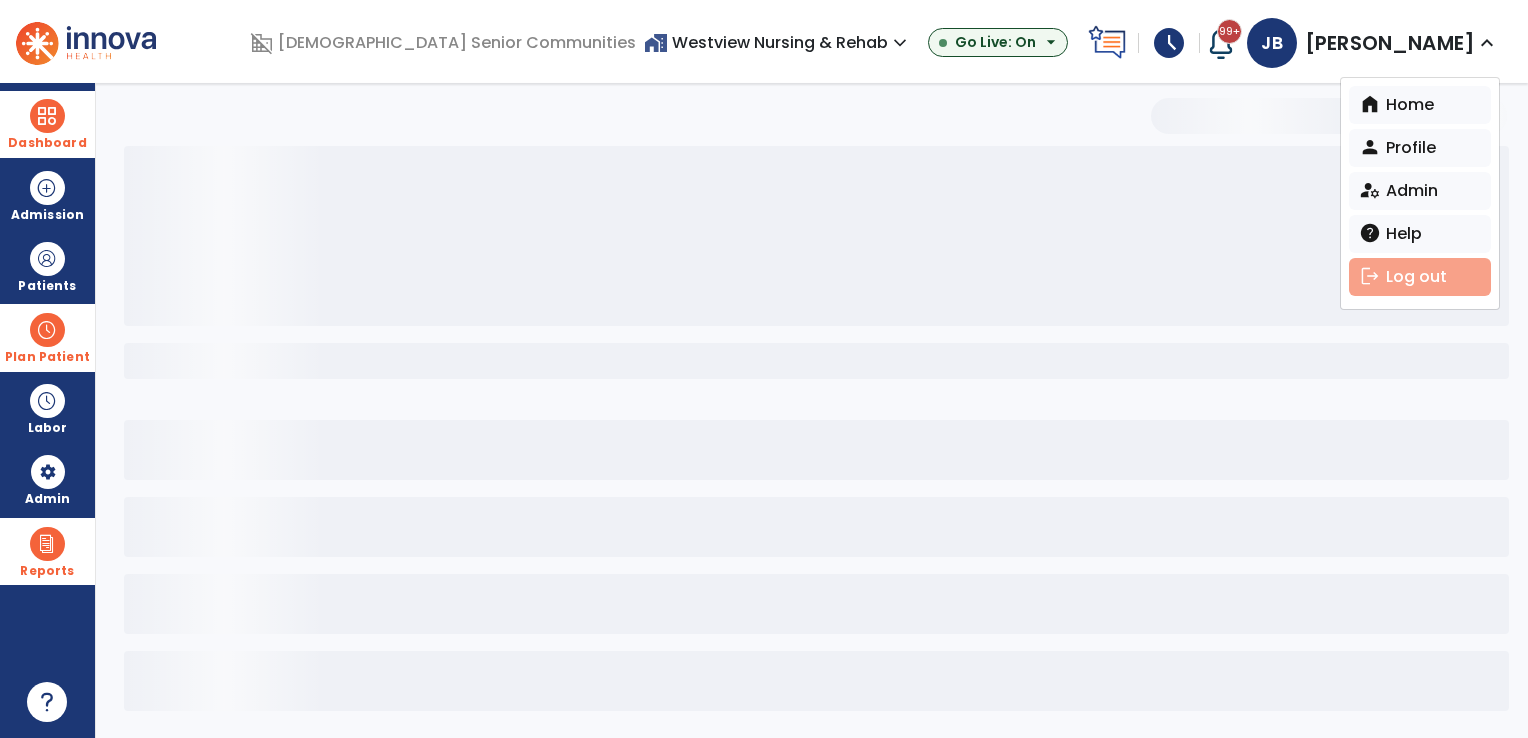 click on "logout" at bounding box center [1370, 276] 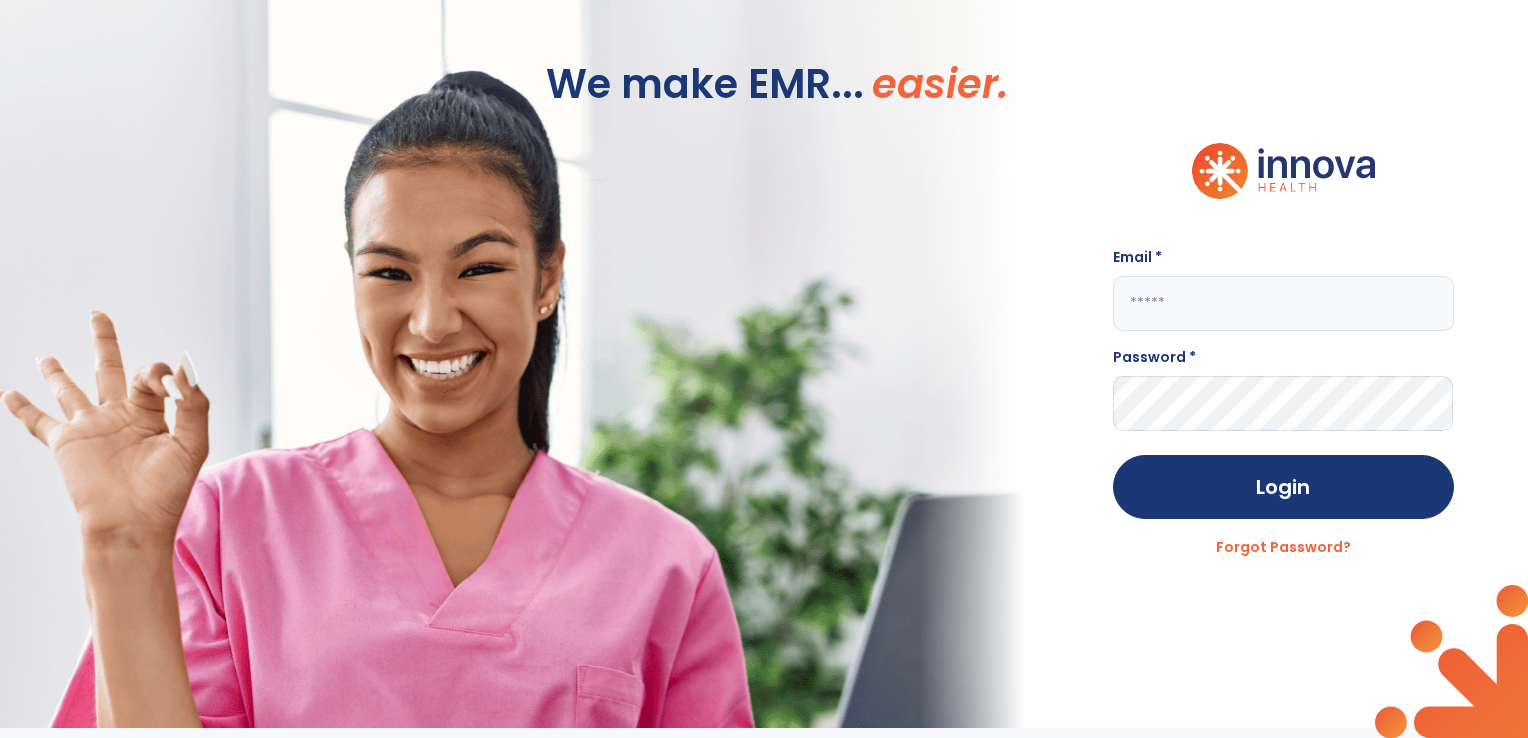 type on "**********" 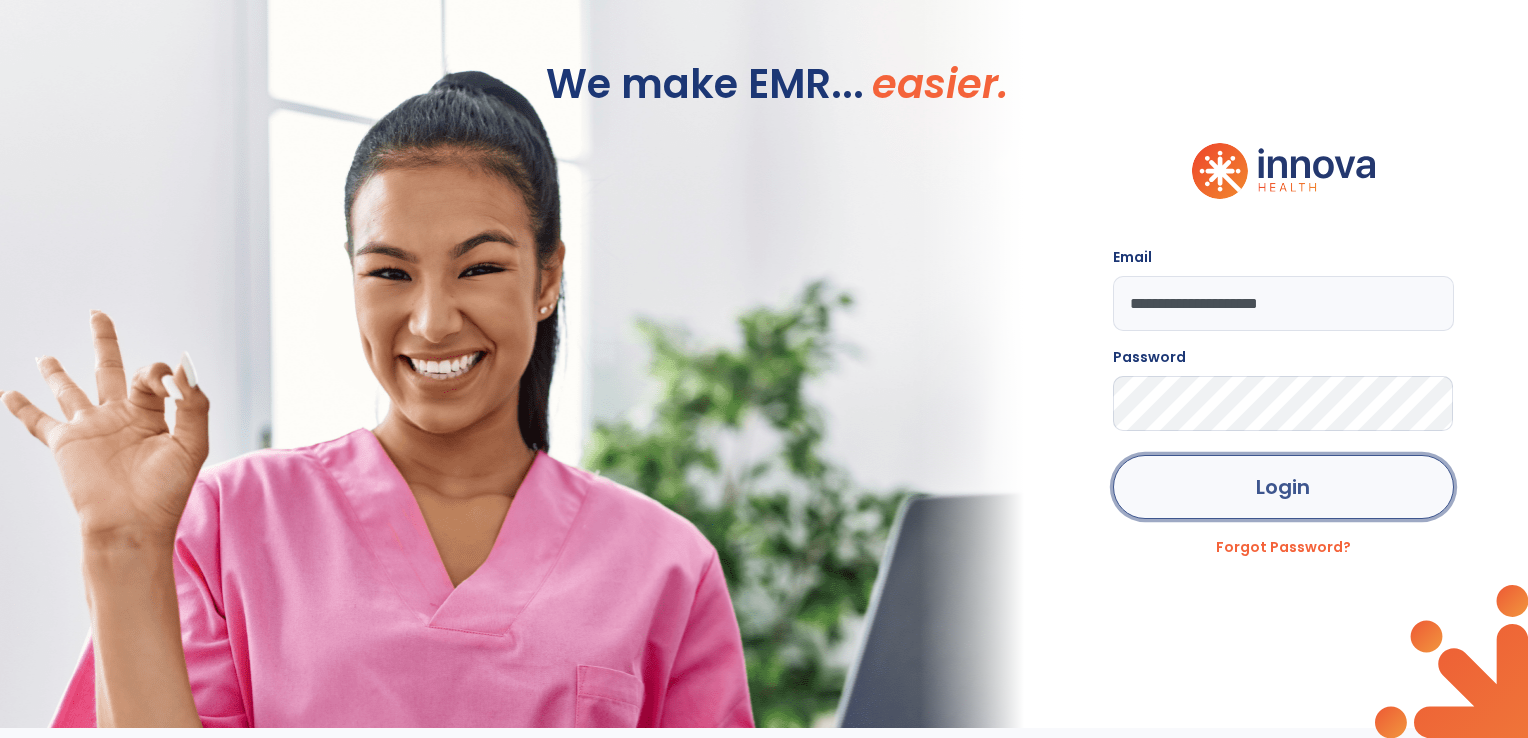 click on "Login" 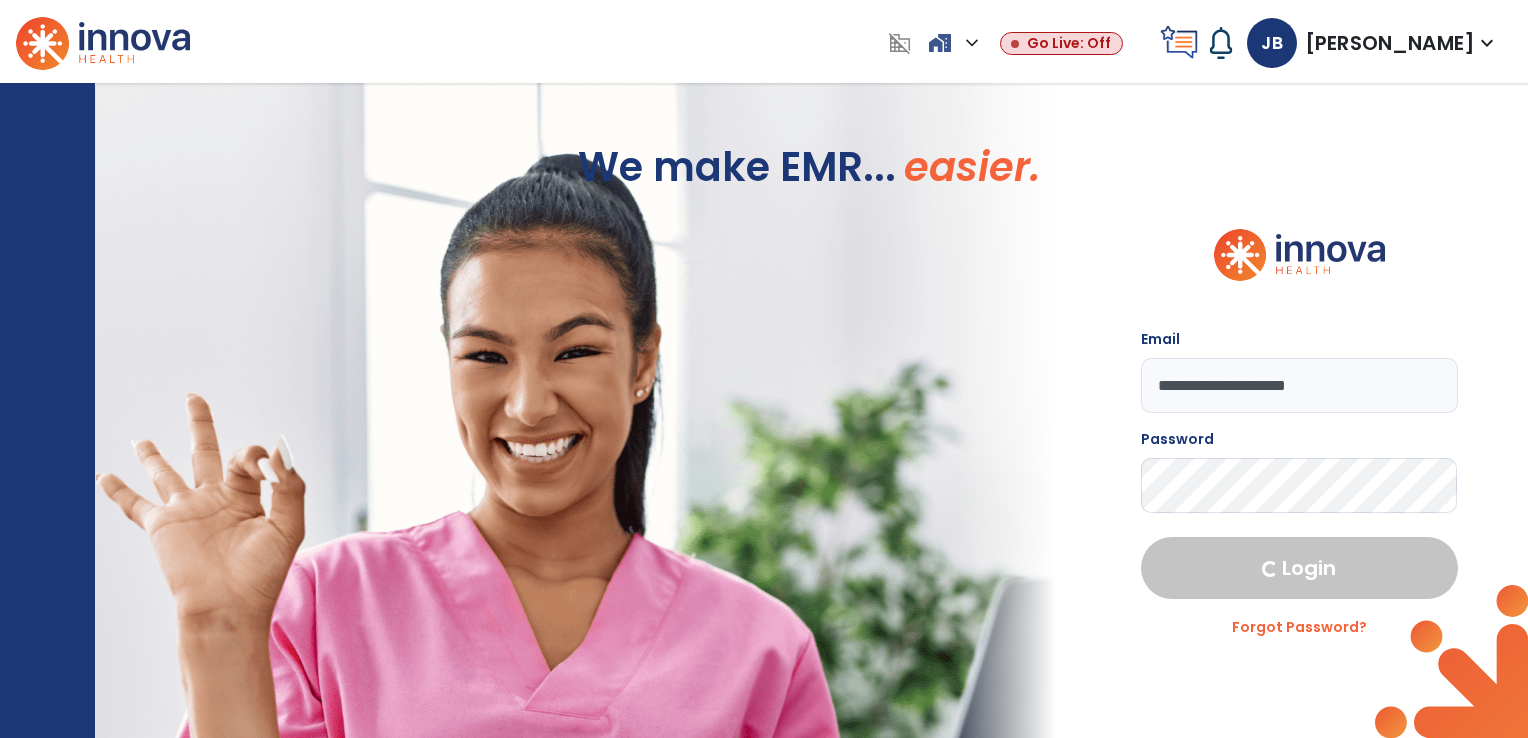 select on "***" 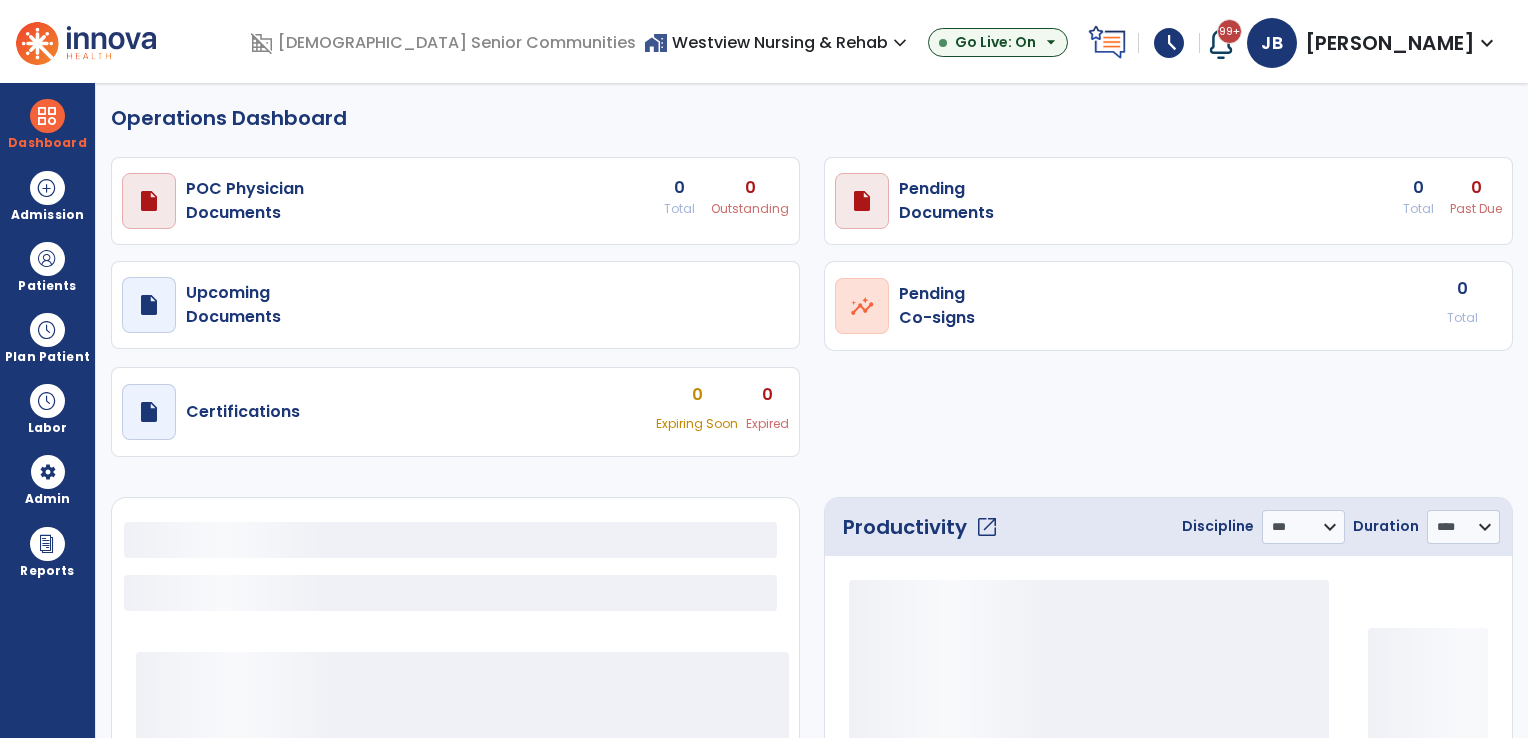 select on "***" 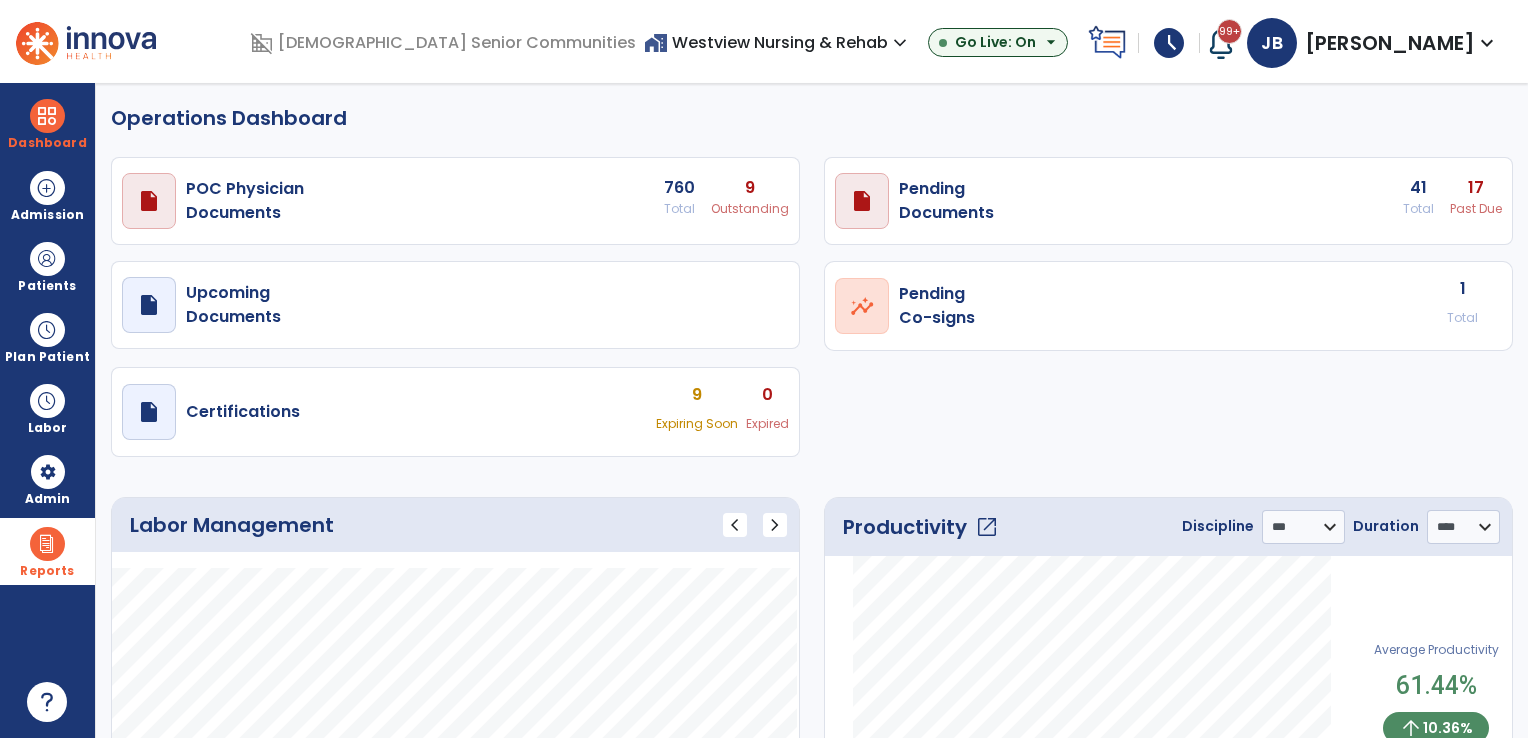 click at bounding box center [47, 544] 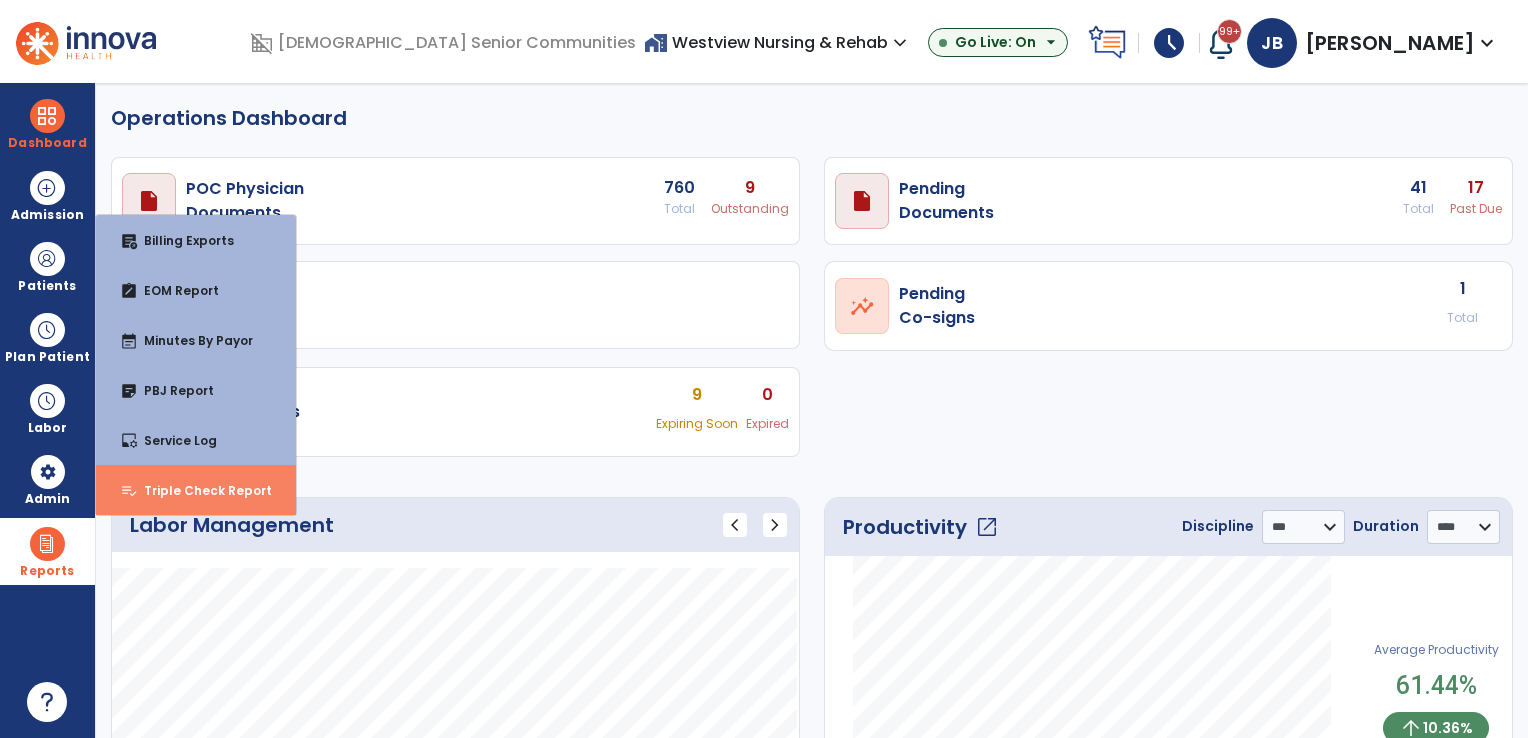 click on "Triple Check Report" at bounding box center (200, 490) 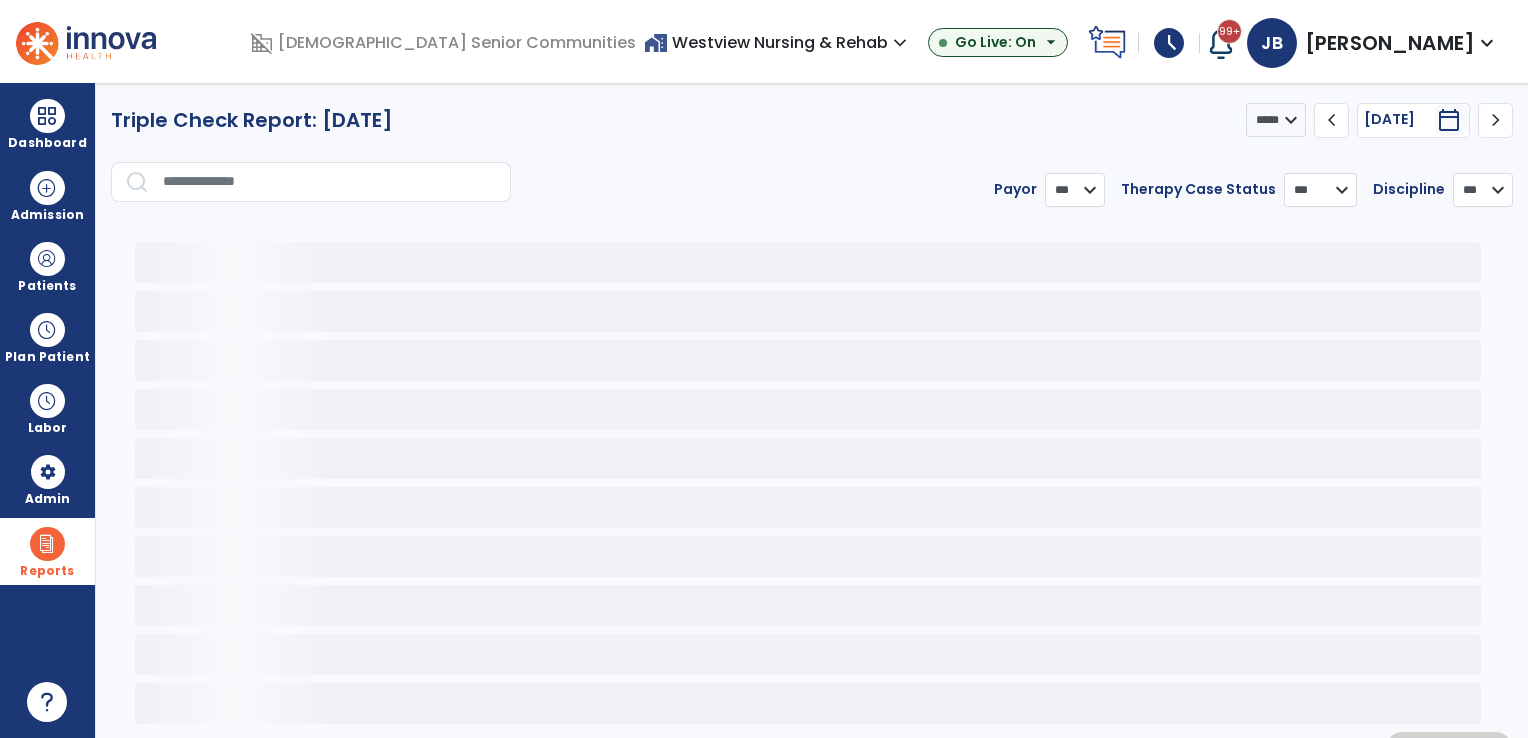 select on "***" 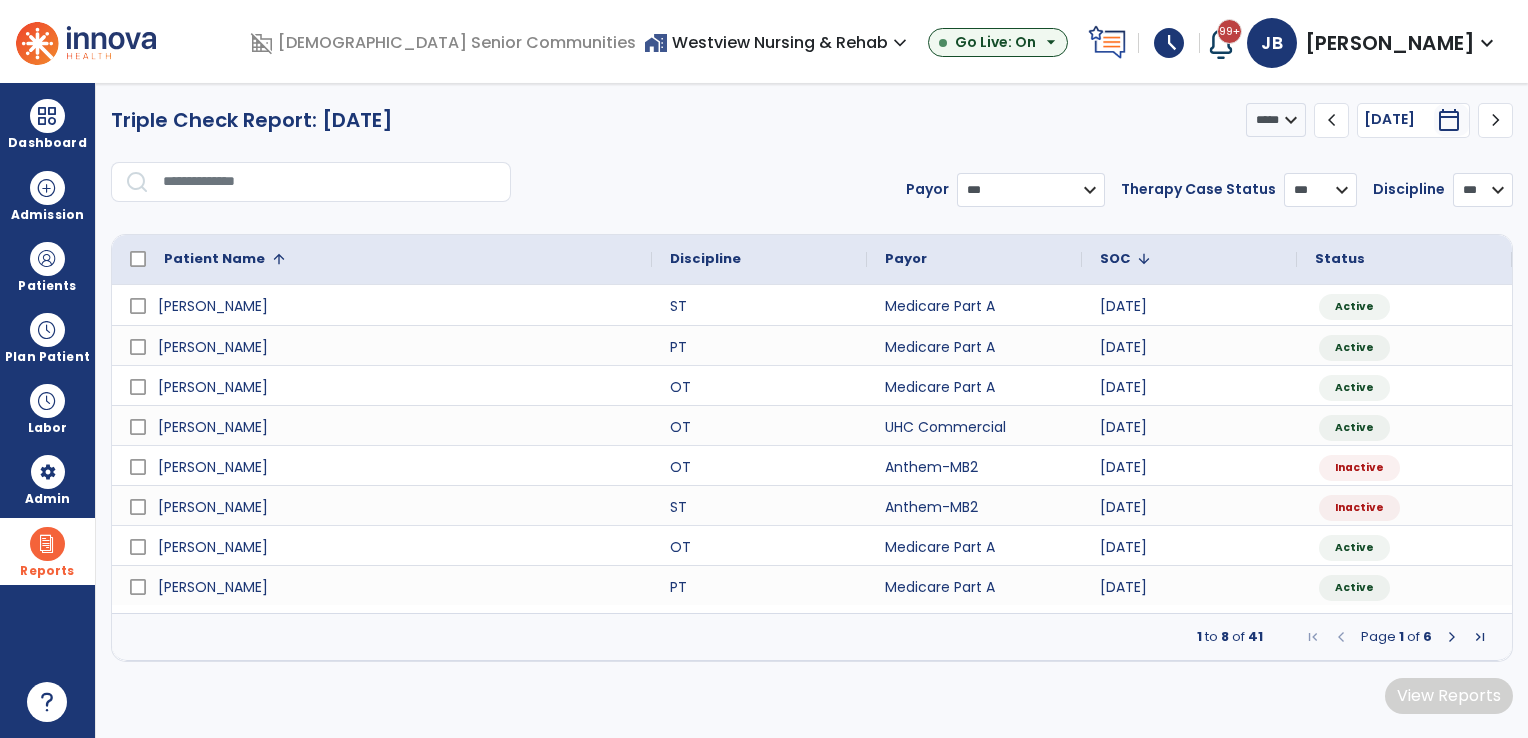 click at bounding box center (1144, 259) 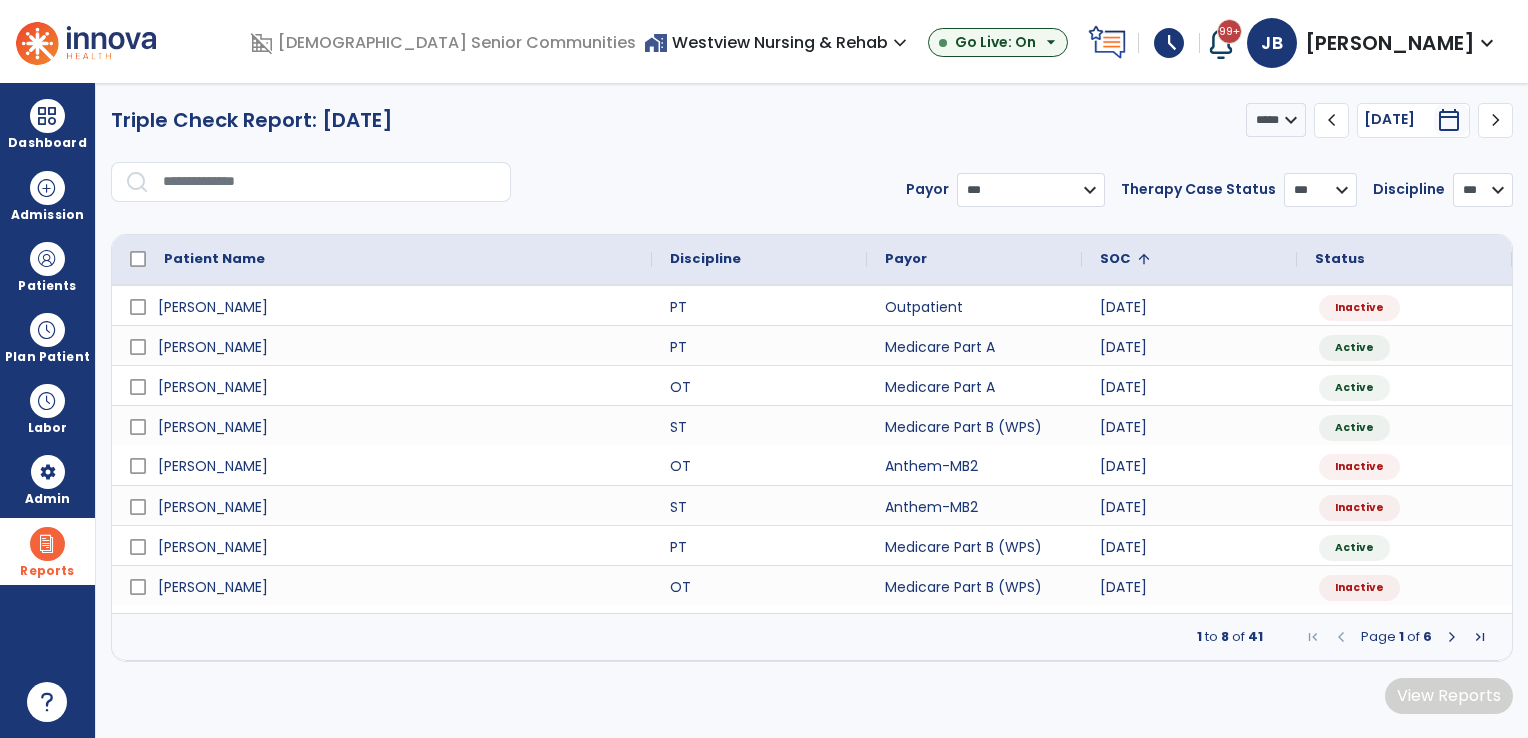 click at bounding box center [1144, 259] 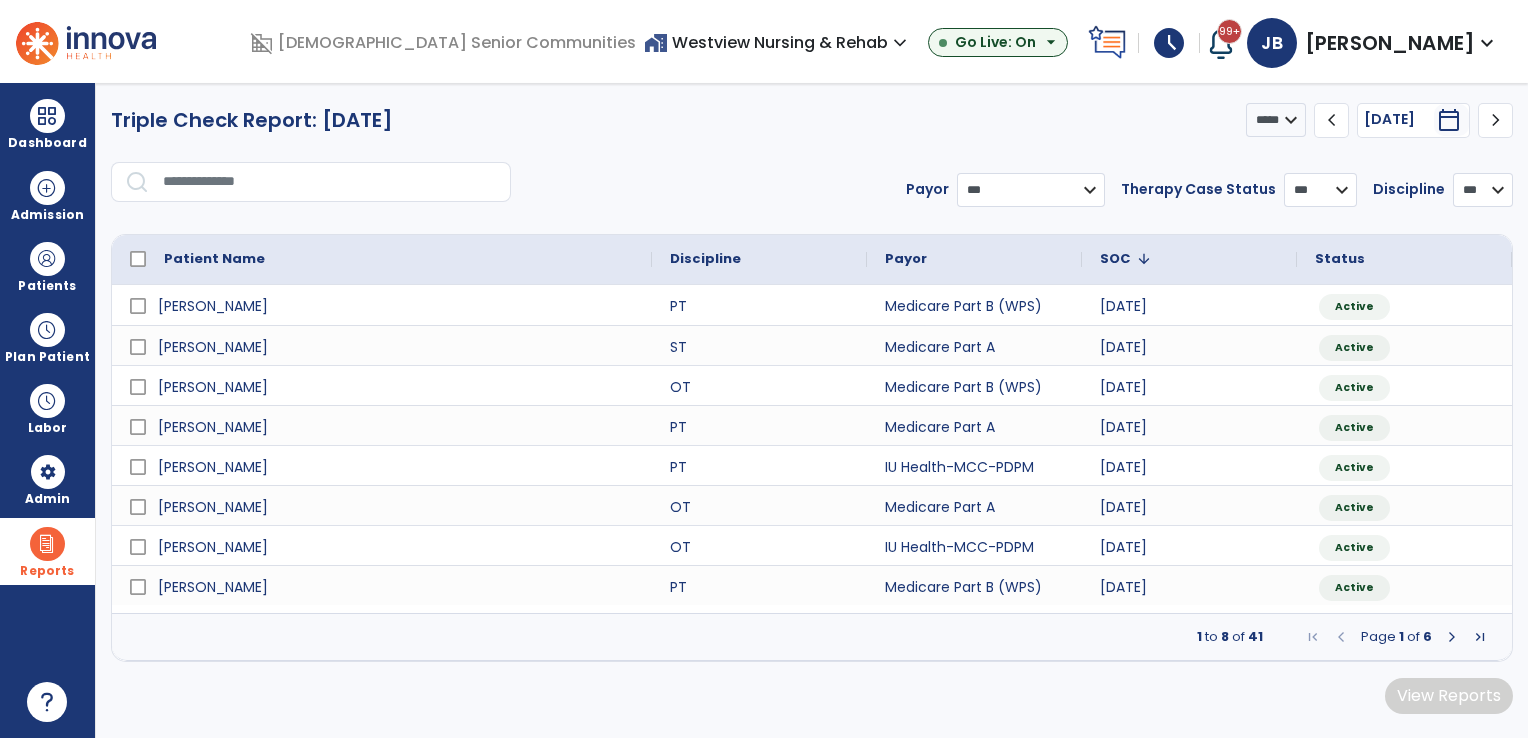 click on "*** ****** ********" at bounding box center [1031, 190] 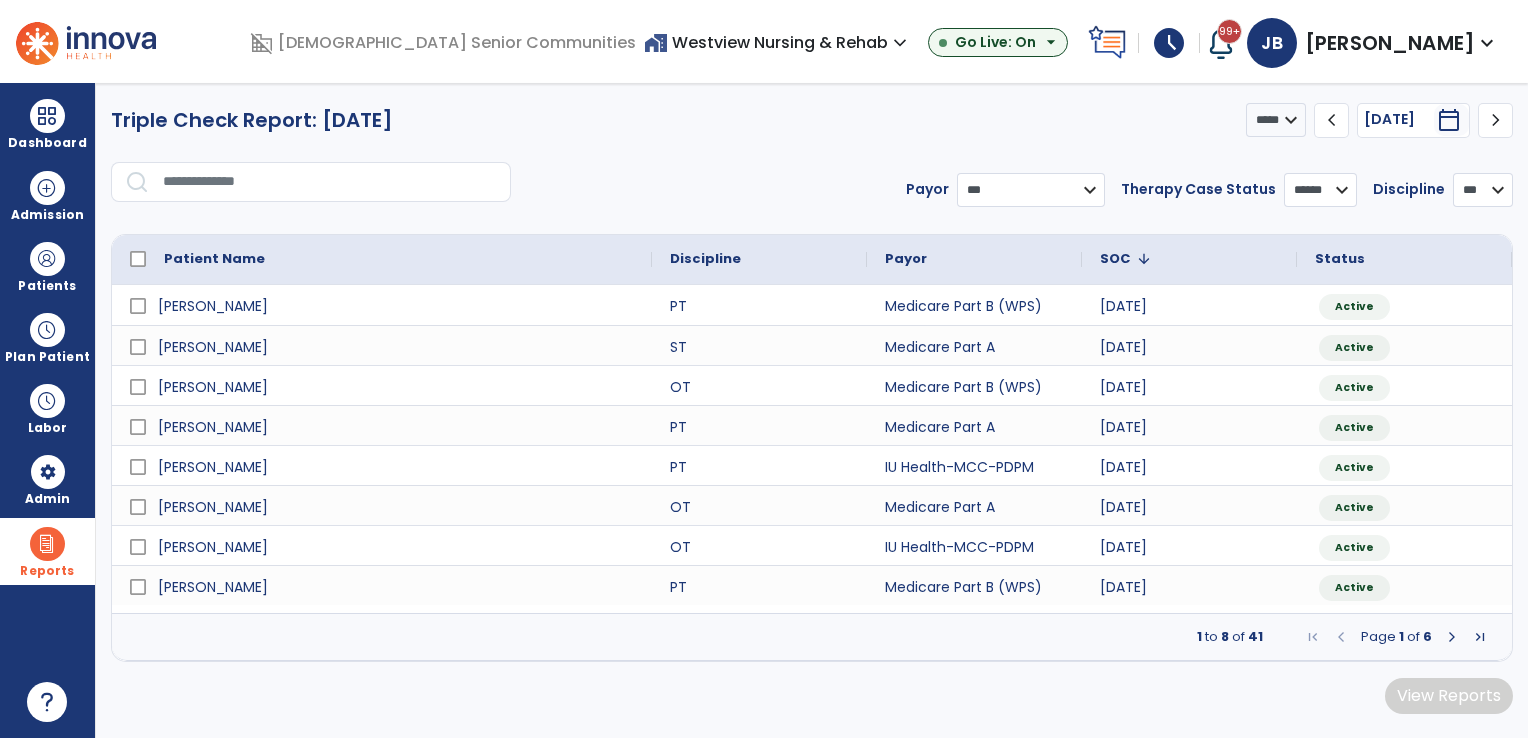 click on "*** ****** ********" at bounding box center [1031, 190] 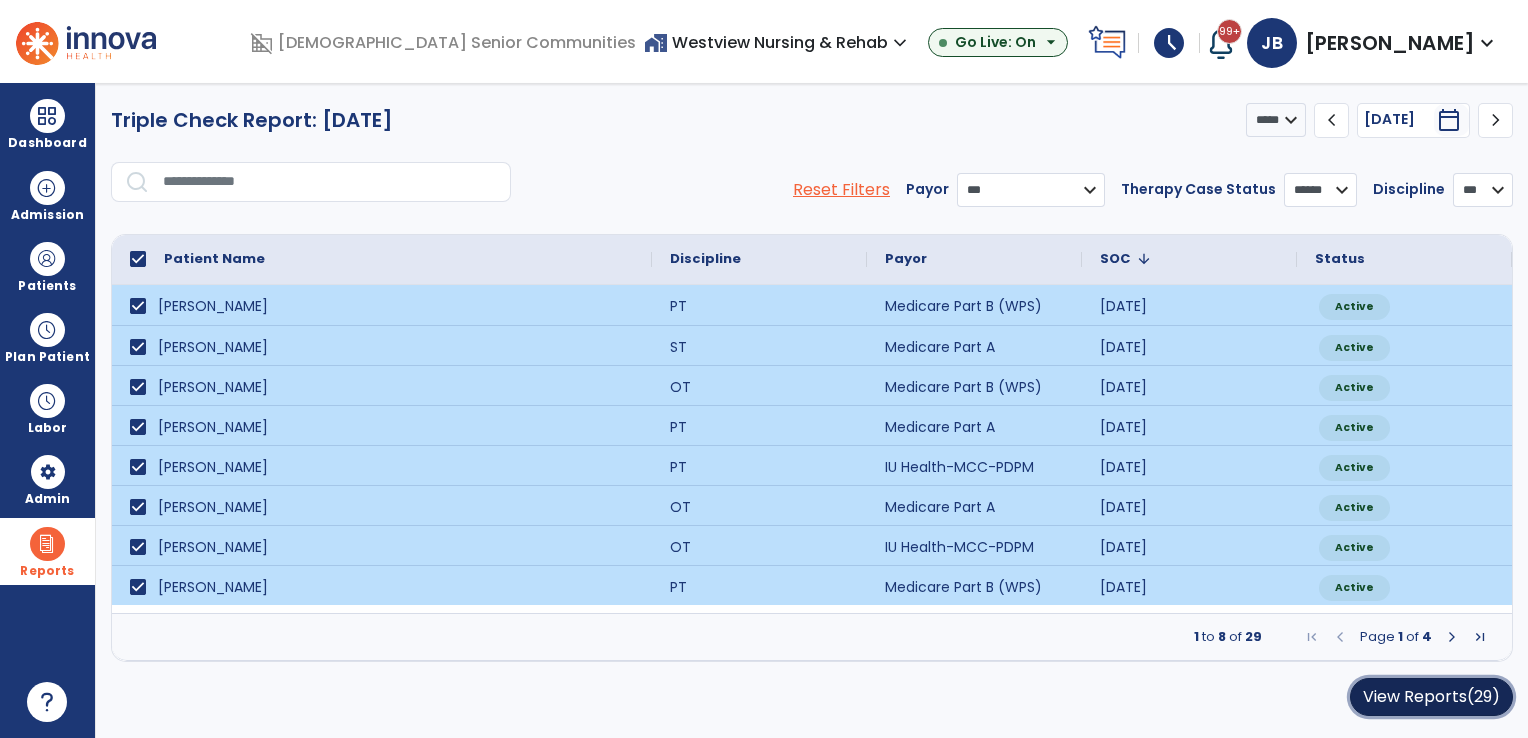 click on "View Reports   (29)" 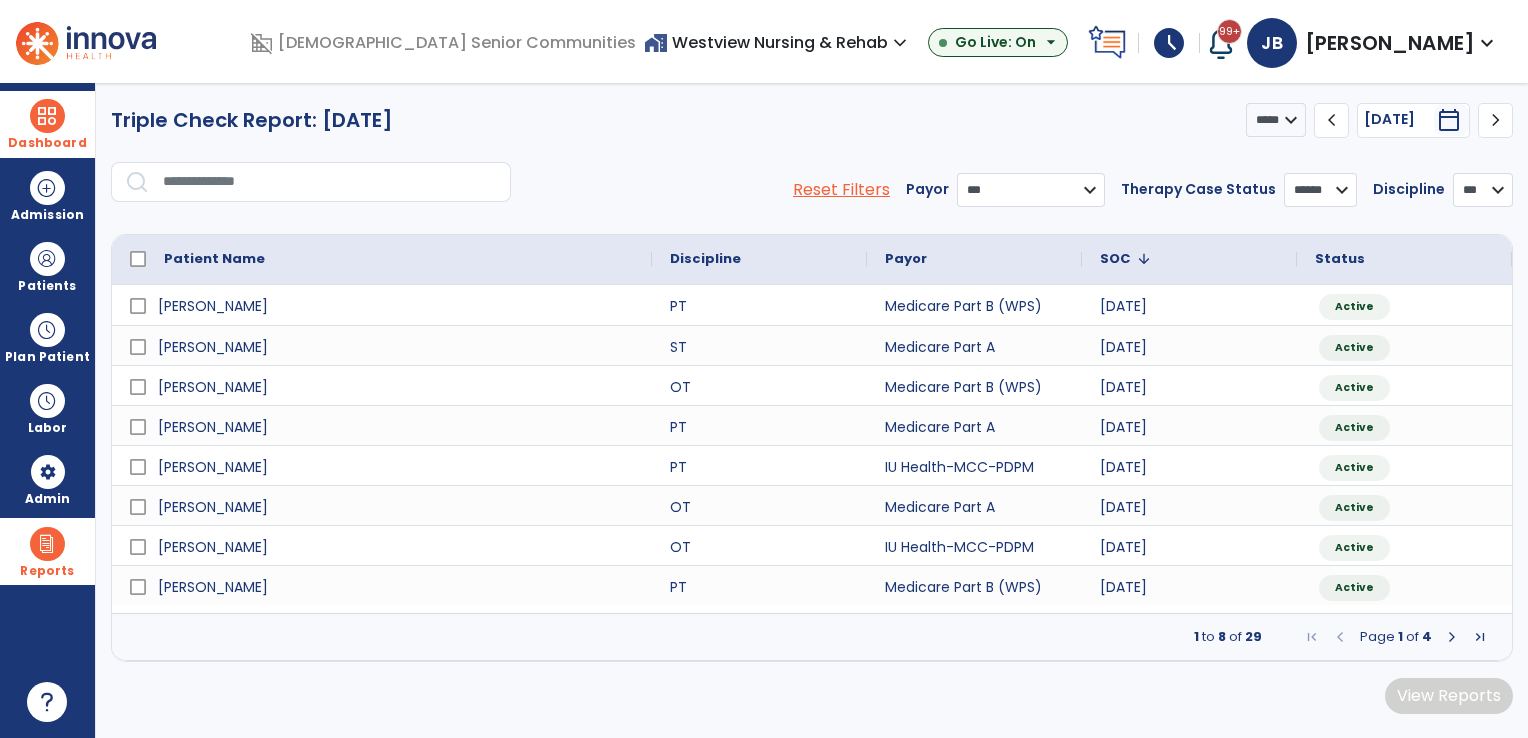 click on "Dashboard" at bounding box center (47, 124) 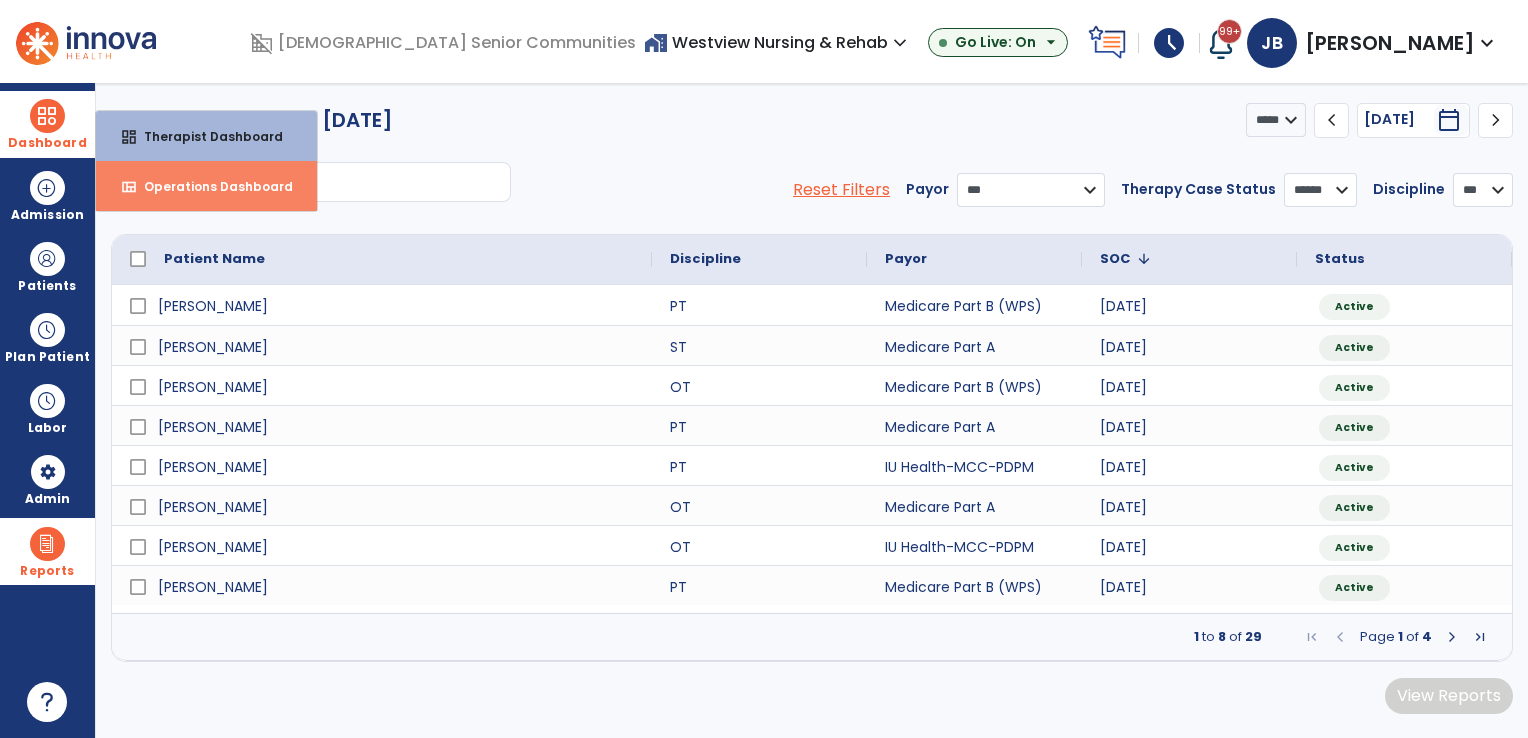 click on "Operations Dashboard" at bounding box center (210, 186) 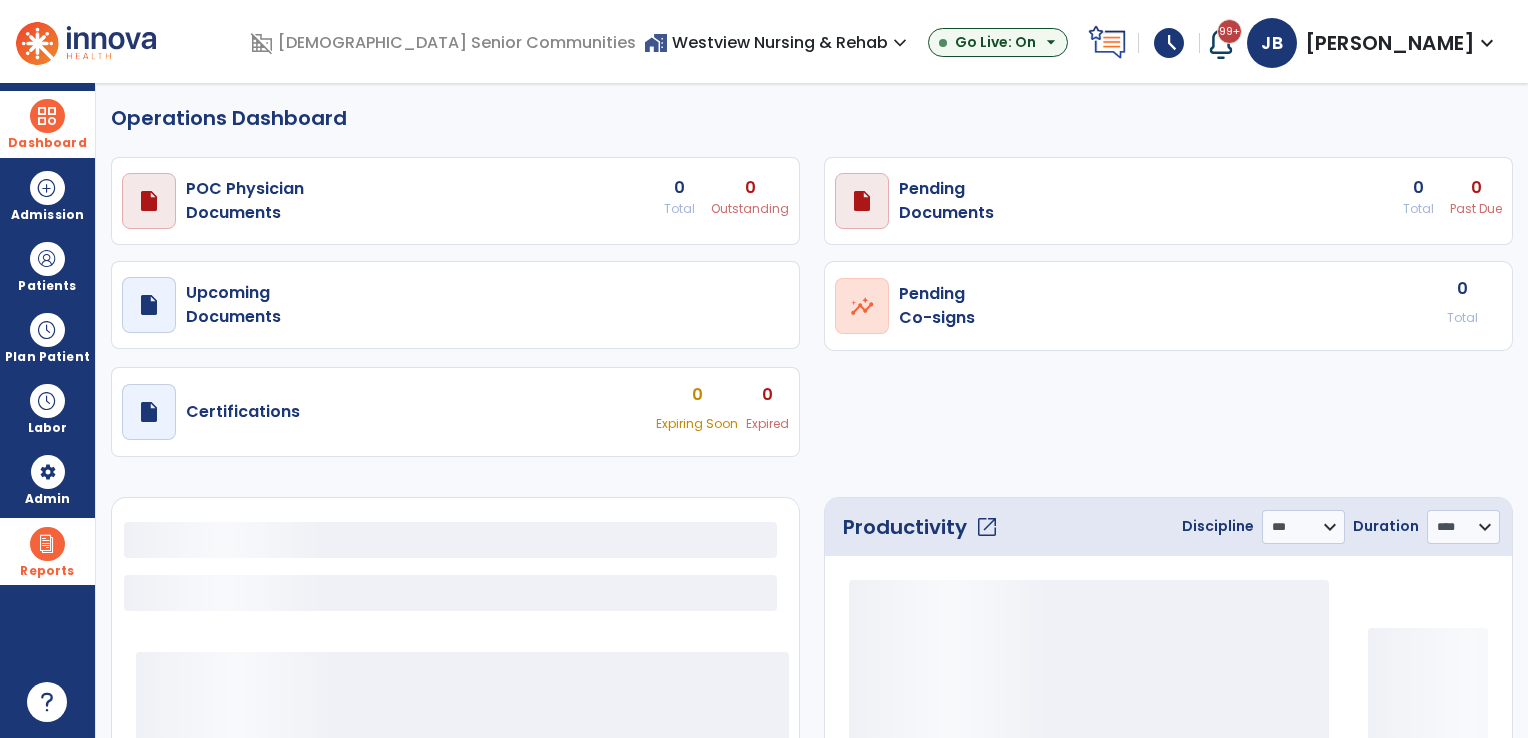 select on "***" 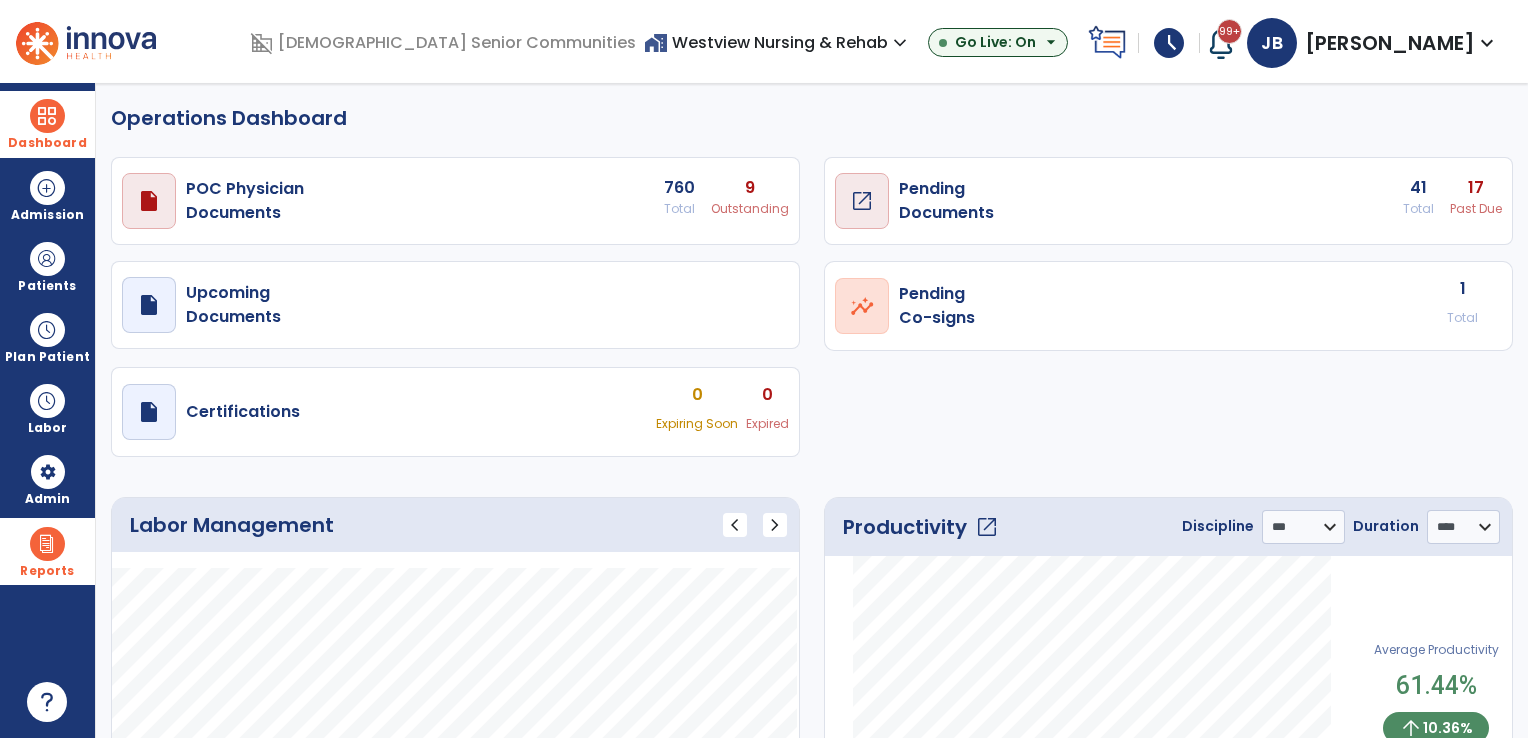 click on "open_in_new" at bounding box center (0, 0) 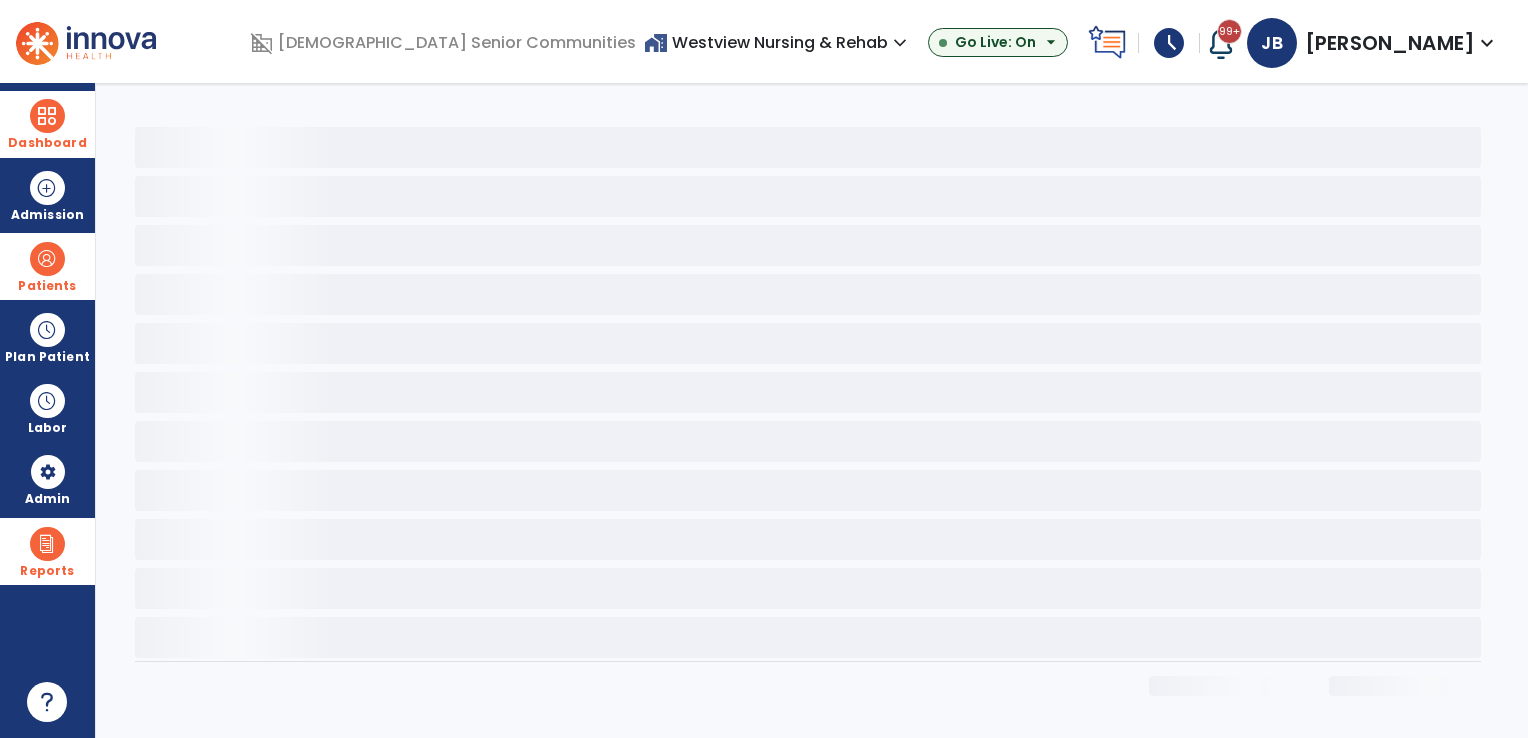 click on "Patients" at bounding box center [47, 286] 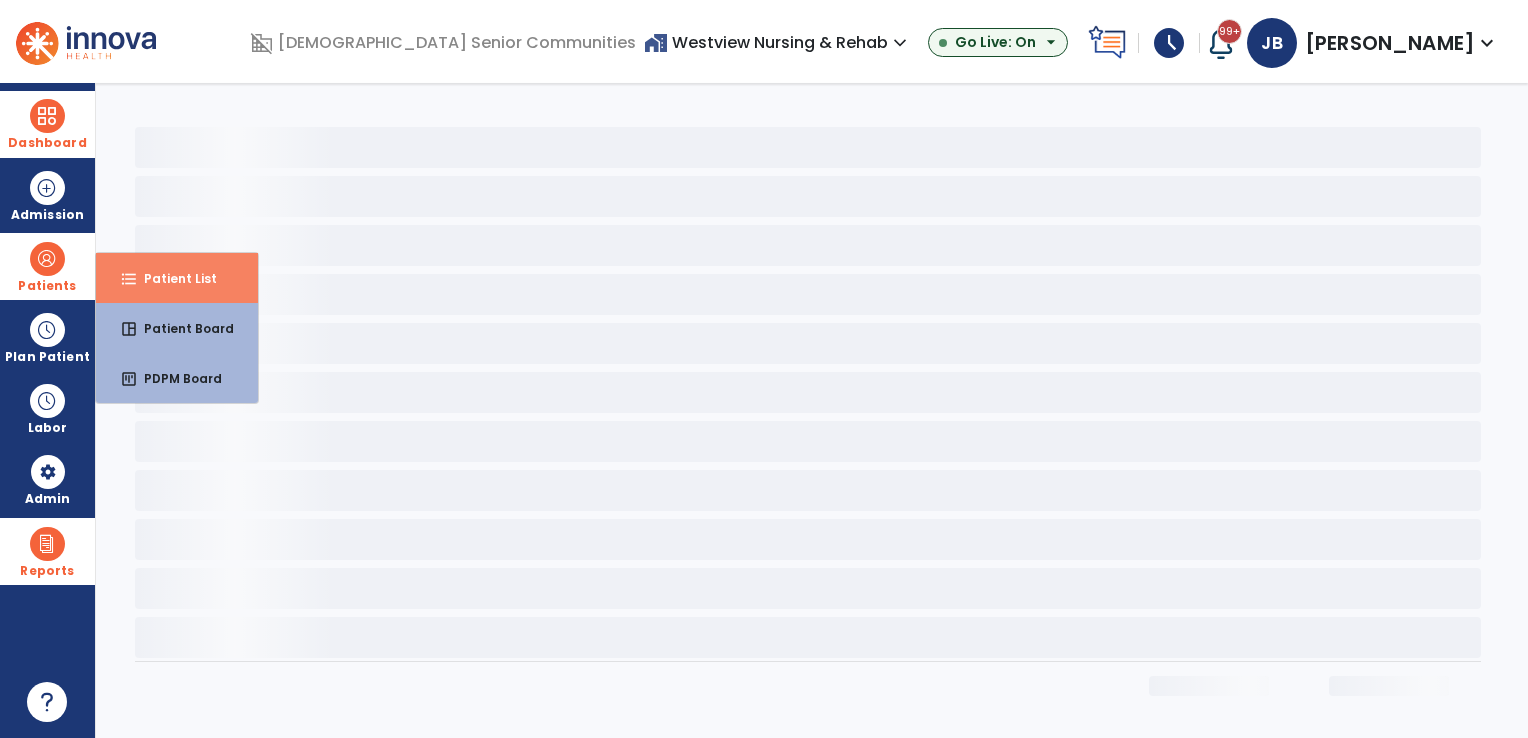 click on "Patient List" at bounding box center [172, 278] 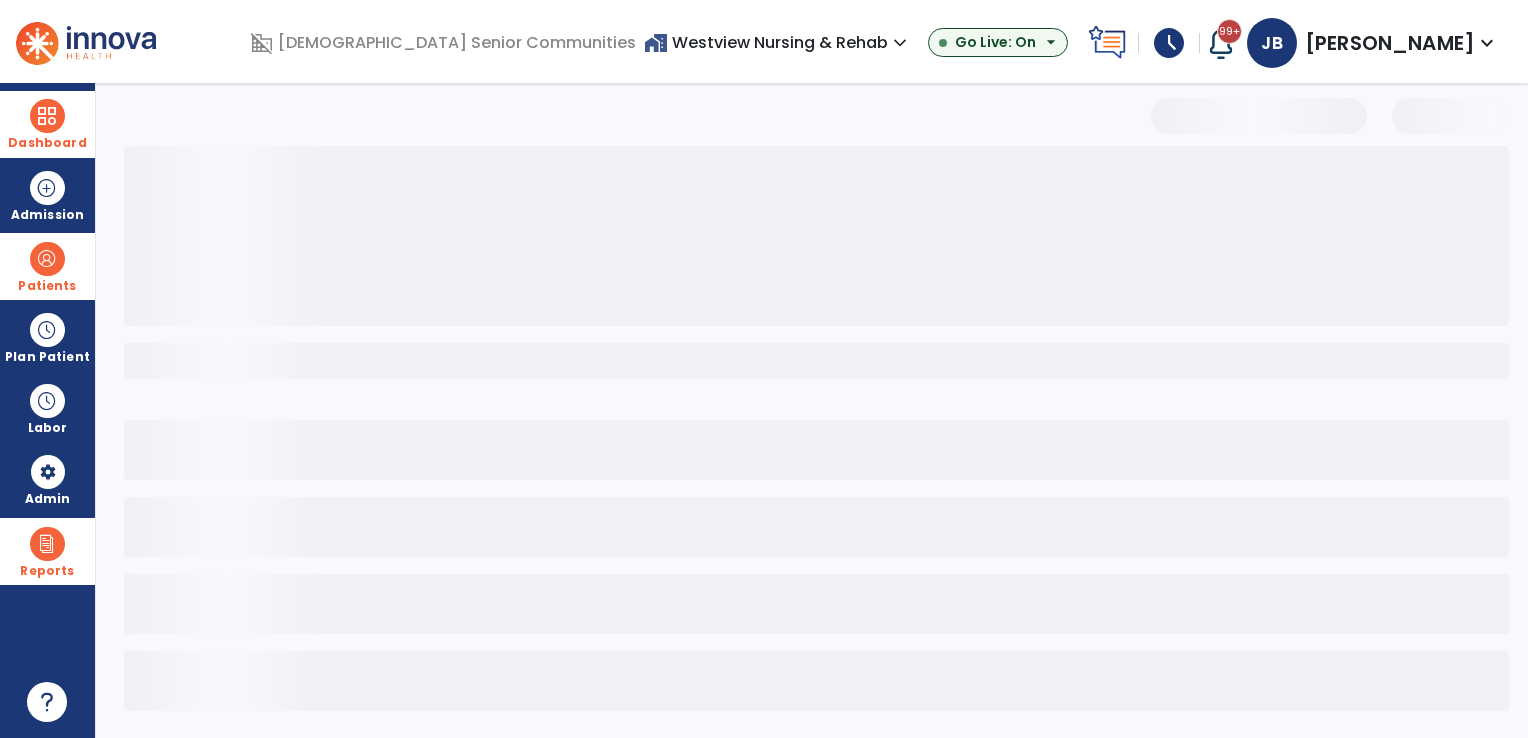 click at bounding box center (47, 116) 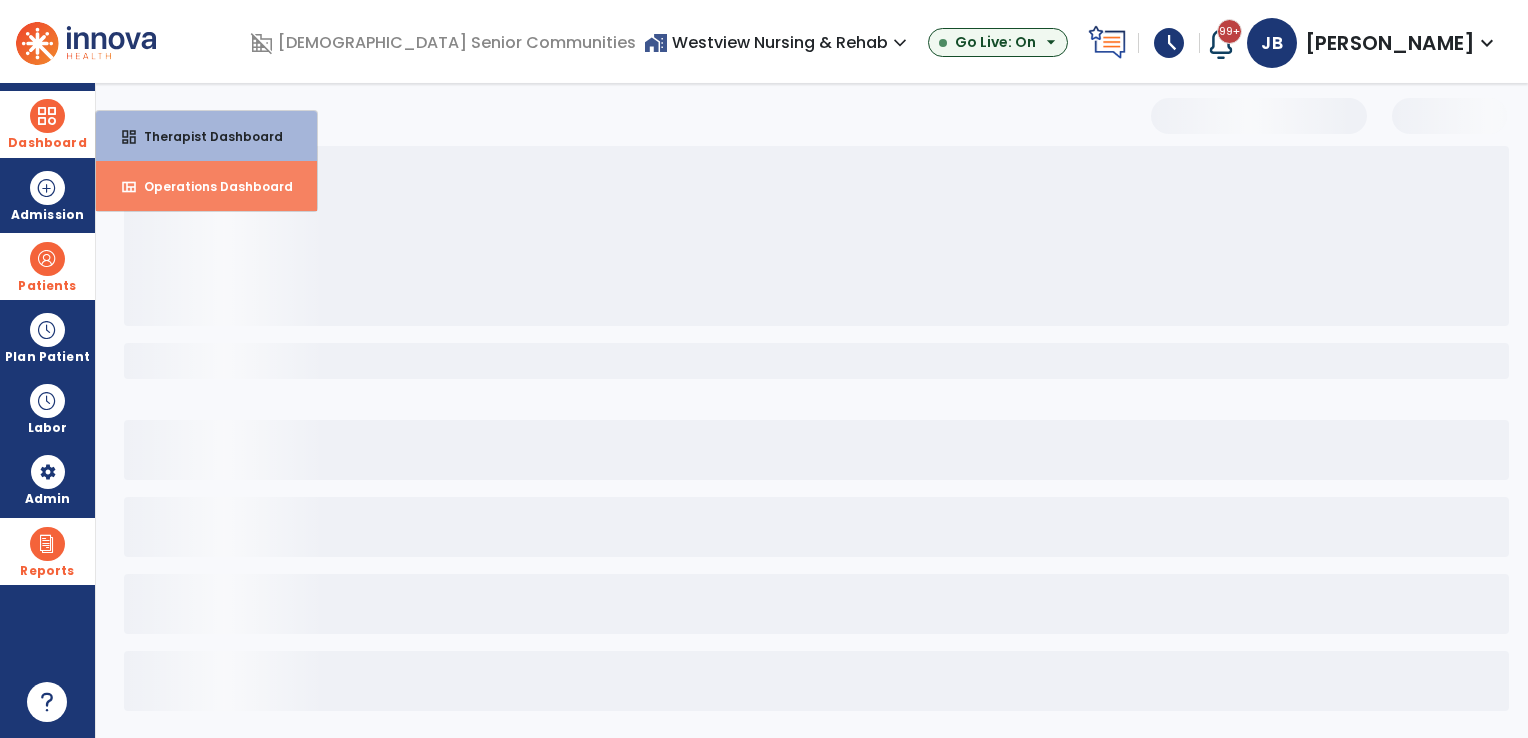 click on "Operations Dashboard" at bounding box center (210, 186) 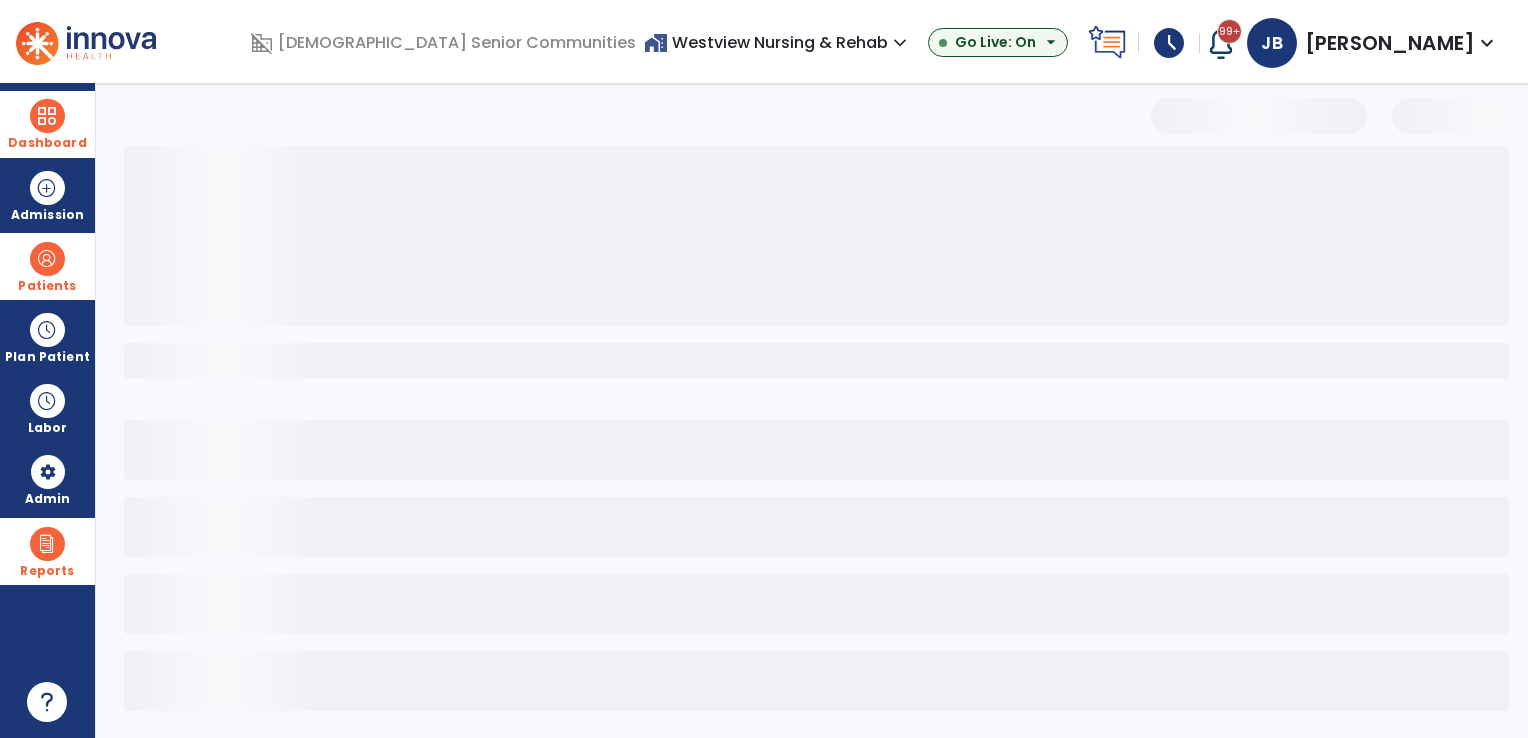 click at bounding box center (47, 259) 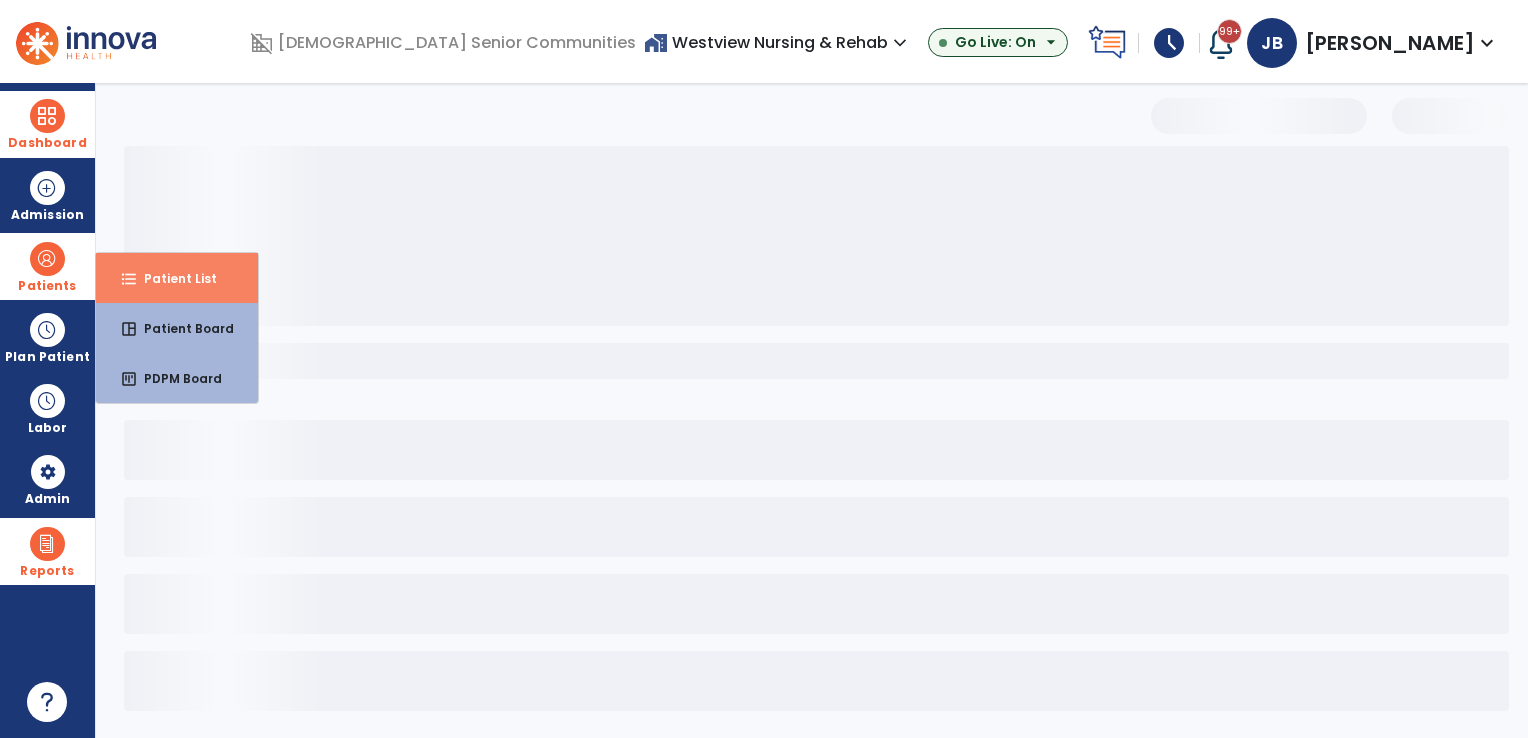 click on "Patient List" at bounding box center (172, 278) 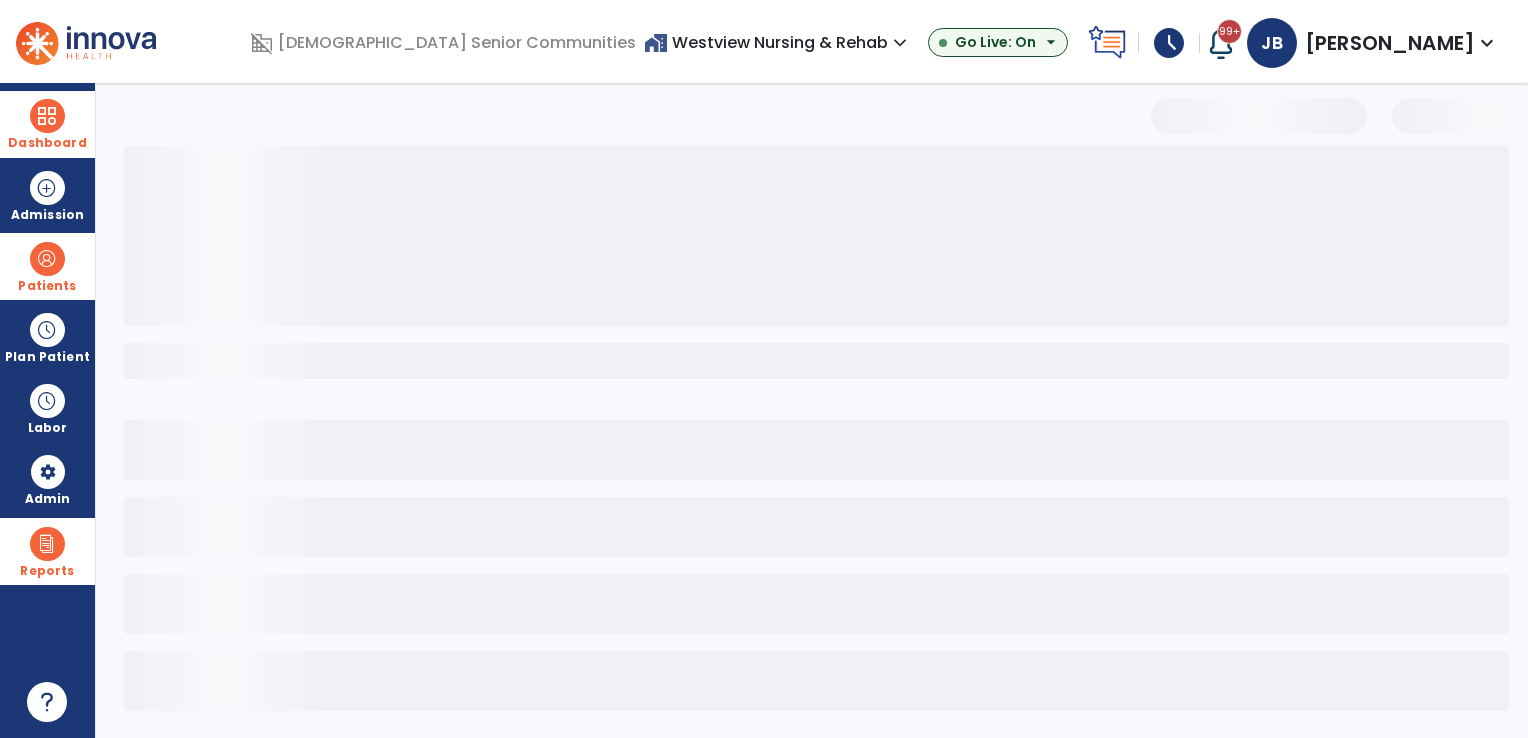 click on "[PERSON_NAME]" at bounding box center (1390, 43) 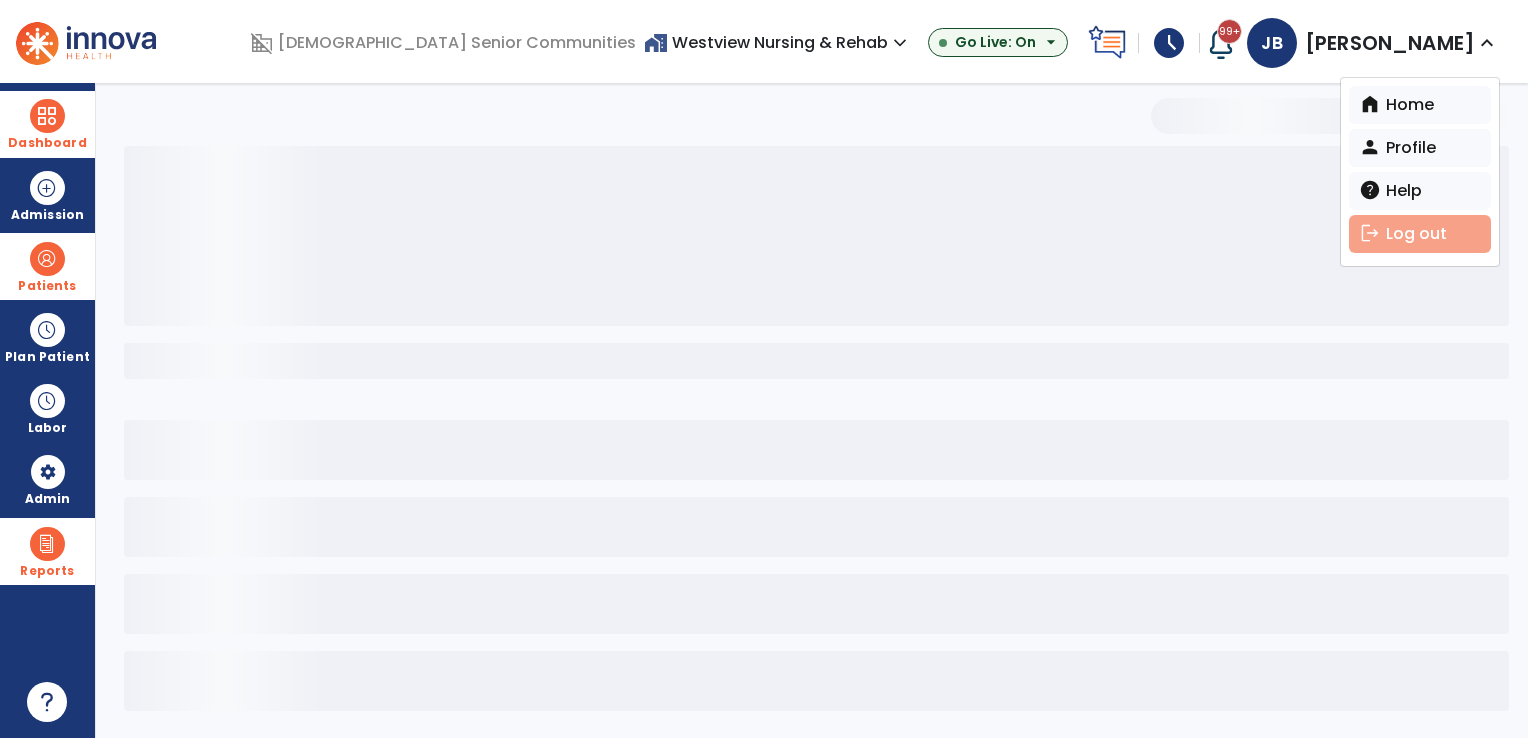 click on "logout   Log out" at bounding box center (1420, 234) 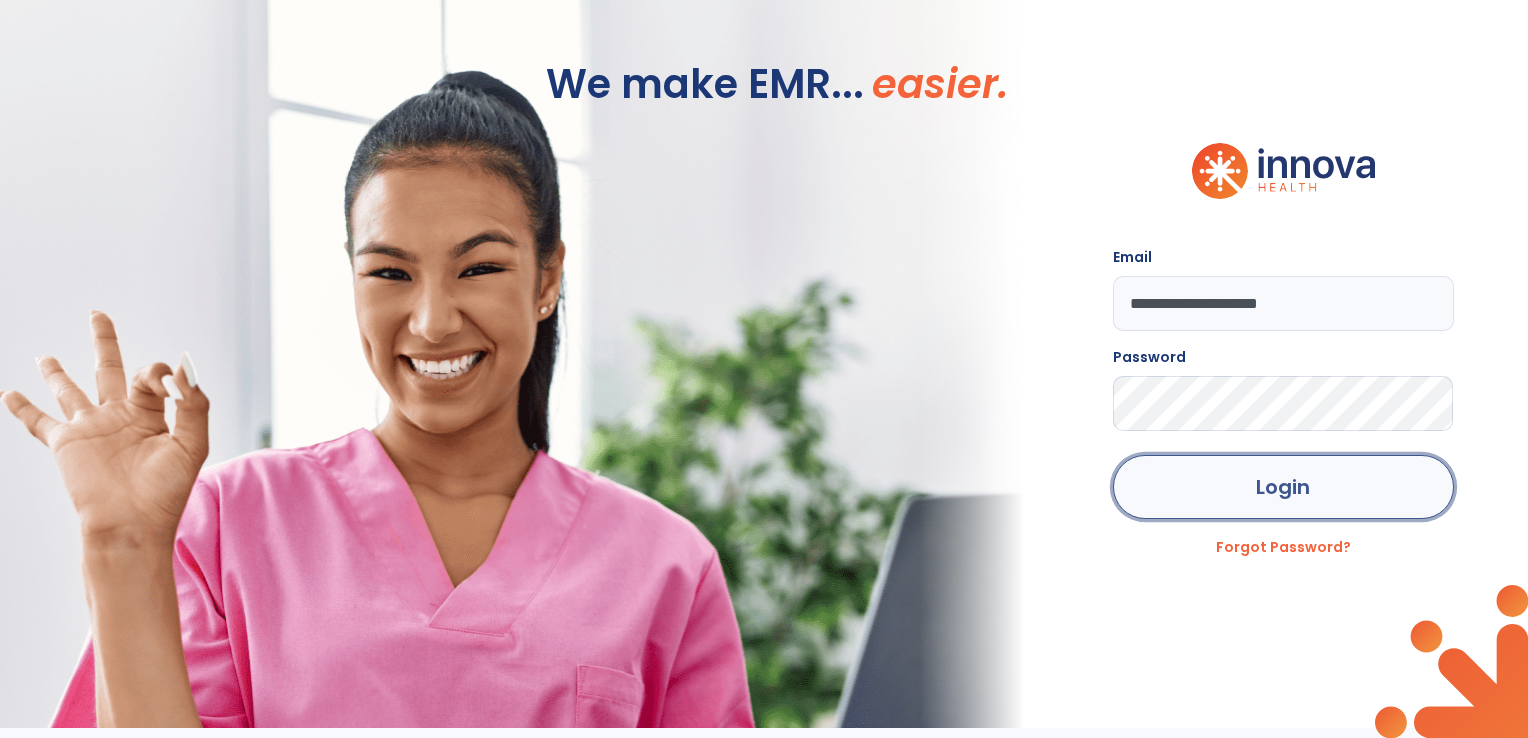 click on "Login" 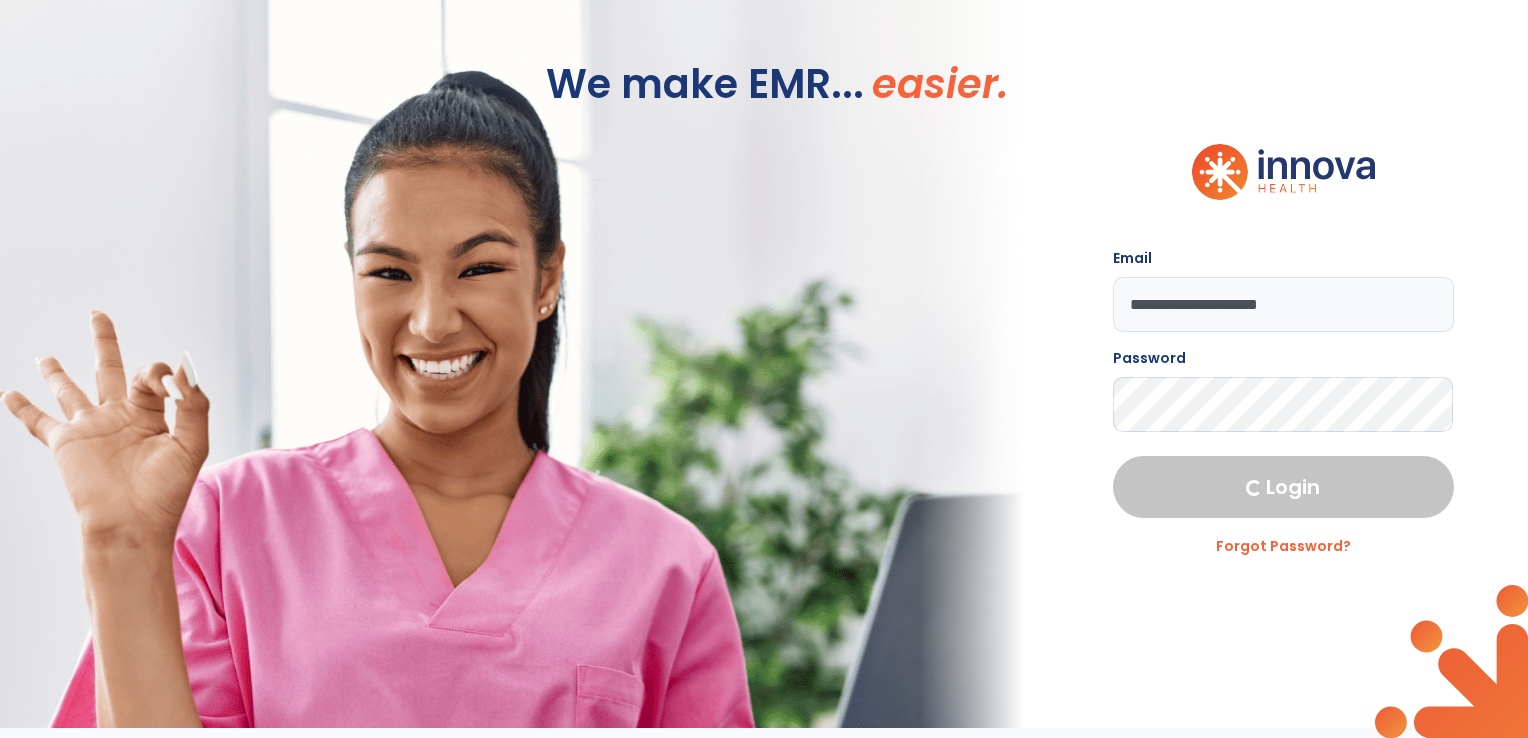 select on "***" 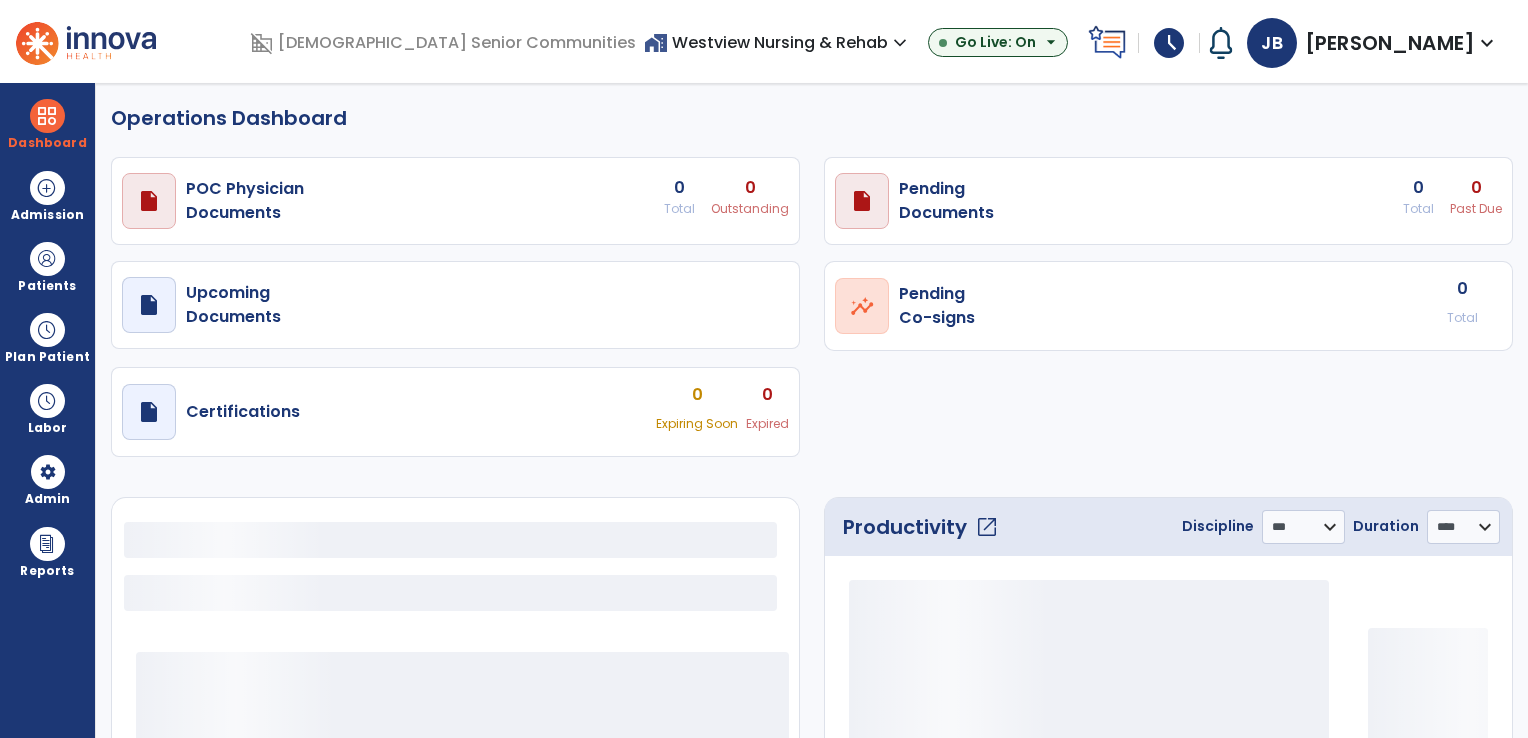 select on "***" 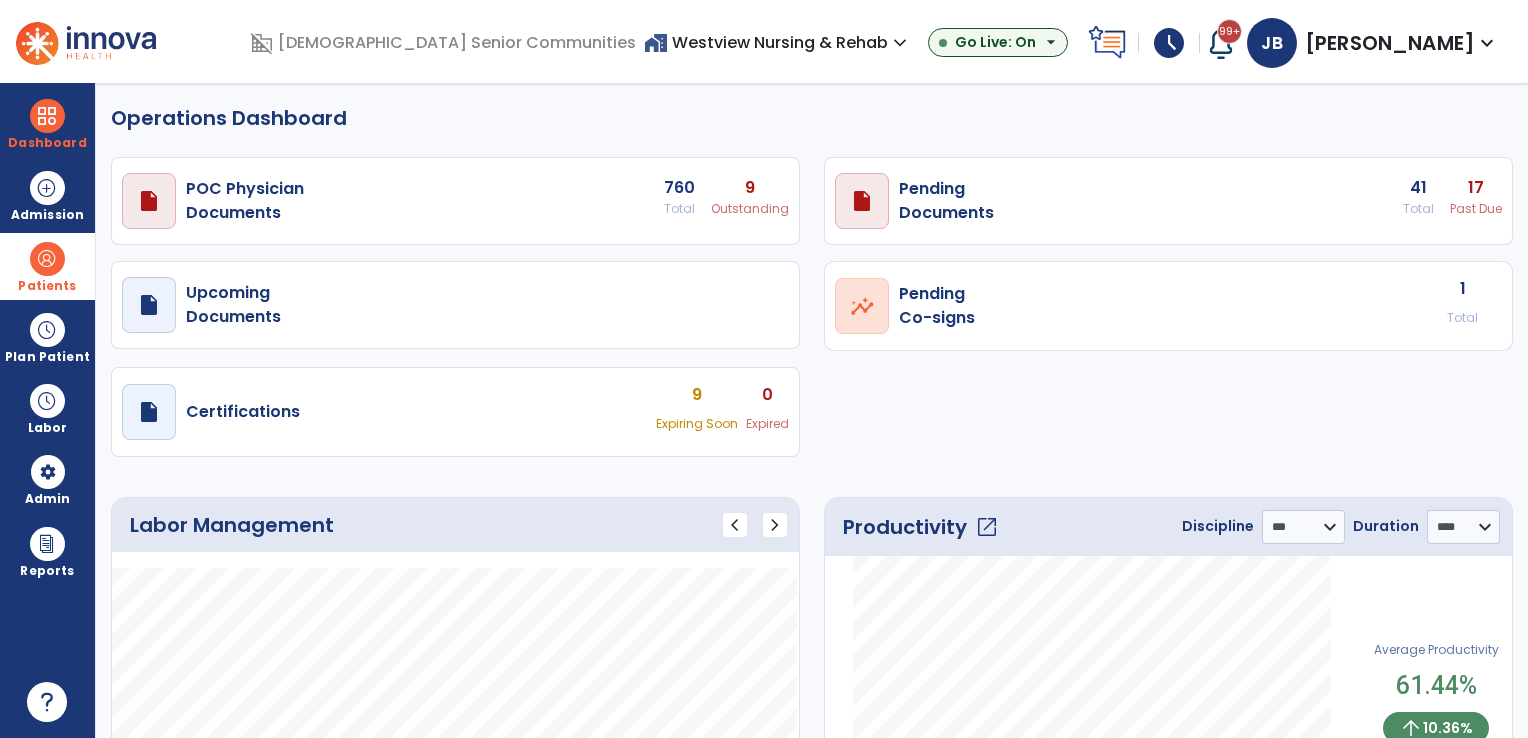 click at bounding box center (47, 259) 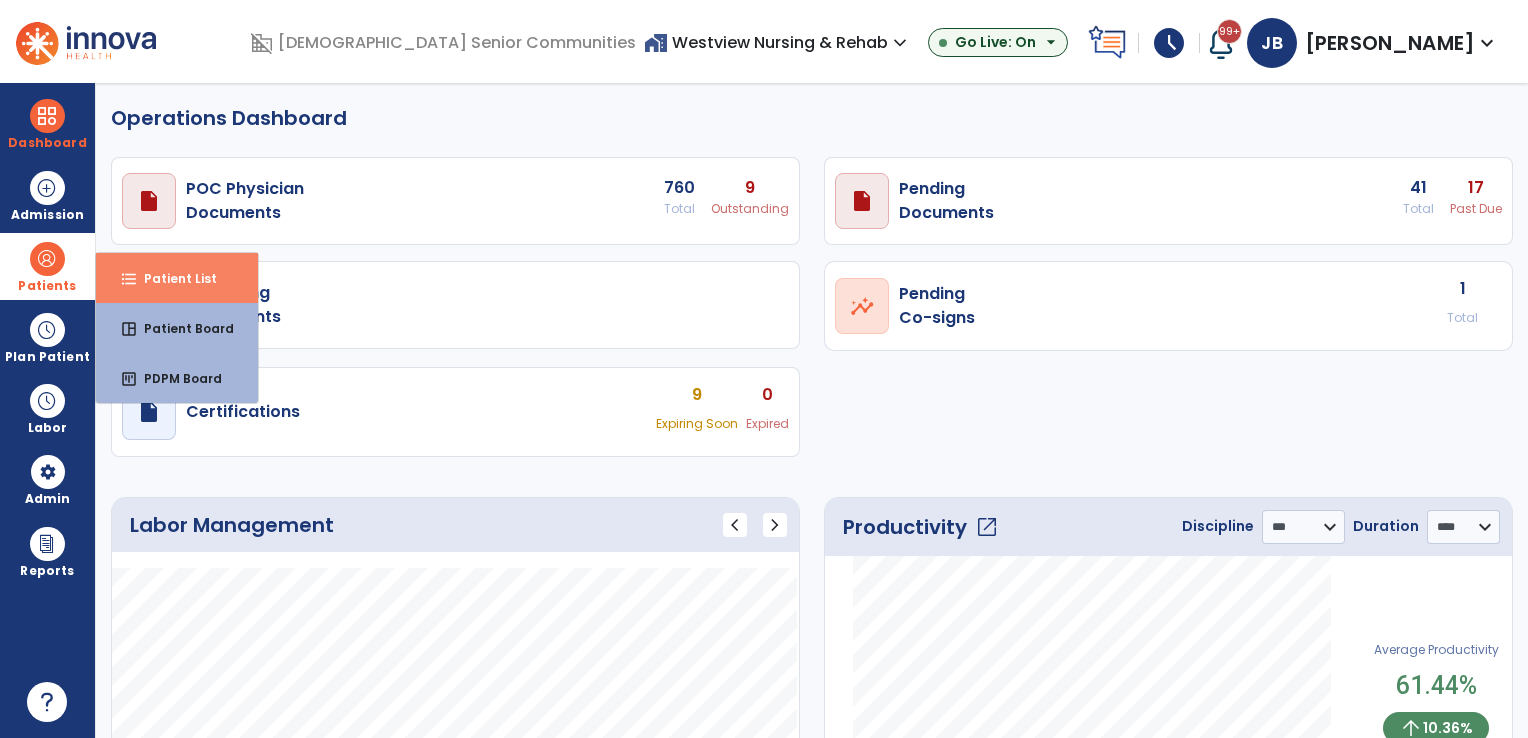 click on "Patient List" at bounding box center [172, 278] 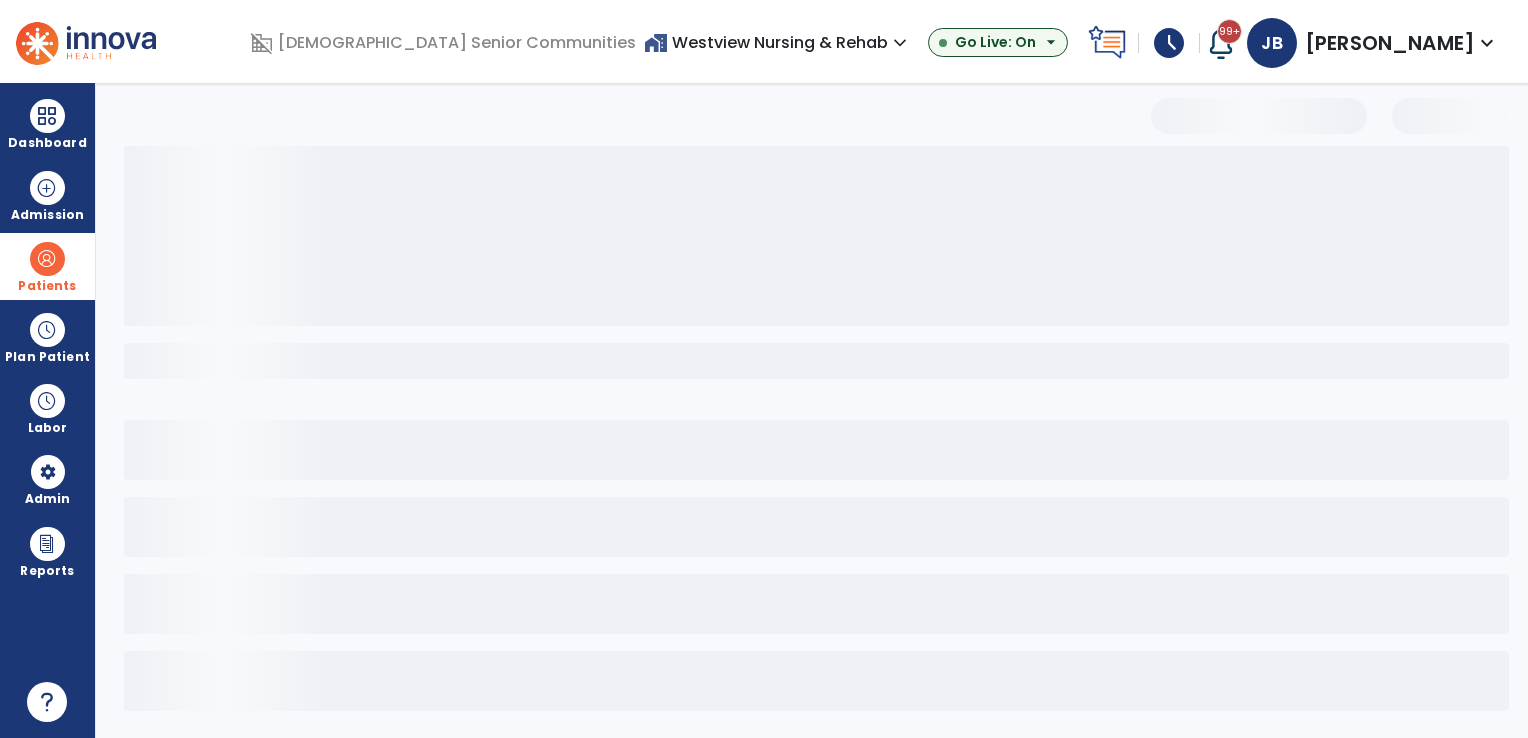 select on "***" 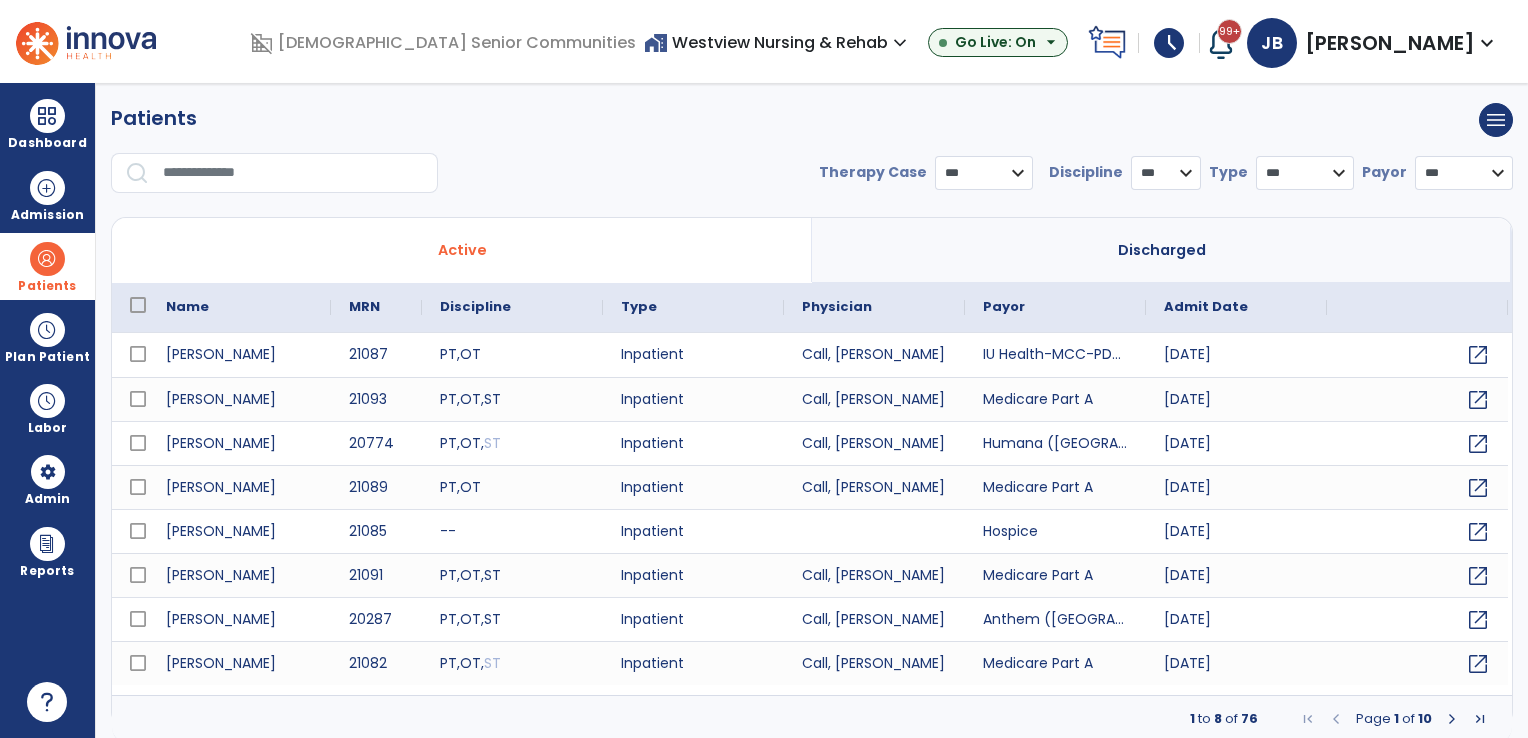 click at bounding box center [293, 173] 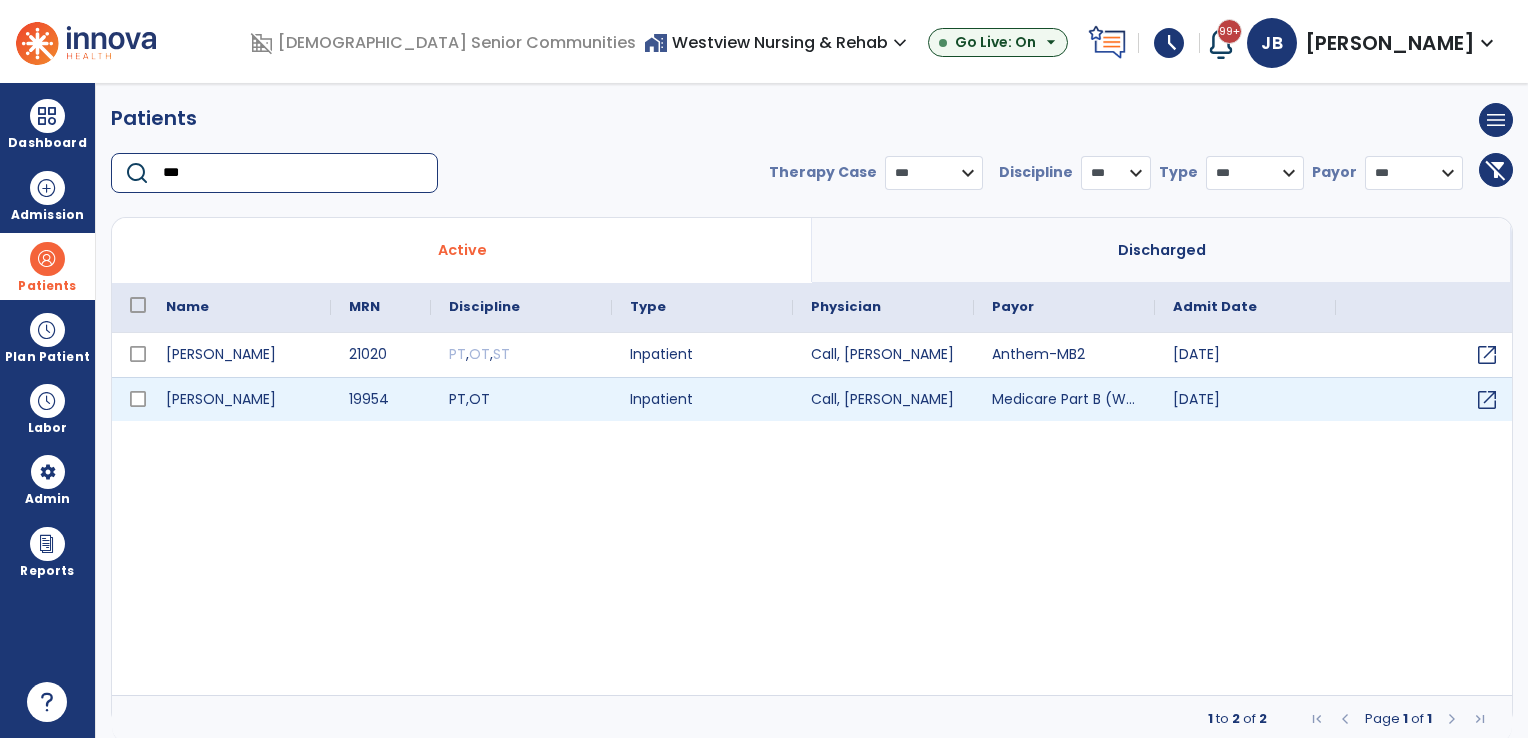 type on "***" 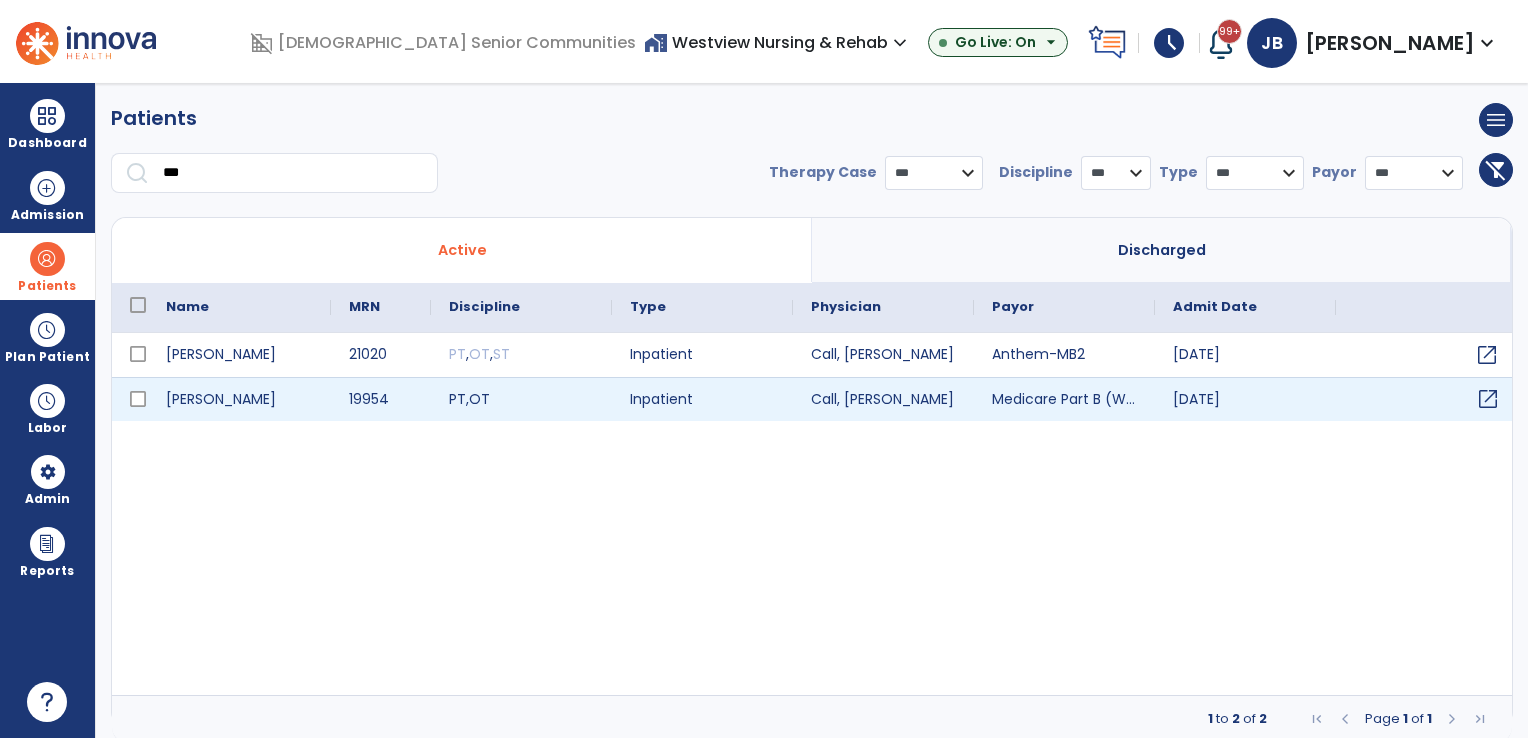 click on "open_in_new" at bounding box center (1488, 399) 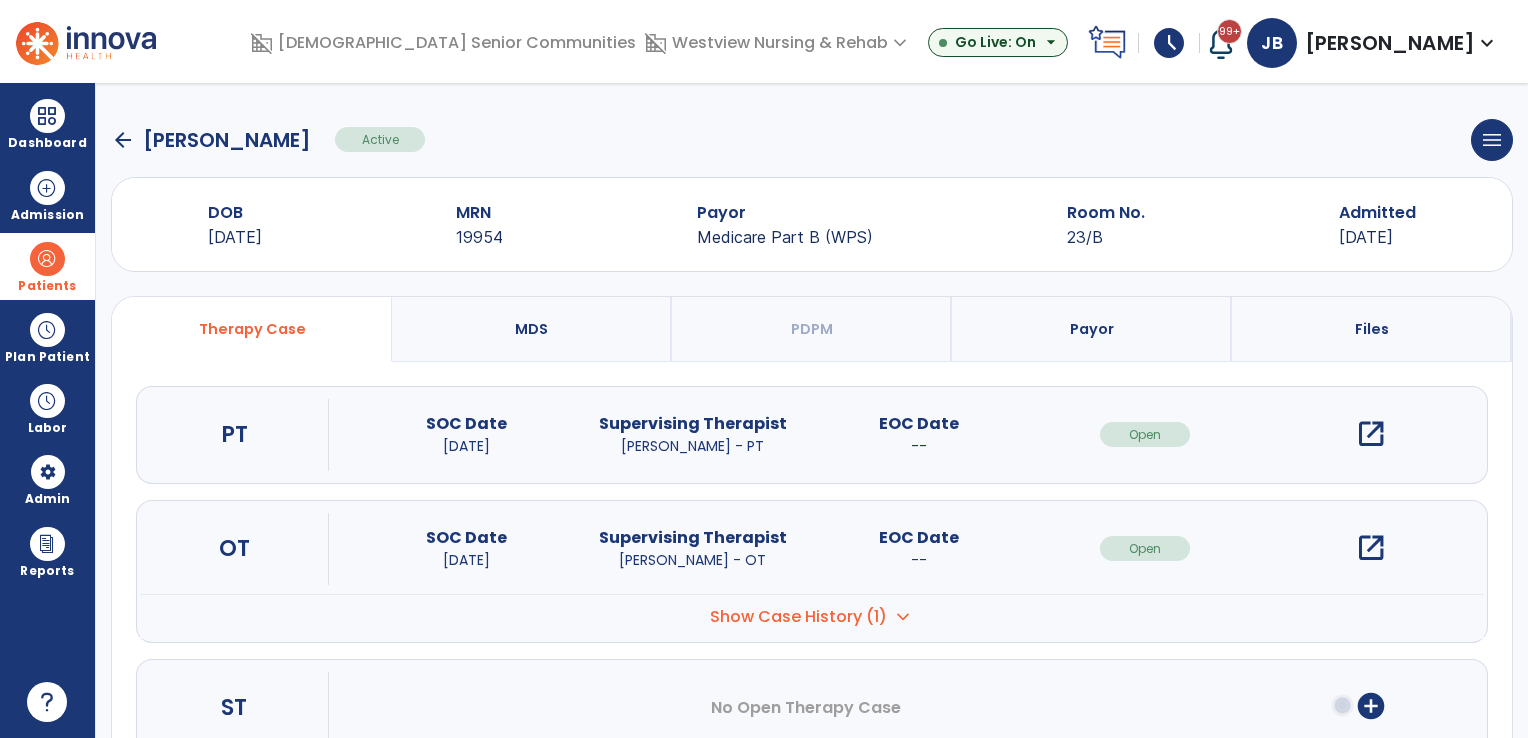 click on "open_in_new" at bounding box center (1371, 434) 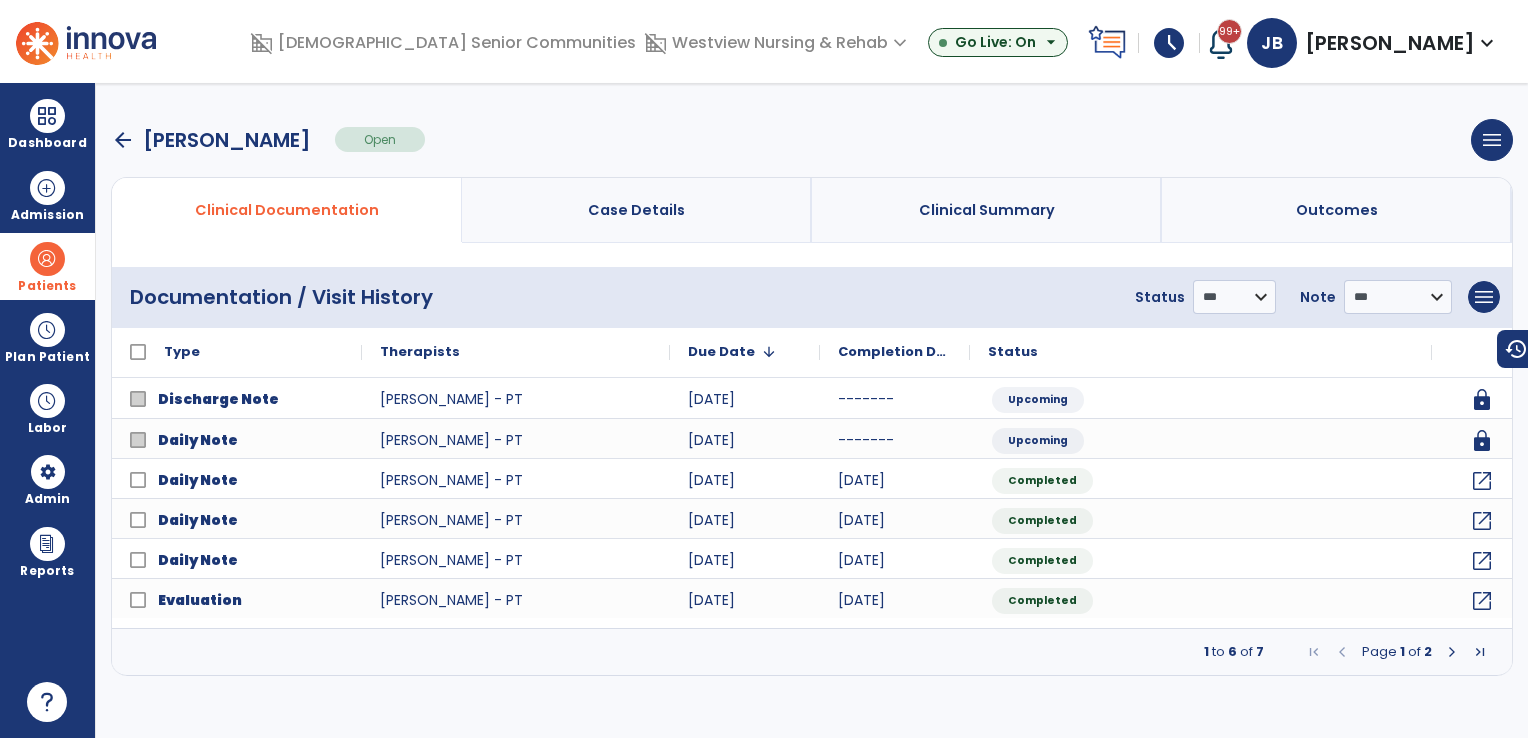 click on "arrow_back" at bounding box center (123, 140) 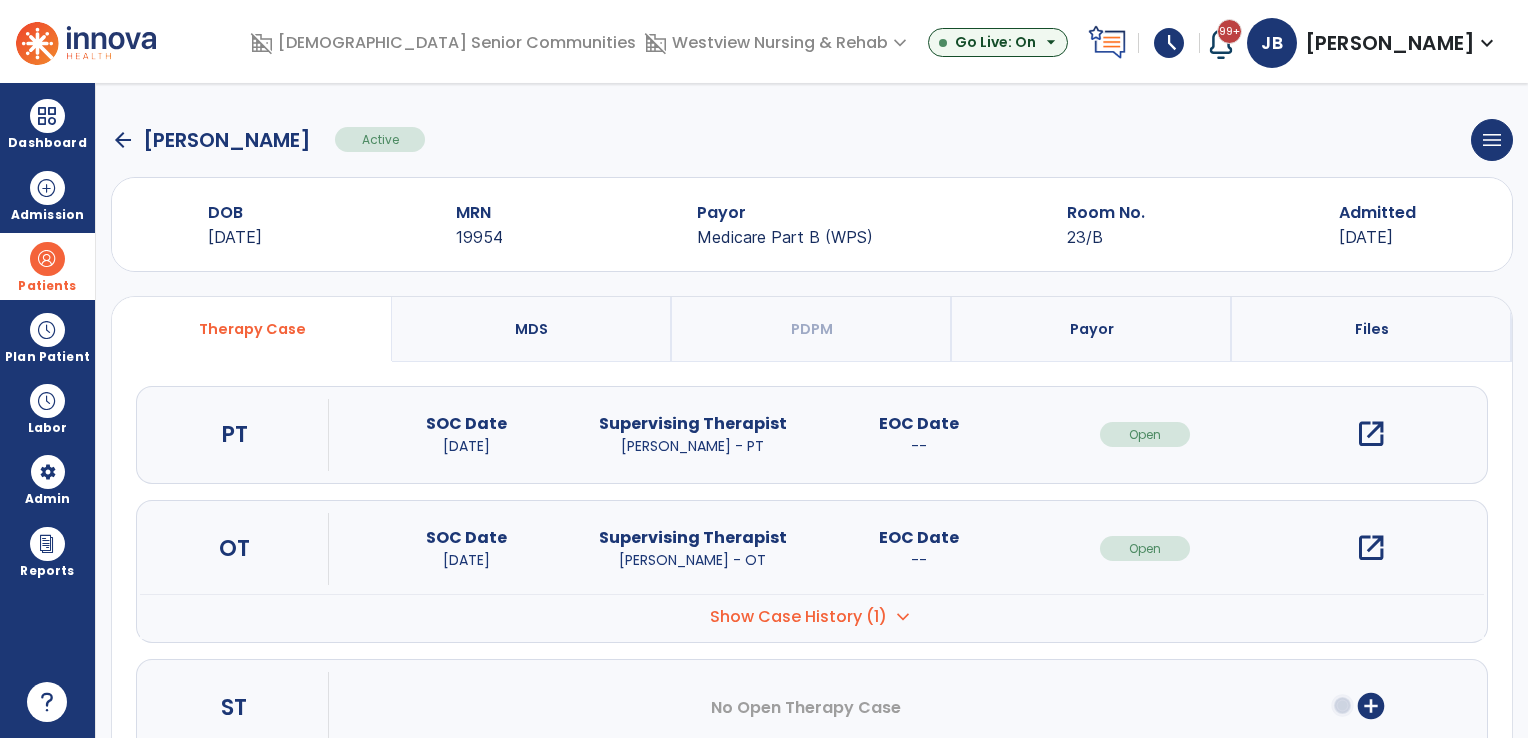 click on "open_in_new" at bounding box center (1371, 548) 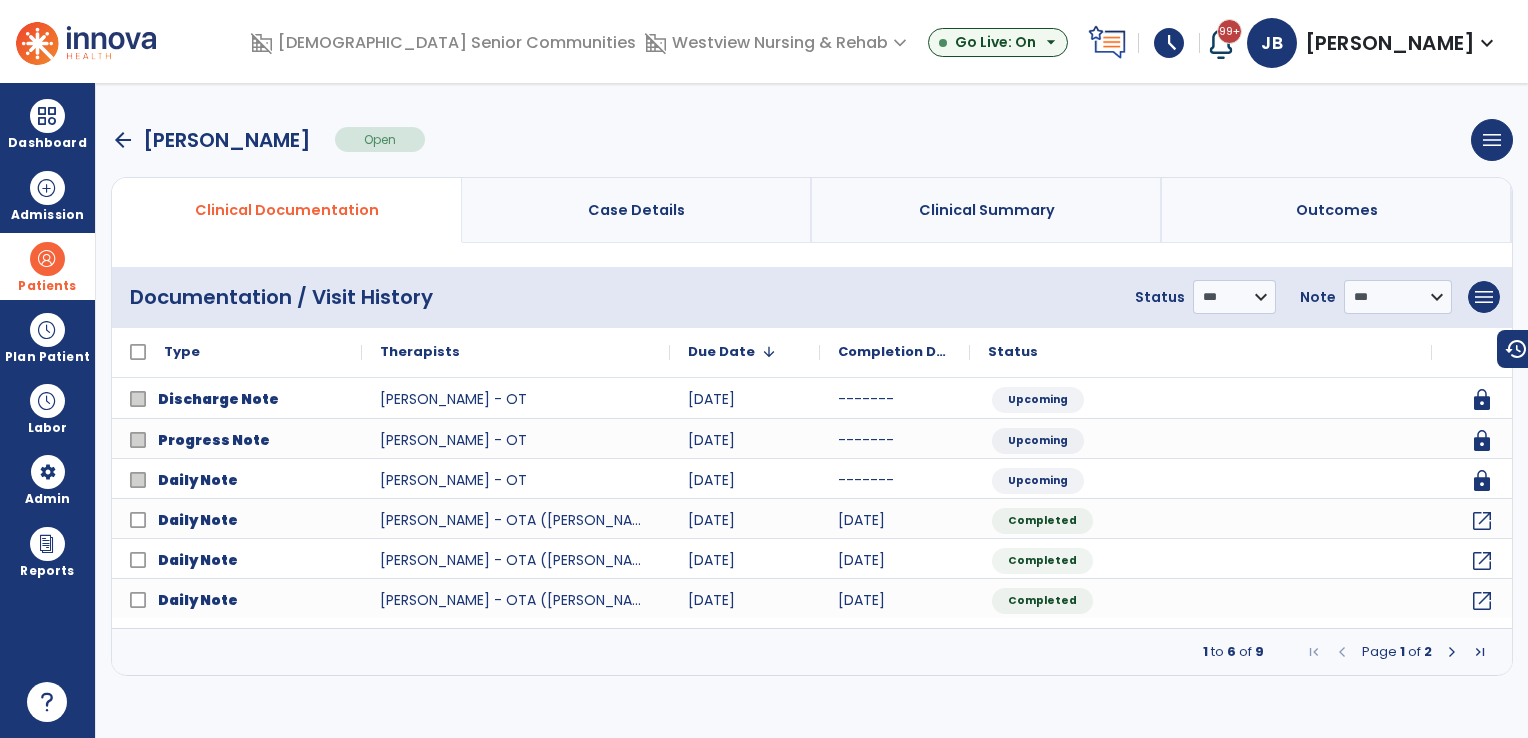 click on "arrow_back" at bounding box center [123, 140] 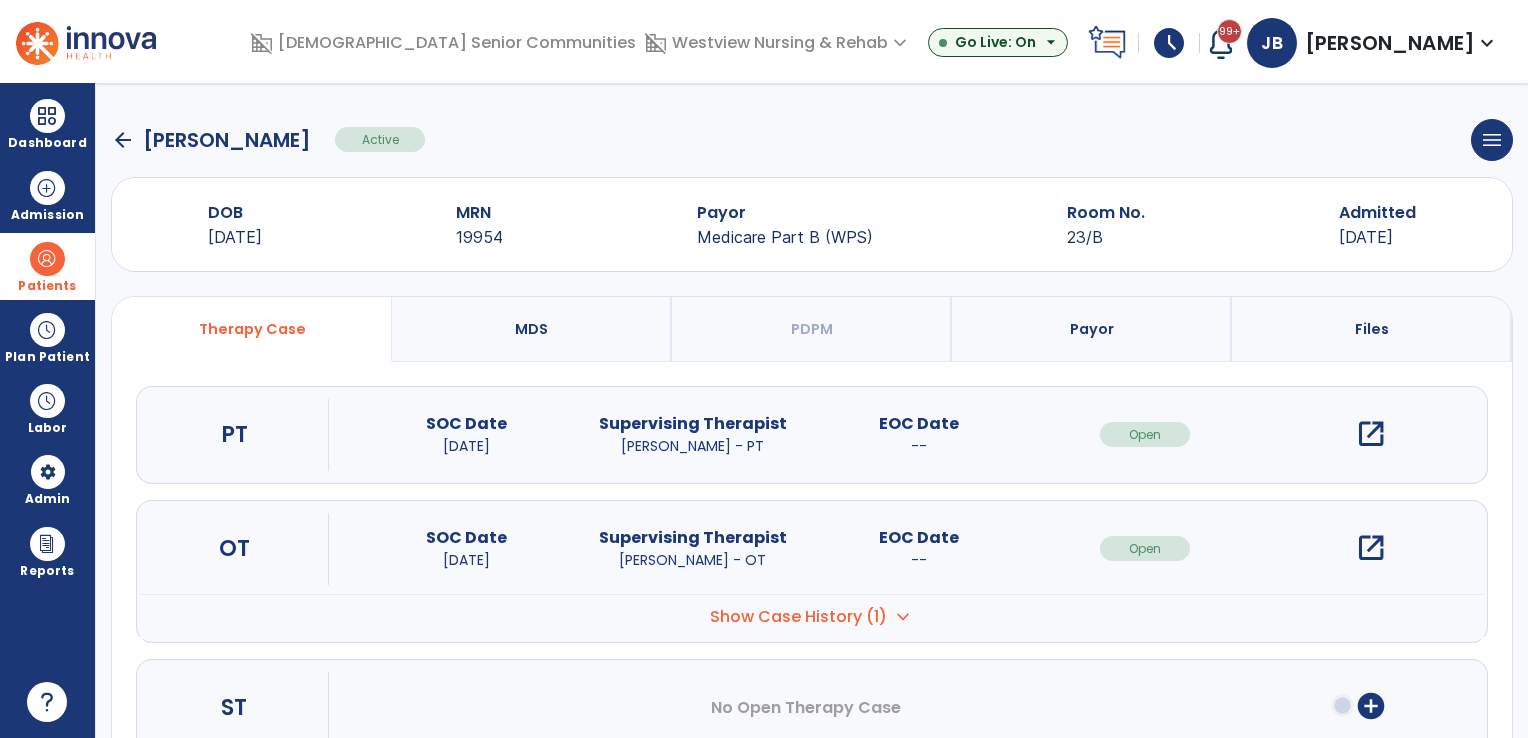 click on "arrow_back" 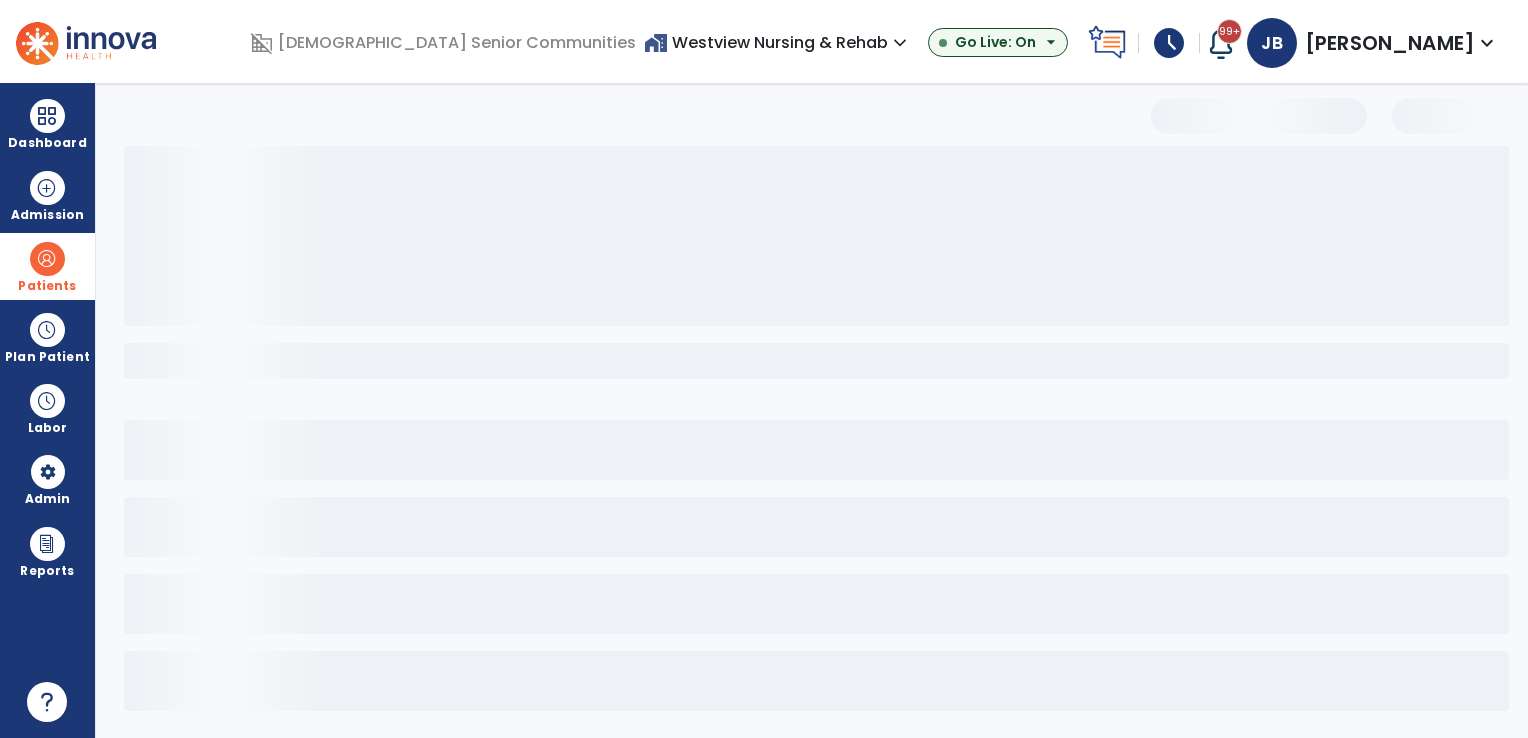 select on "***" 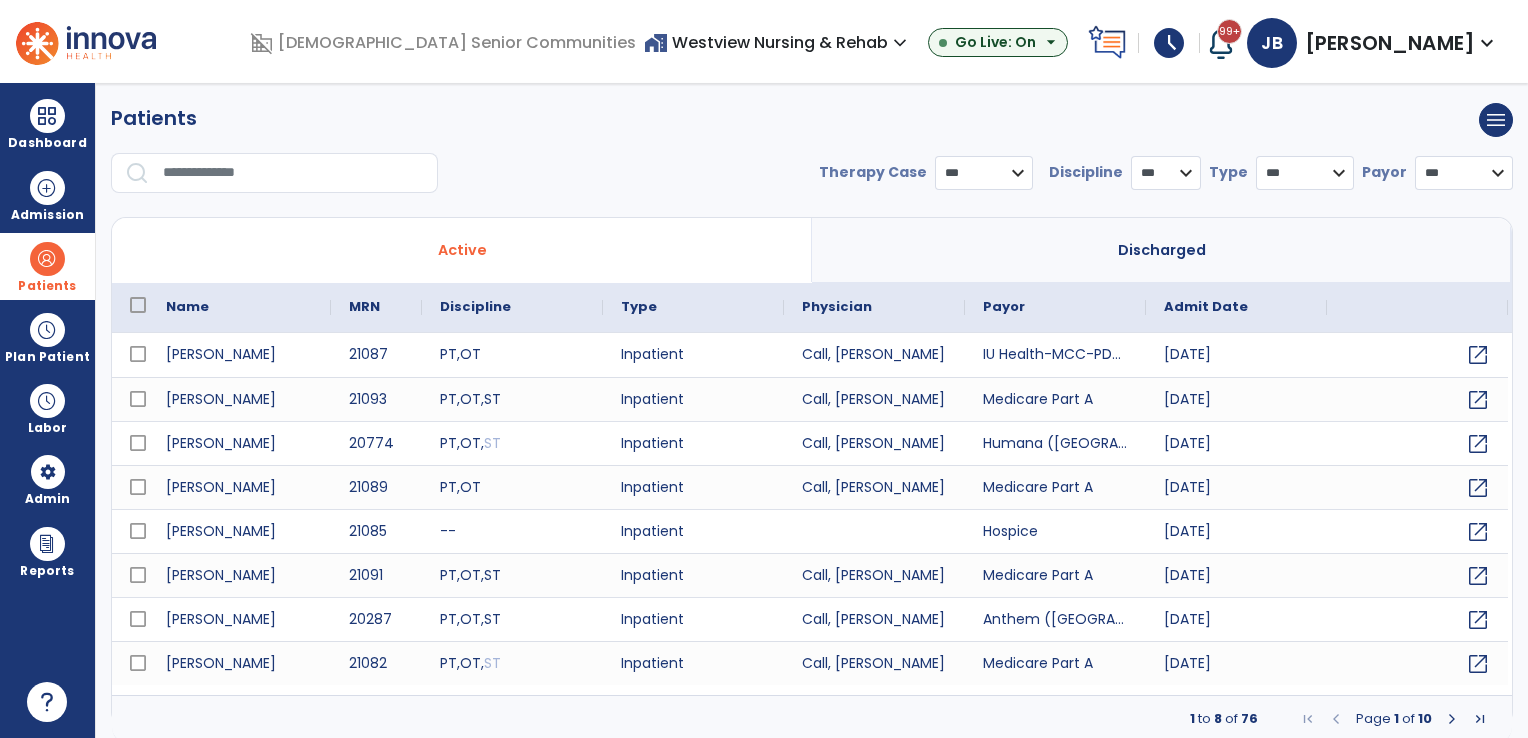 click at bounding box center (293, 173) 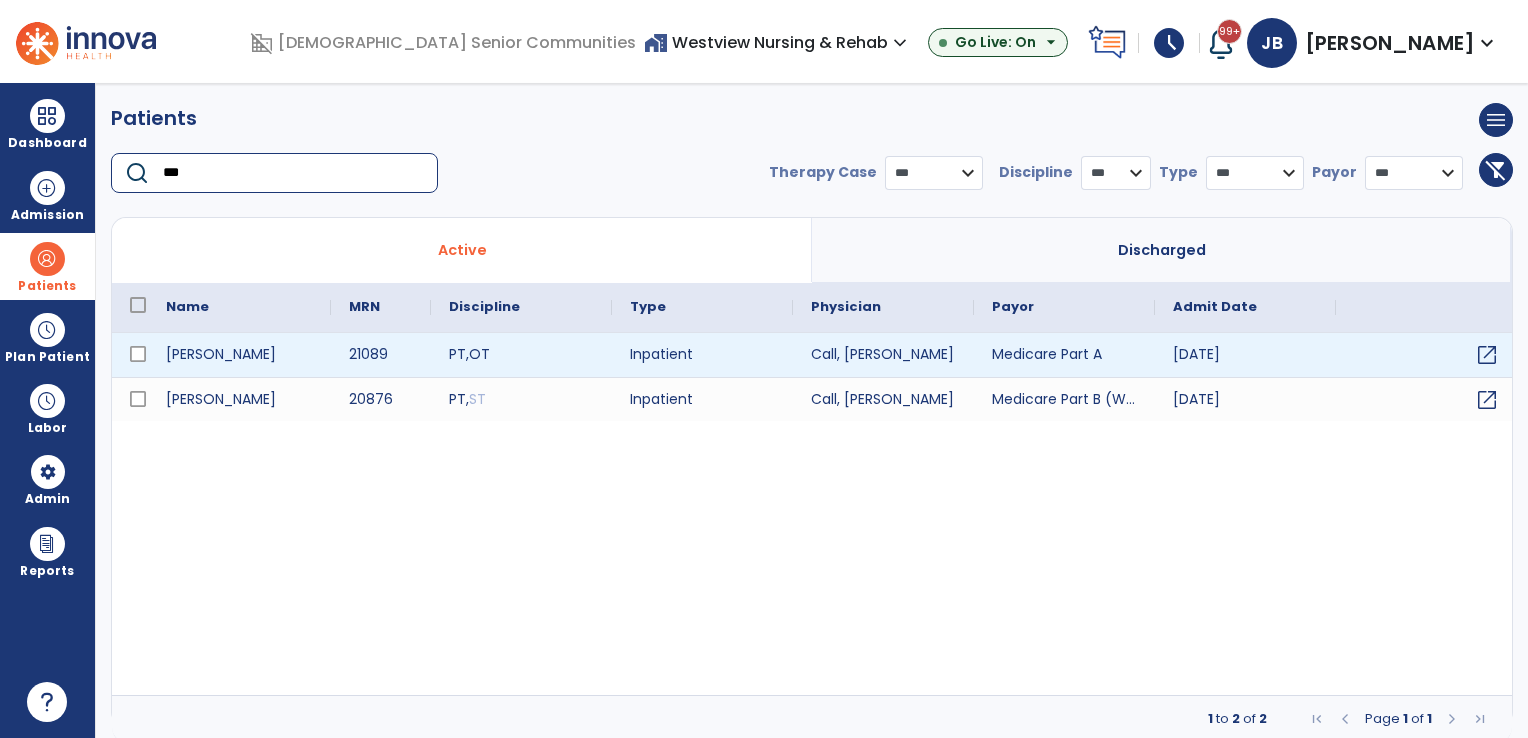 type on "***" 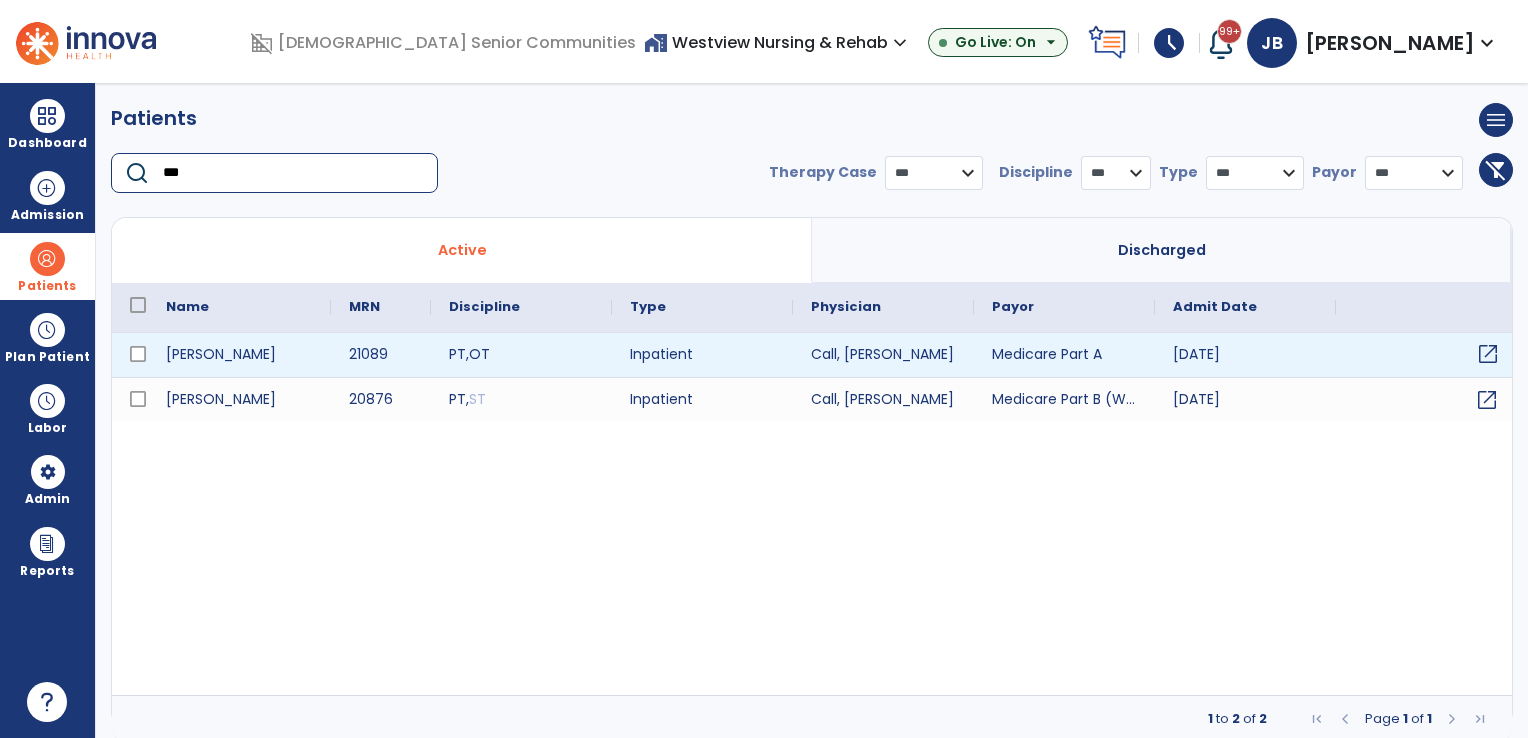 click on "open_in_new" at bounding box center (1488, 354) 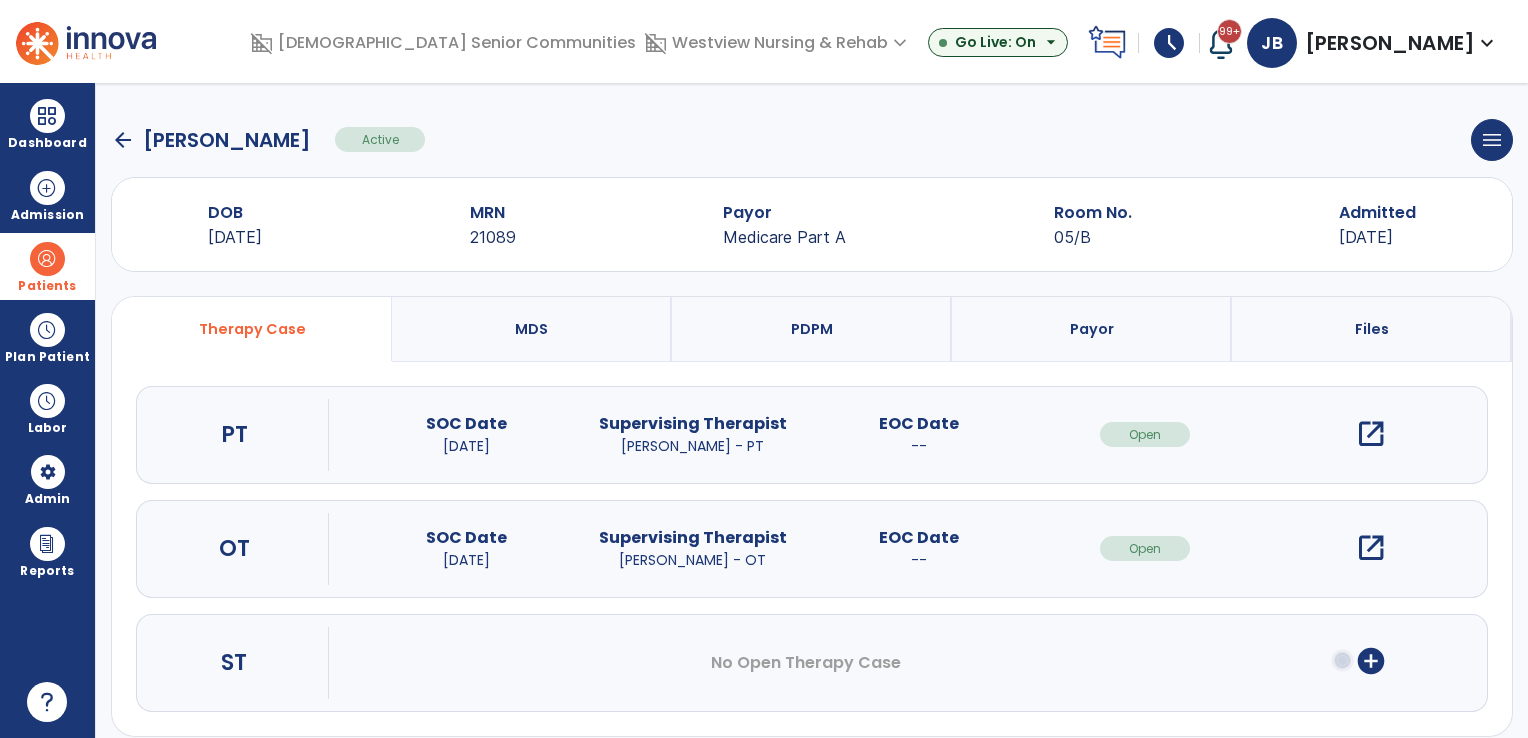 click on "arrow_back" 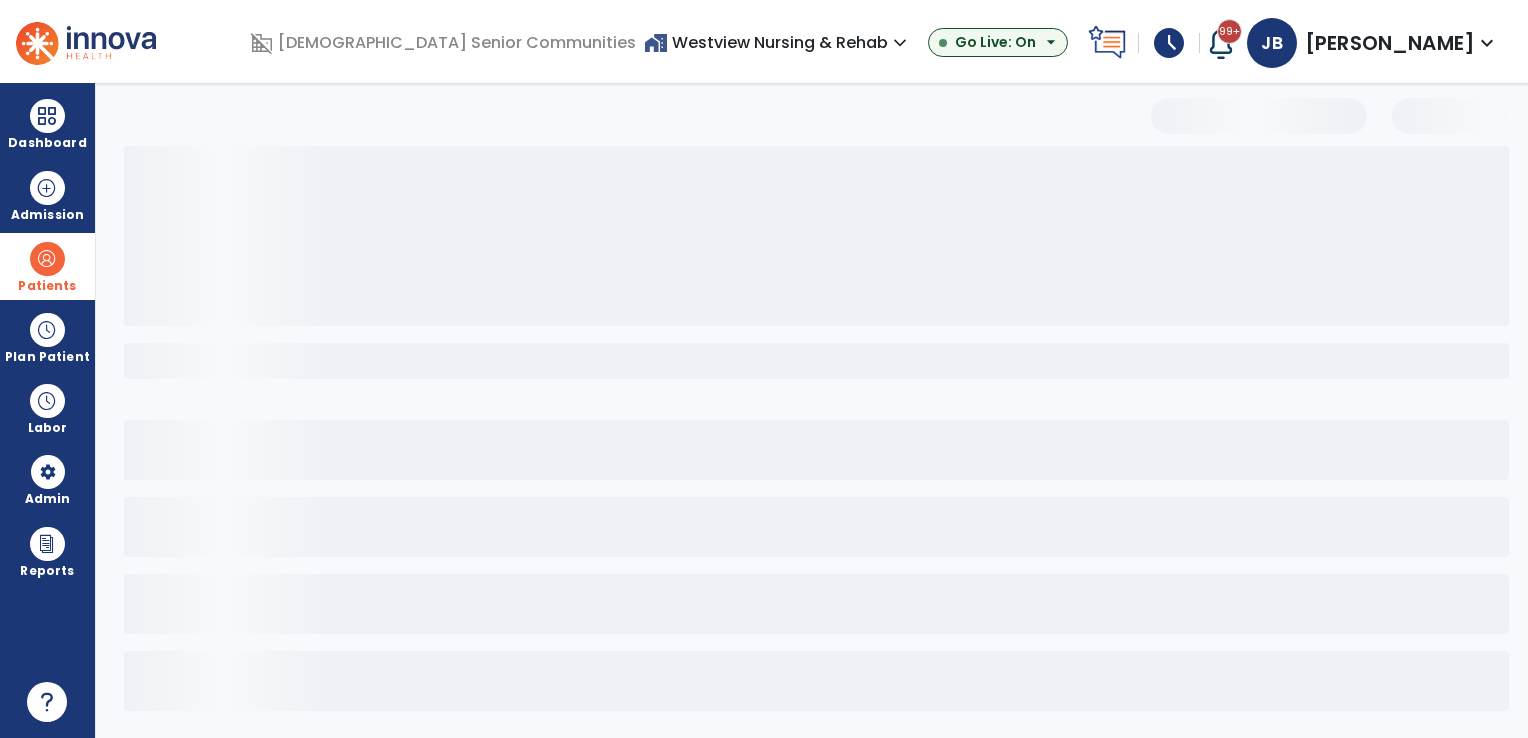 select on "***" 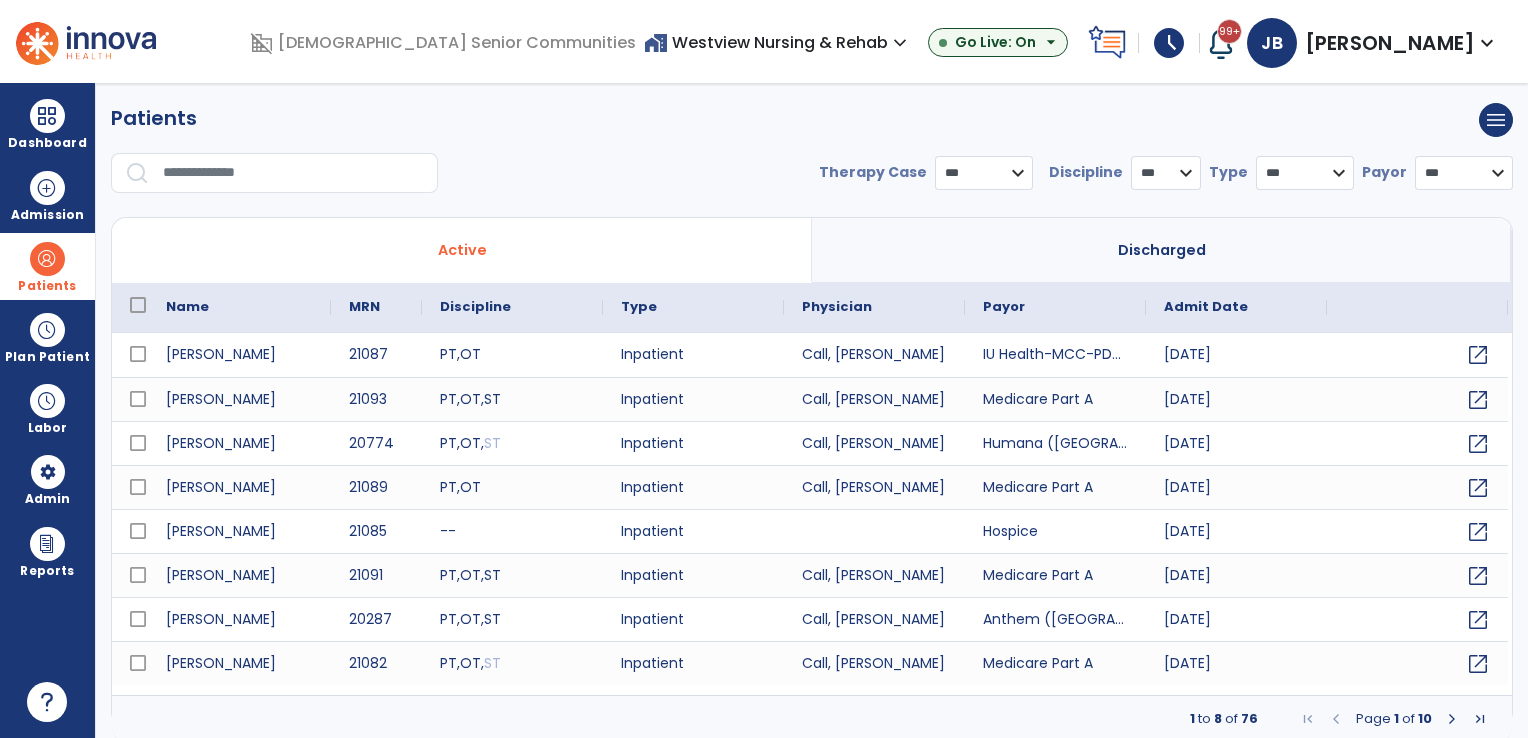 click at bounding box center [293, 173] 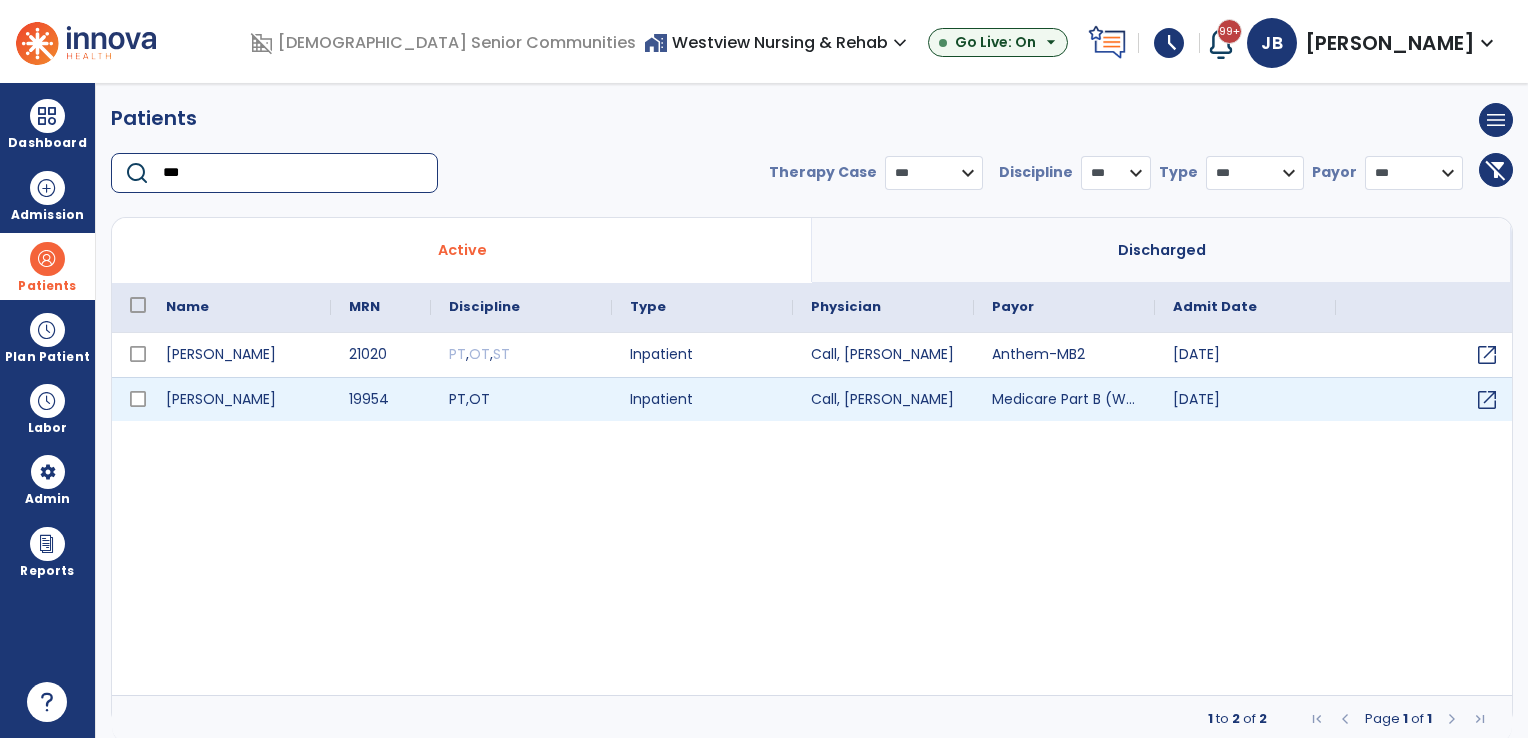 type on "***" 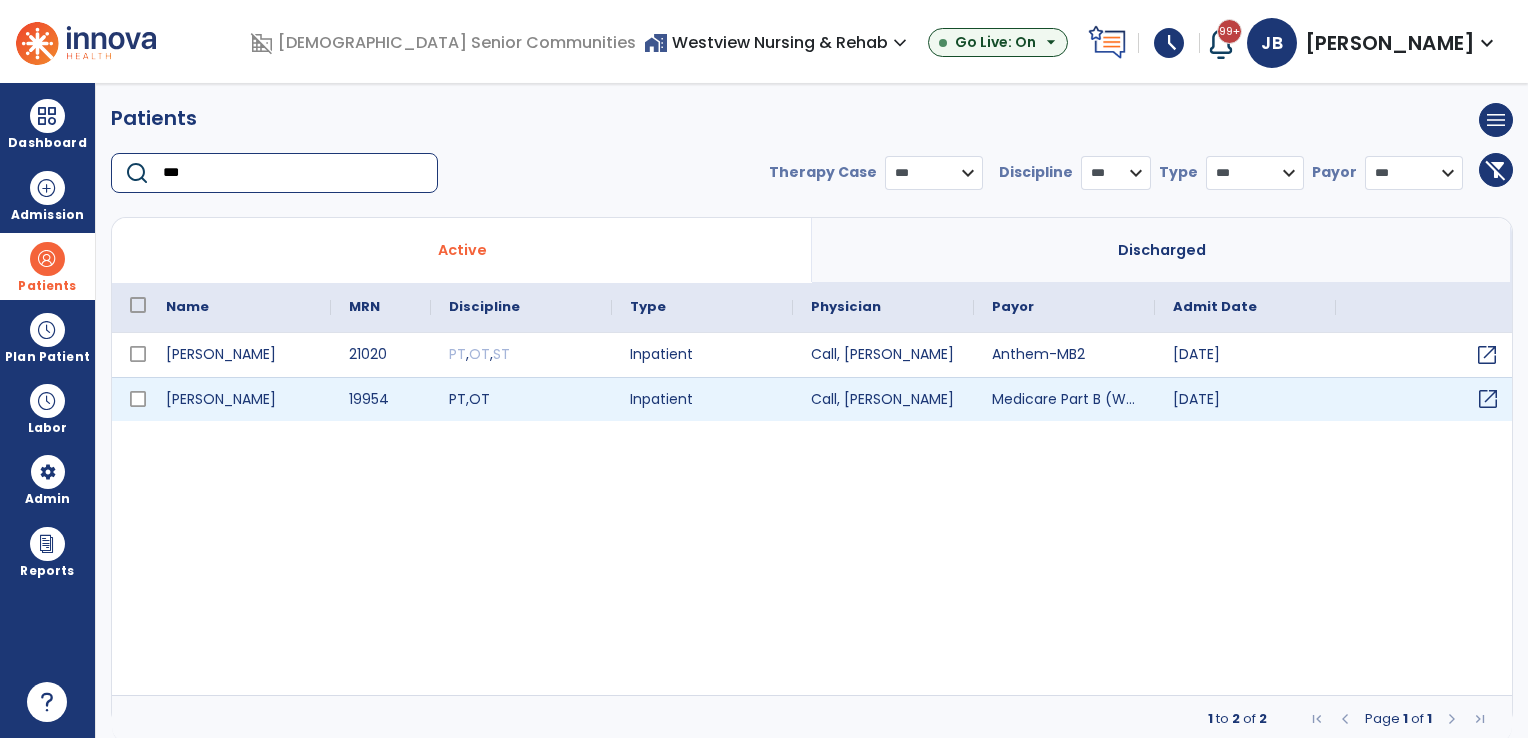 click on "open_in_new" at bounding box center [1488, 399] 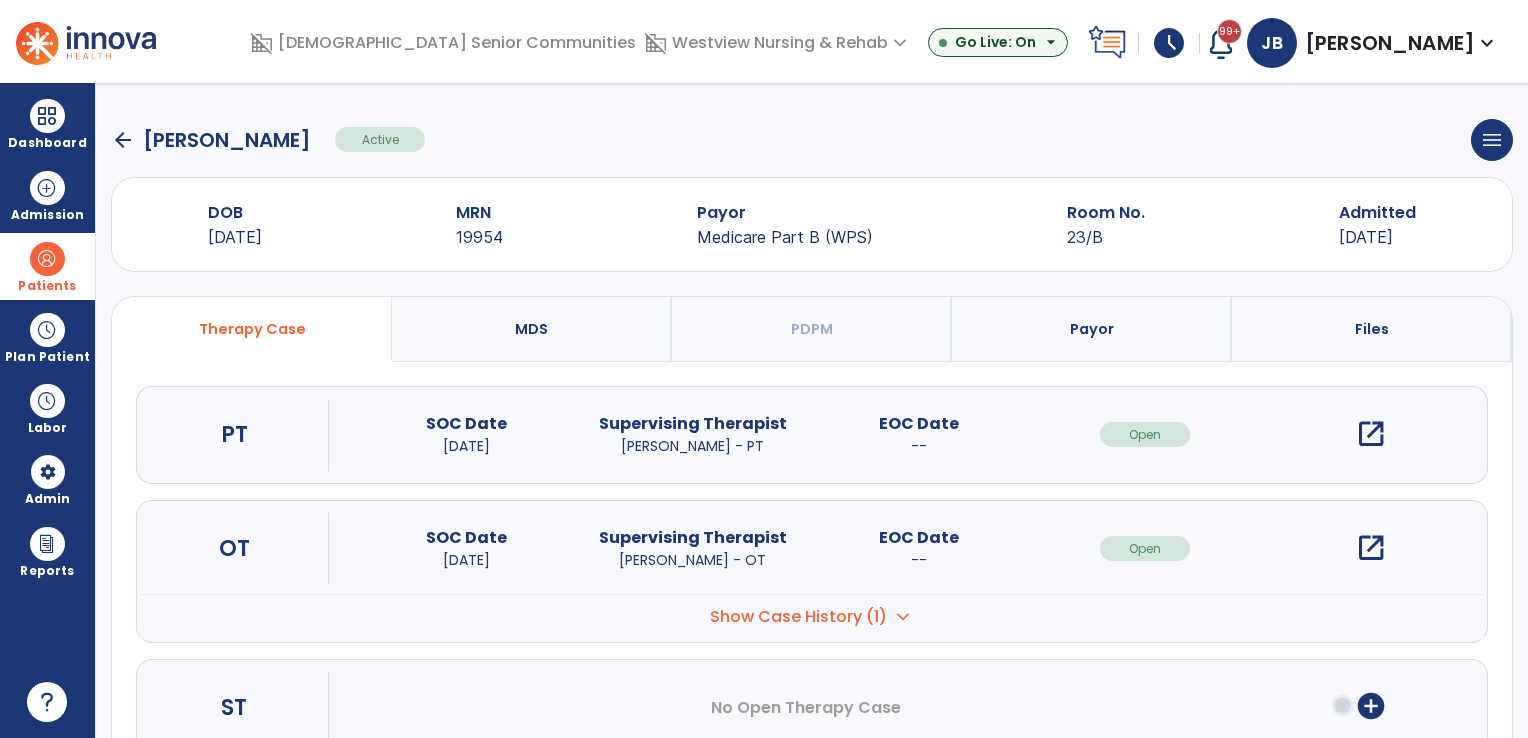 click on "arrow_back" 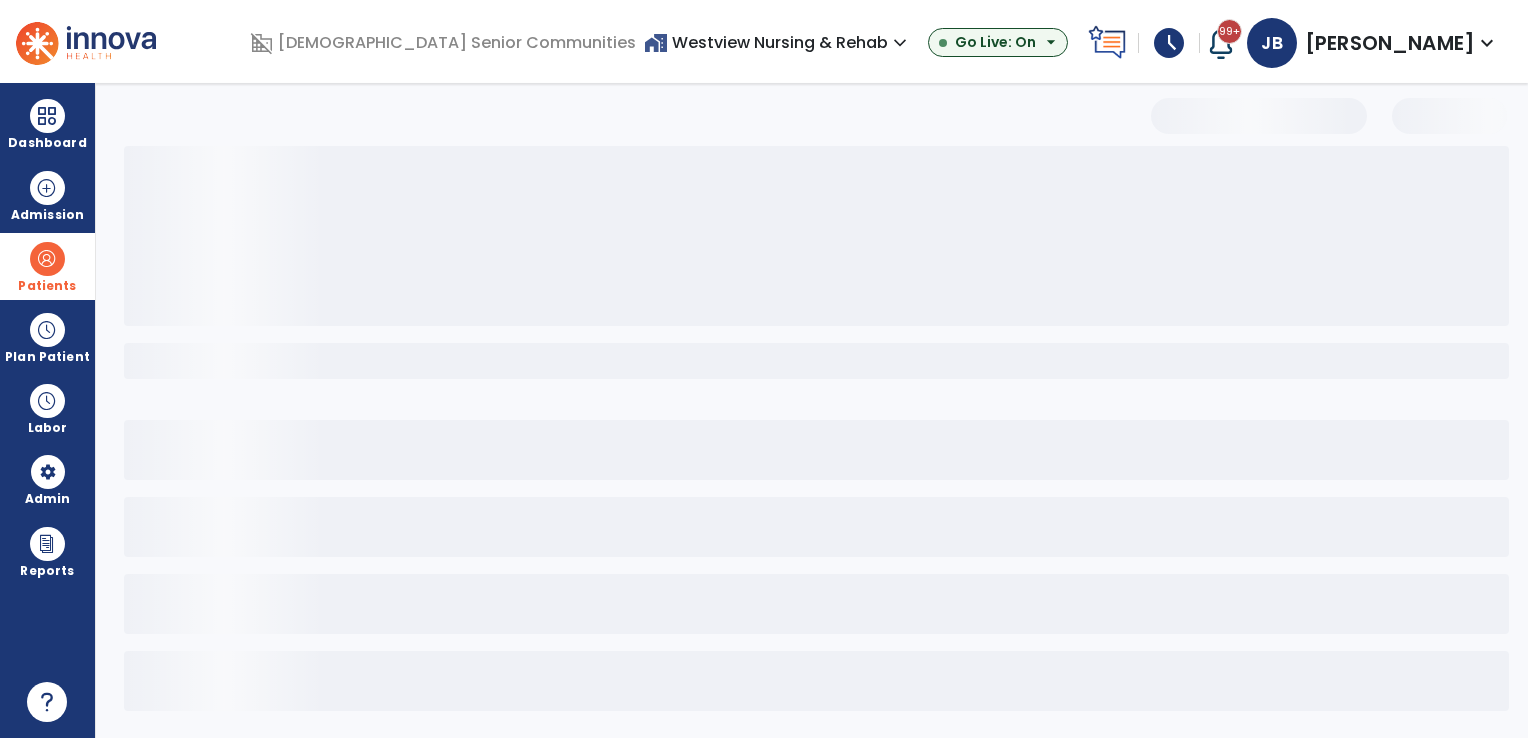 select on "***" 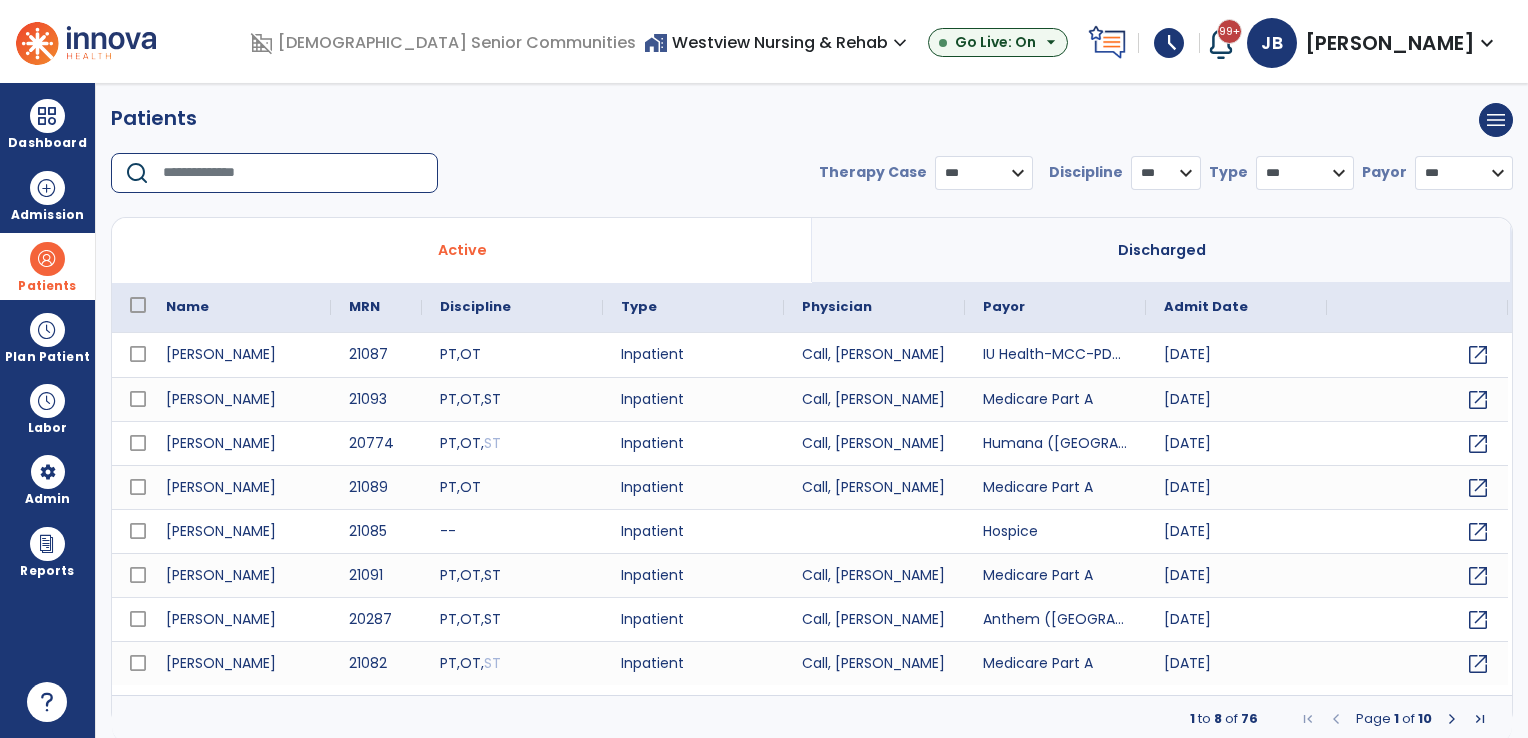 click at bounding box center (293, 173) 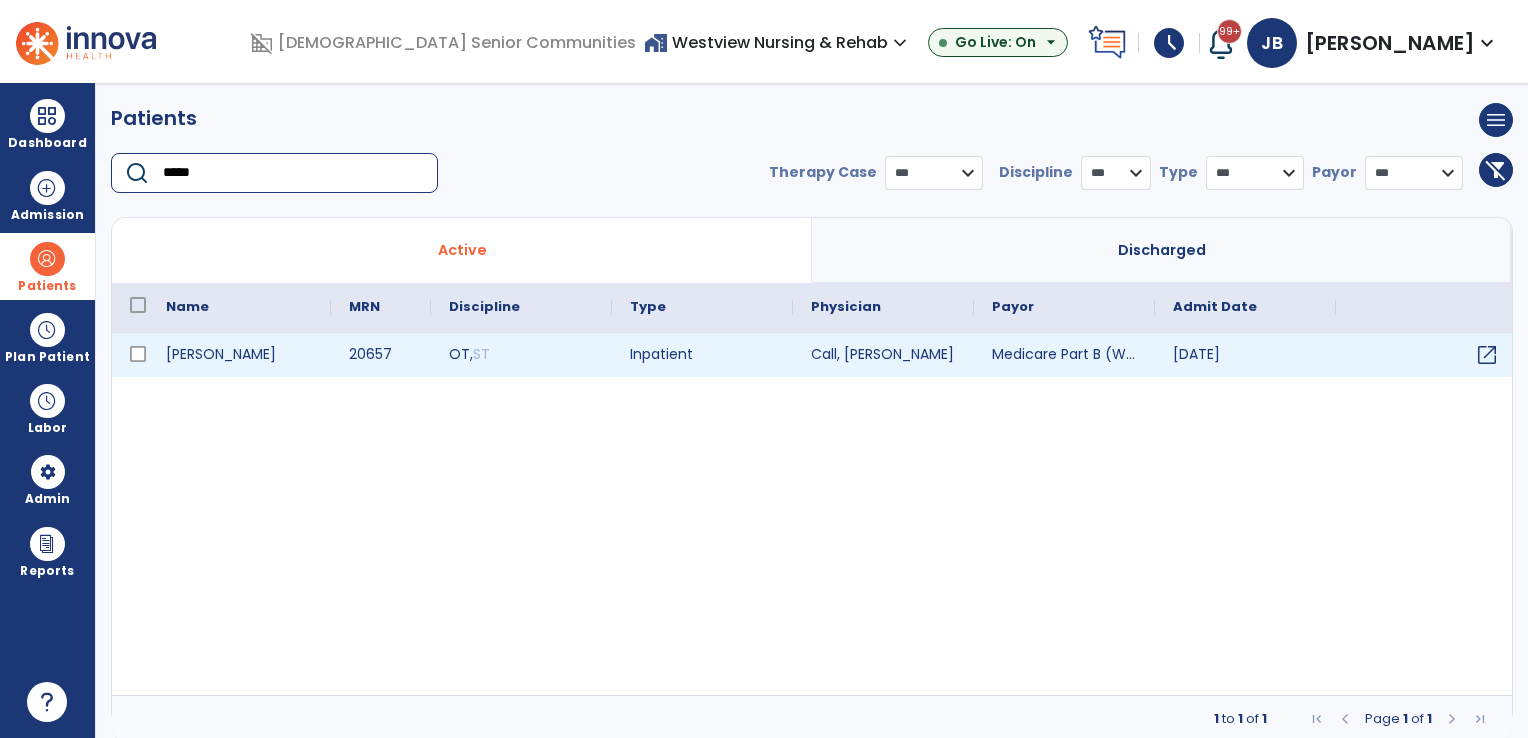 type on "*****" 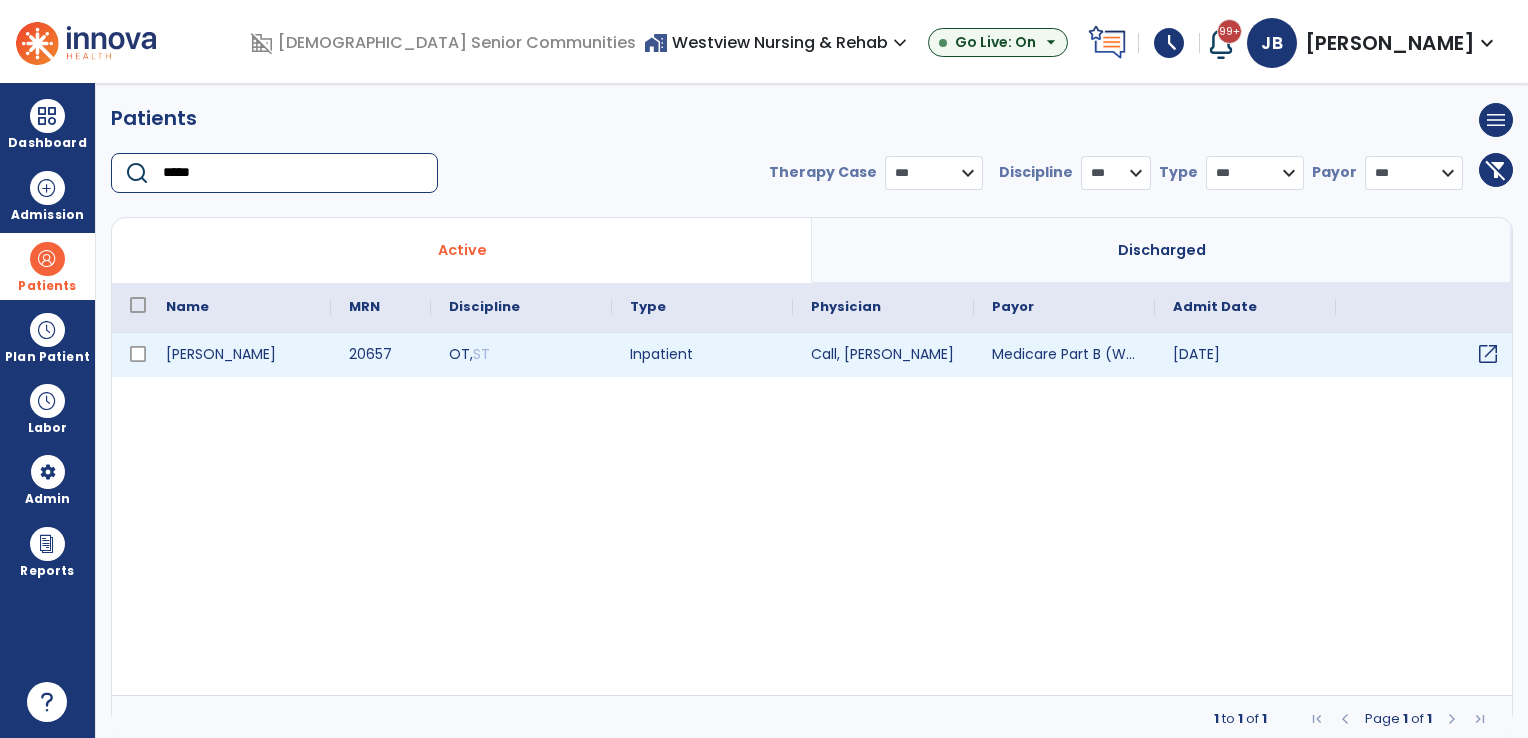 click on "open_in_new" at bounding box center (1488, 354) 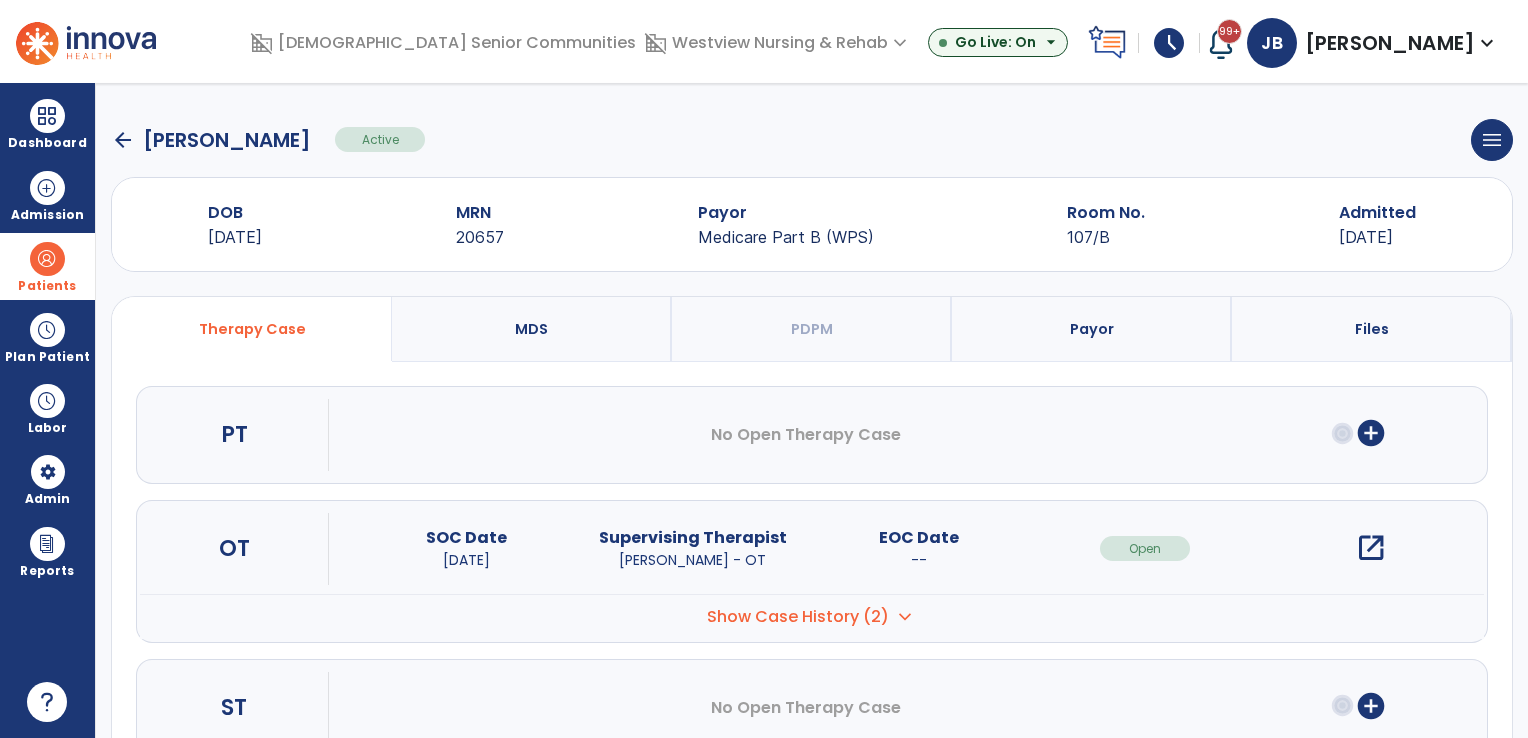 scroll, scrollTop: 108, scrollLeft: 0, axis: vertical 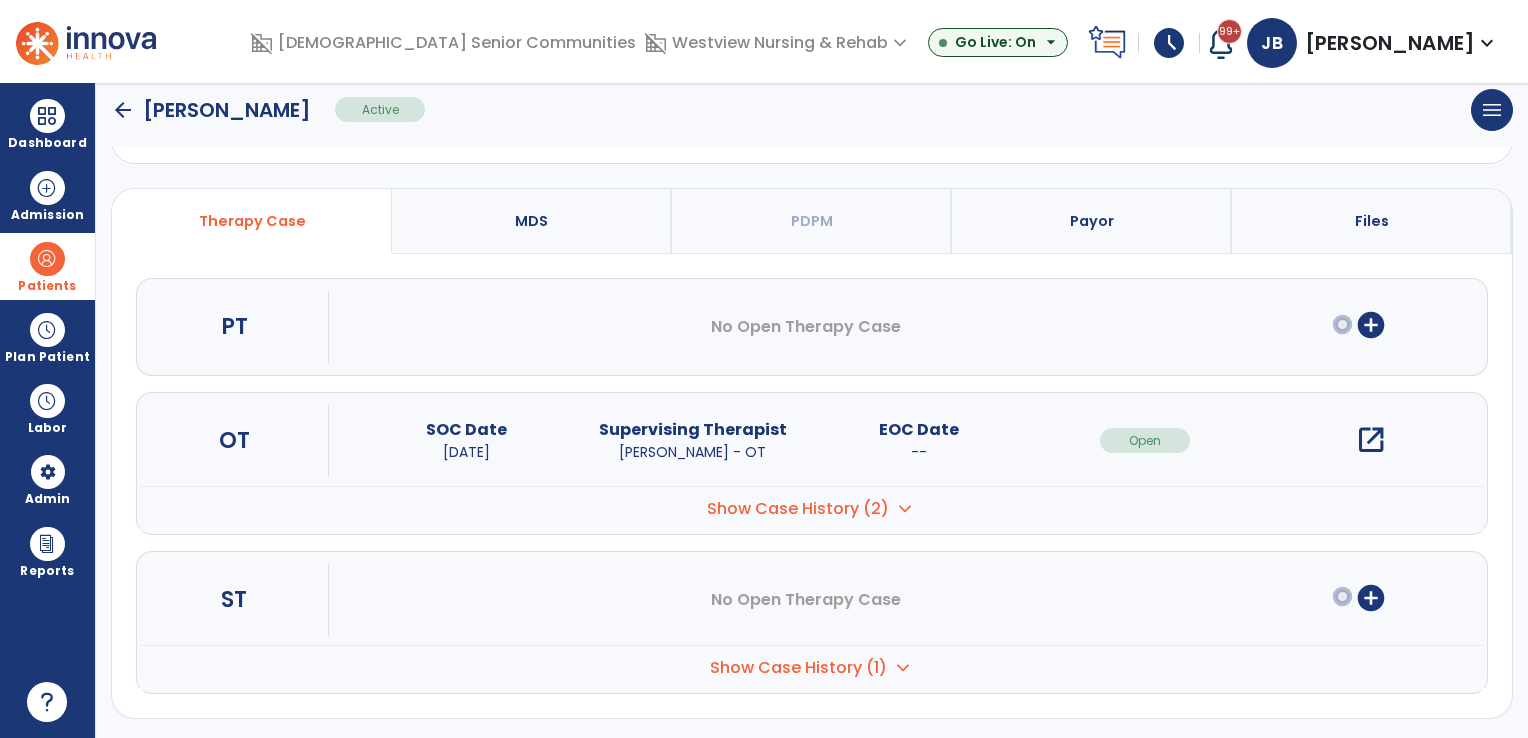 click on "open_in_new" at bounding box center (1371, 440) 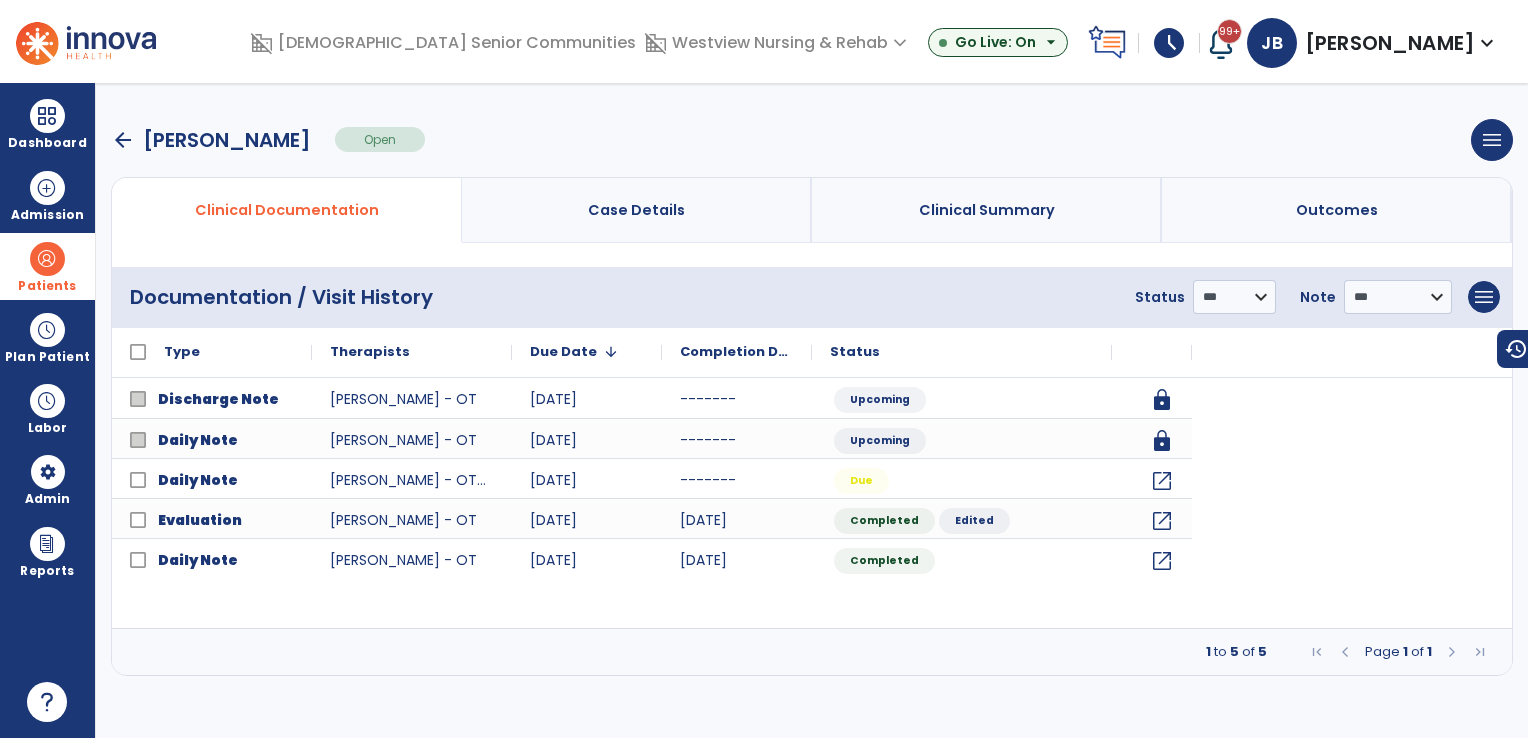 scroll, scrollTop: 0, scrollLeft: 0, axis: both 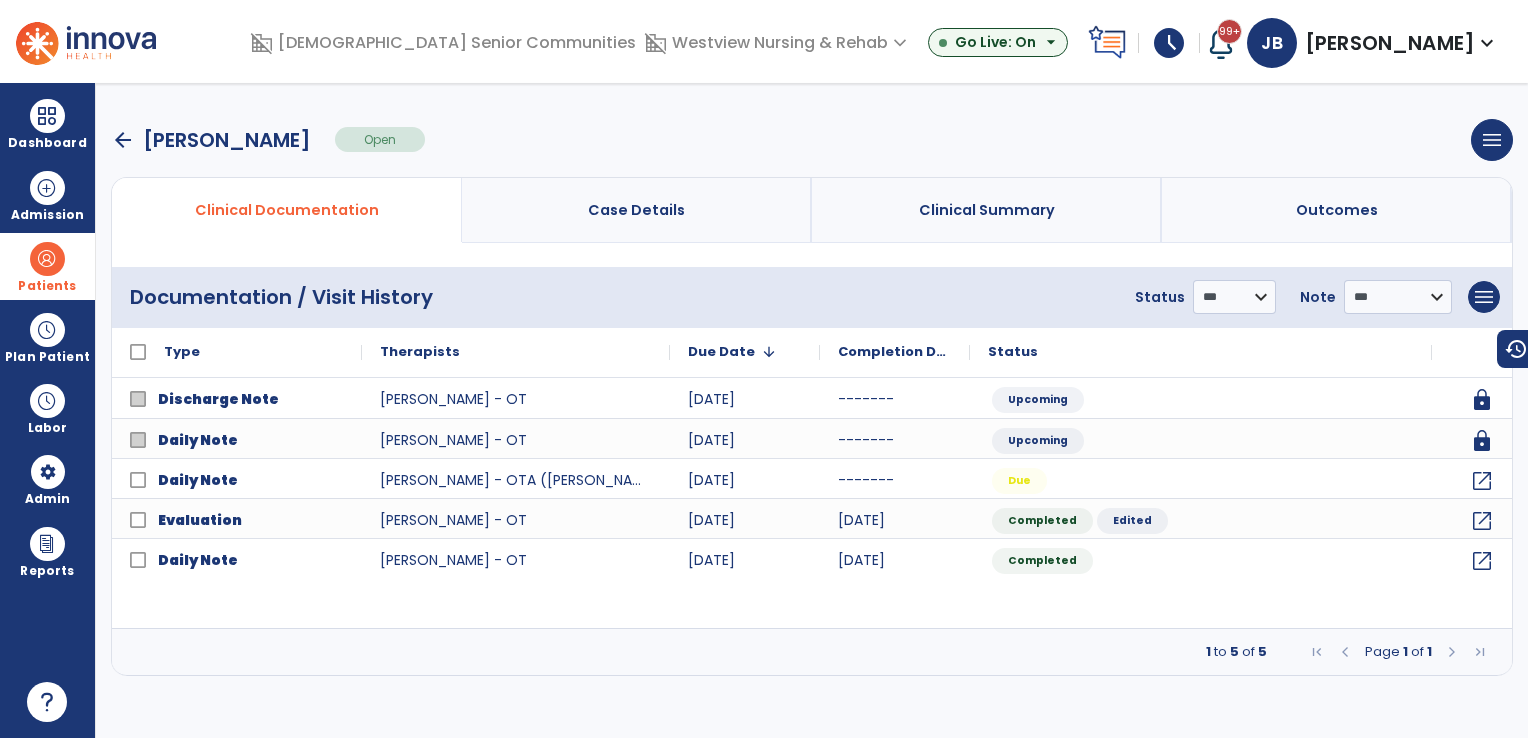 click on "arrow_back" at bounding box center [123, 140] 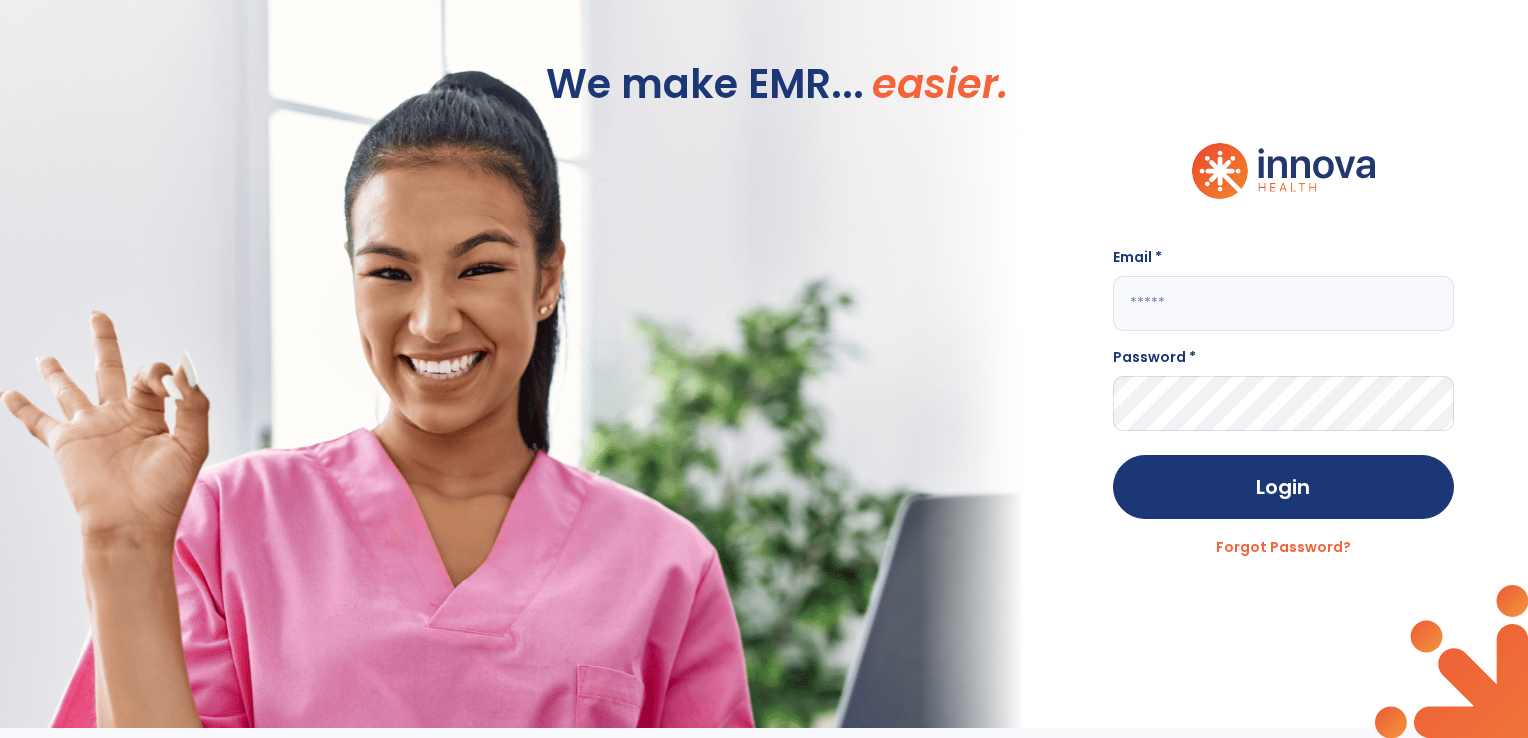 type on "**********" 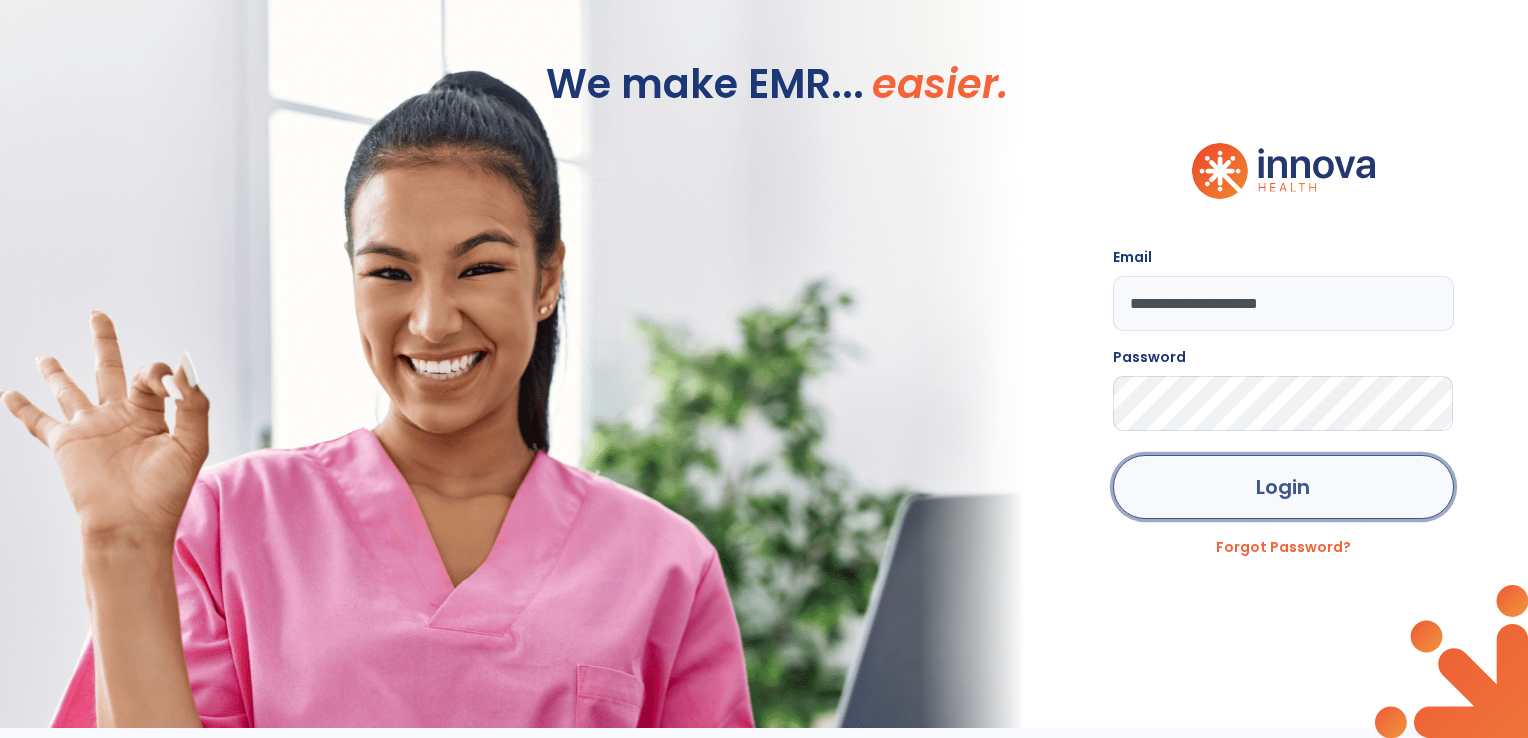 click on "Login" 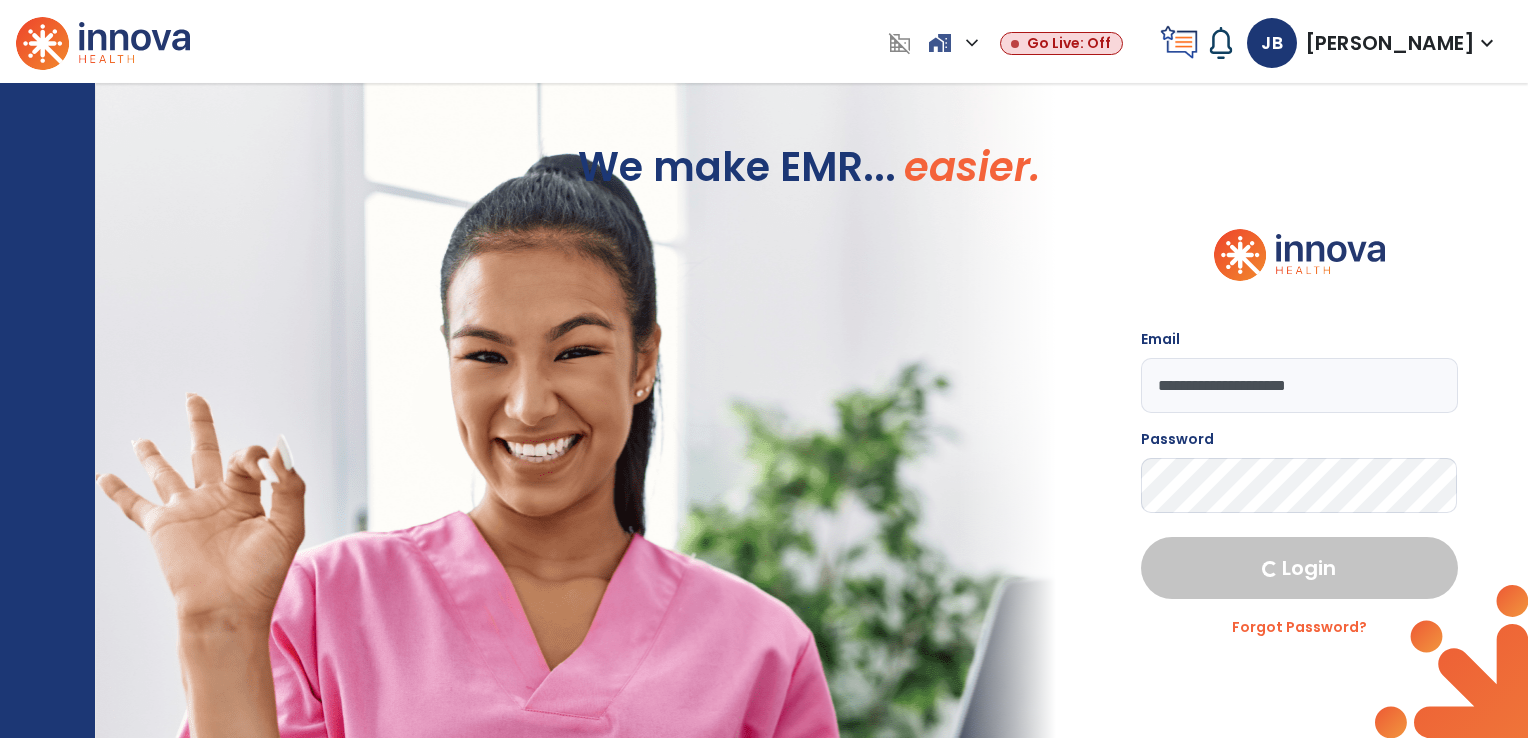 select on "***" 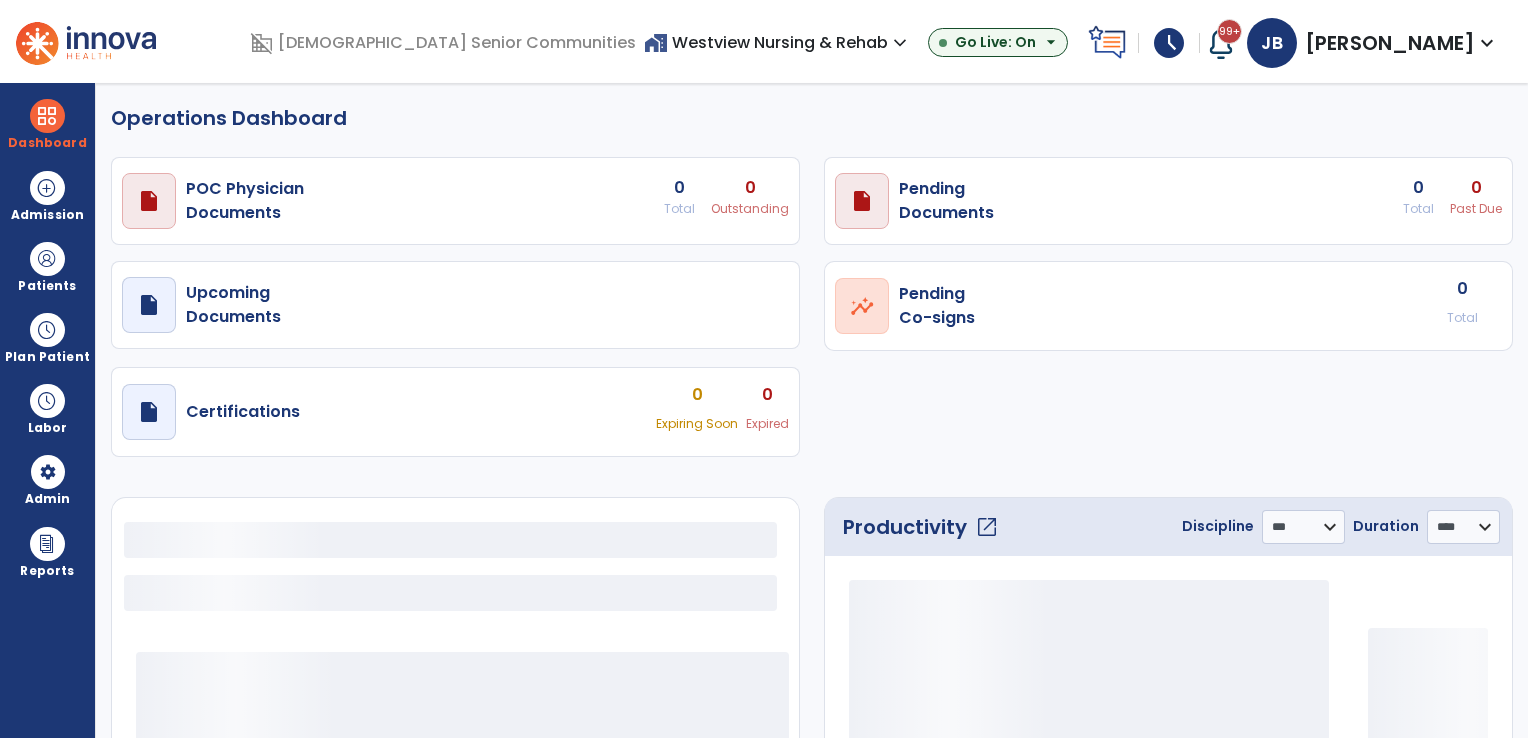 select on "***" 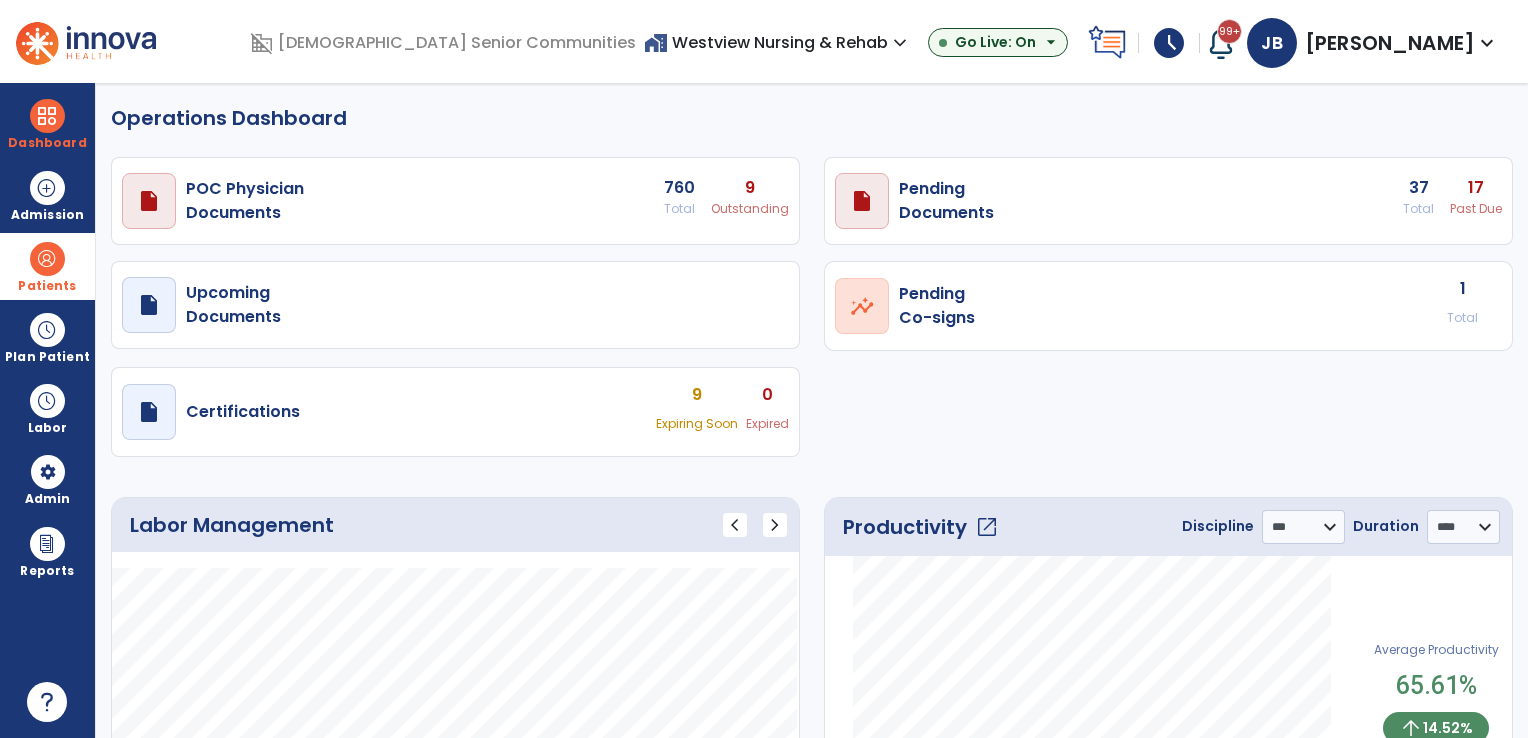 click at bounding box center (47, 259) 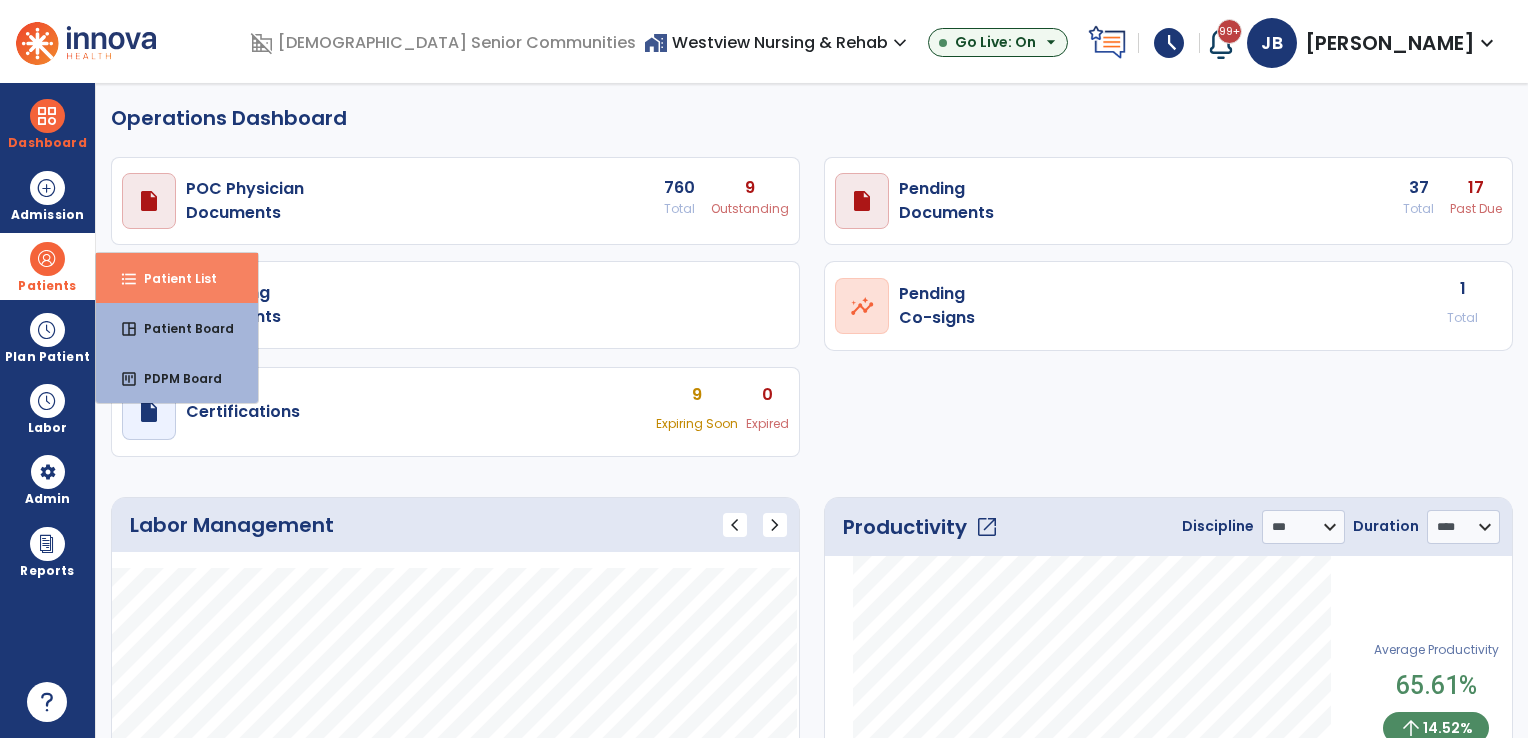 click on "Patient List" at bounding box center [172, 278] 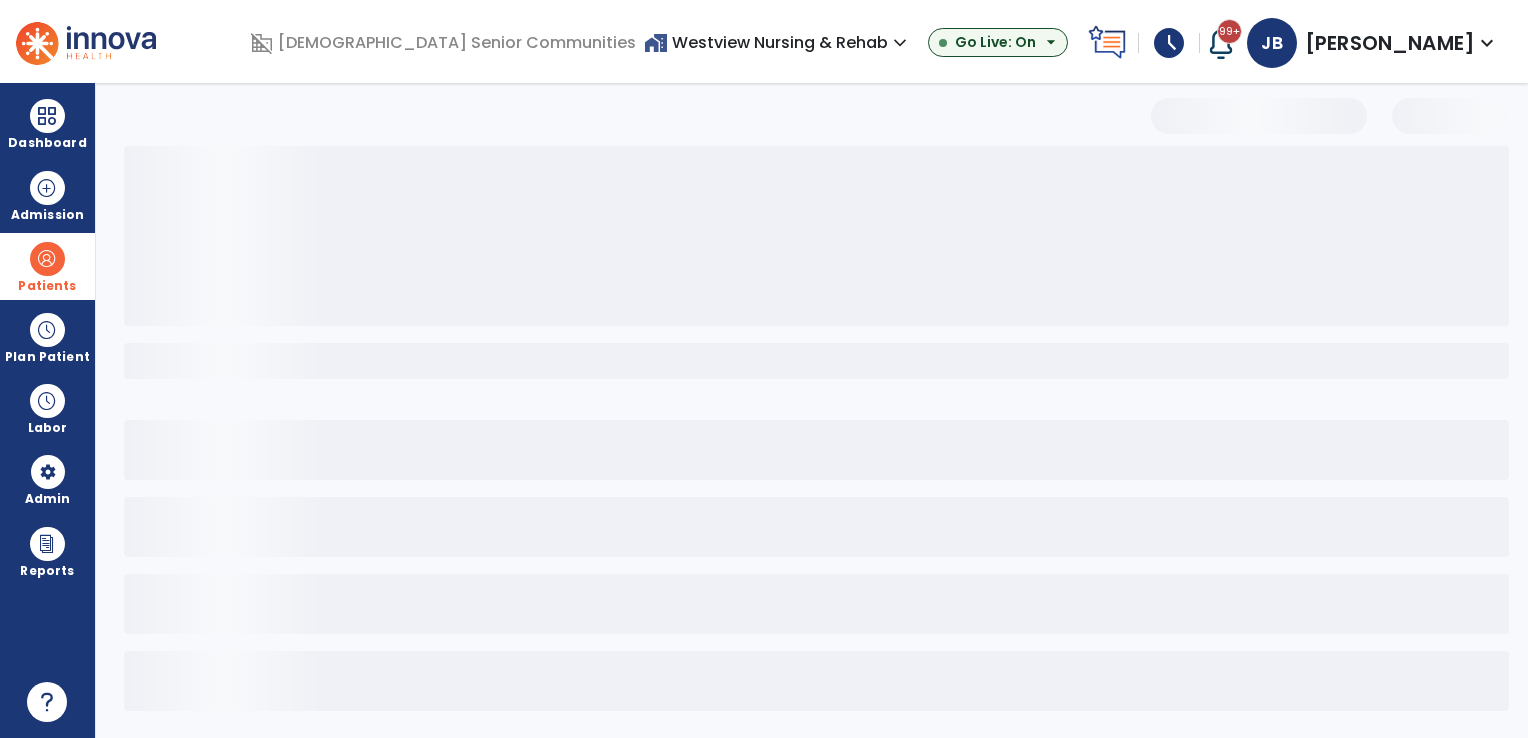 select on "***" 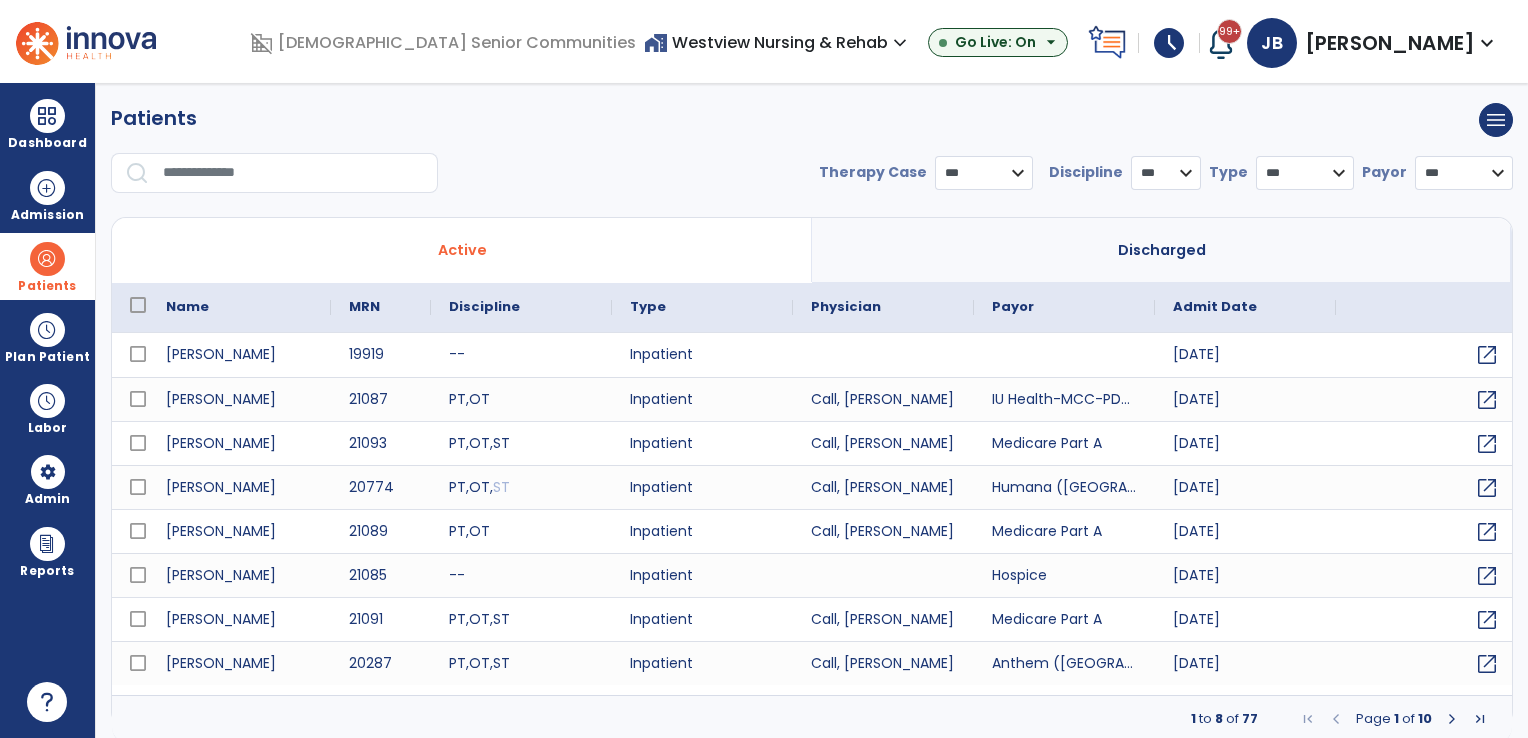 click at bounding box center (293, 173) 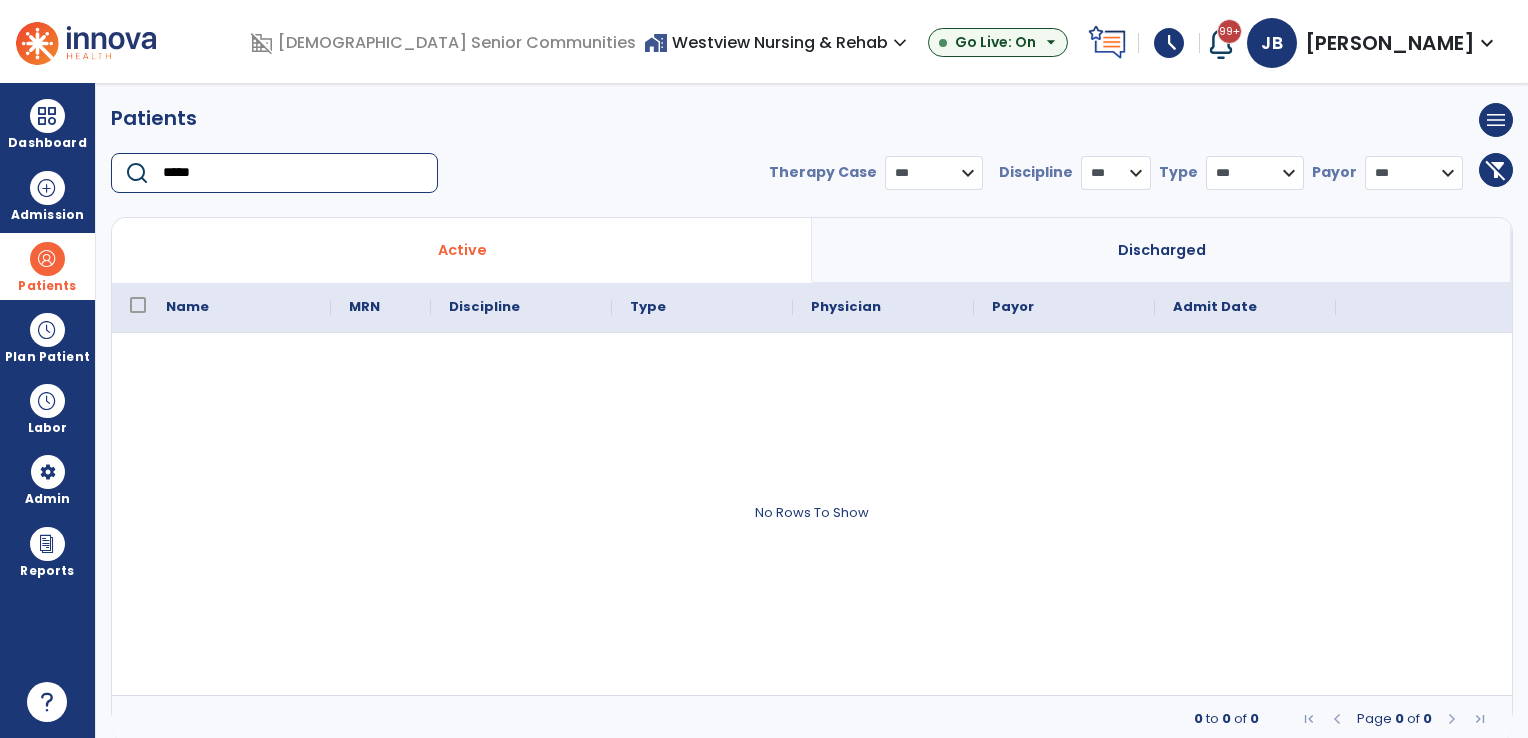 type on "*****" 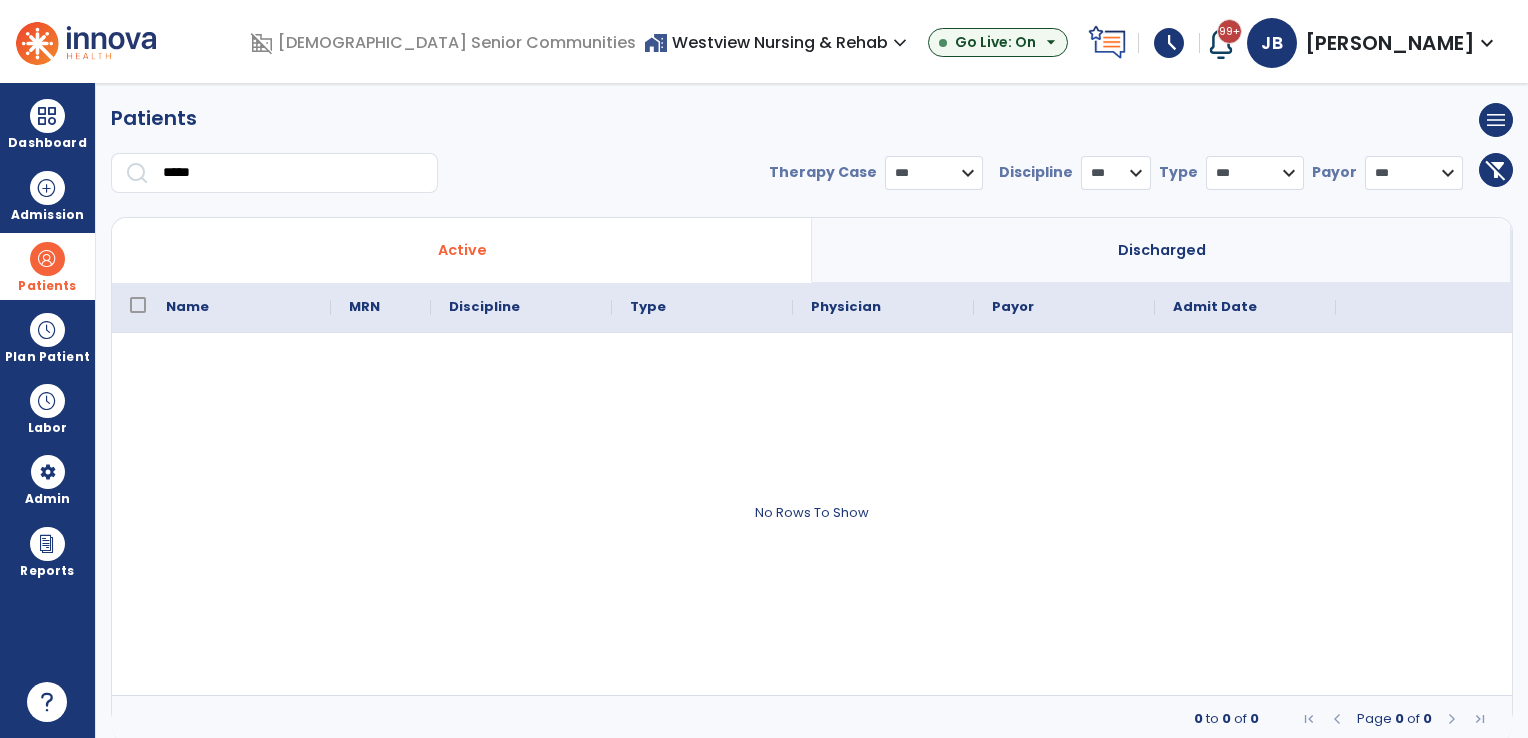 click on "Discharged" at bounding box center (1162, 250) 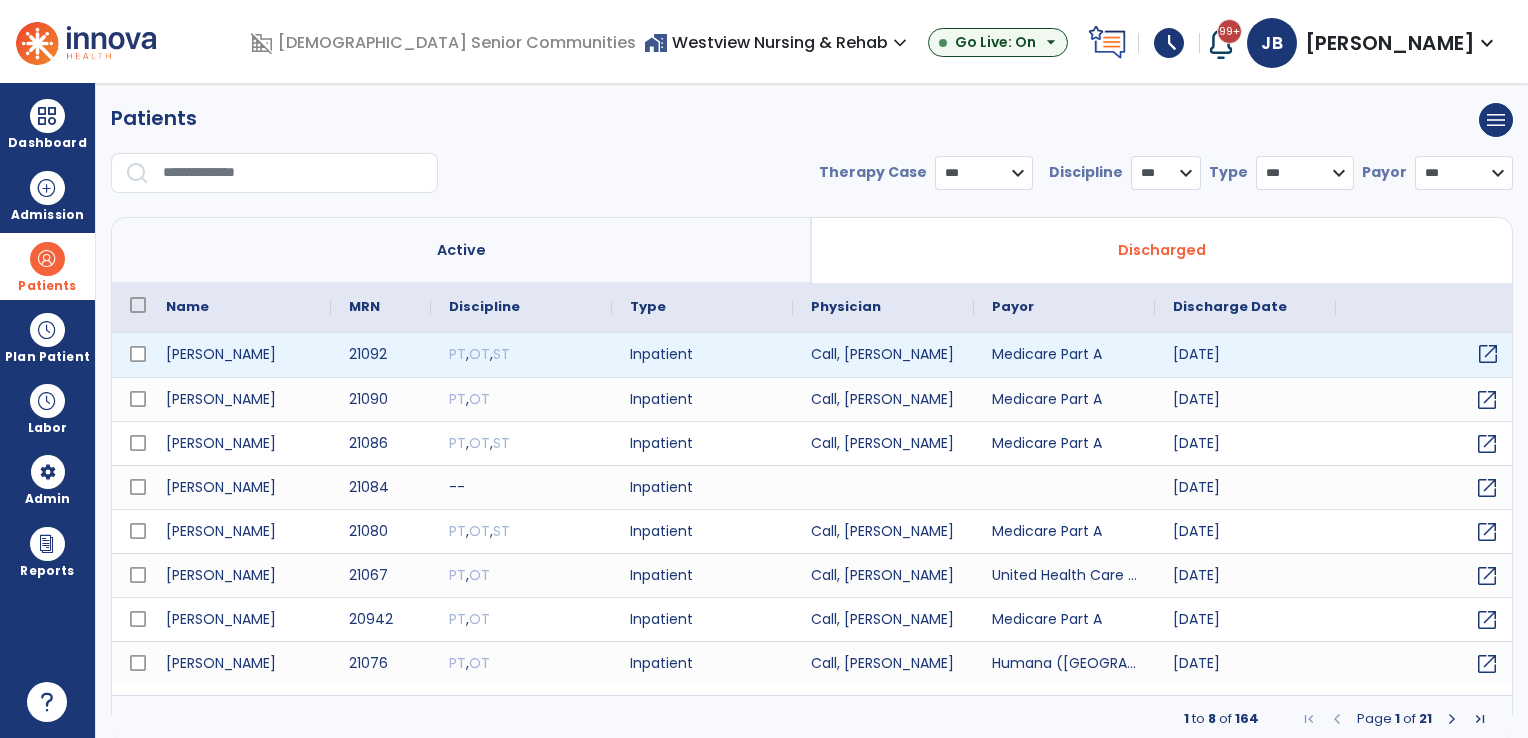 click on "open_in_new" at bounding box center [1488, 354] 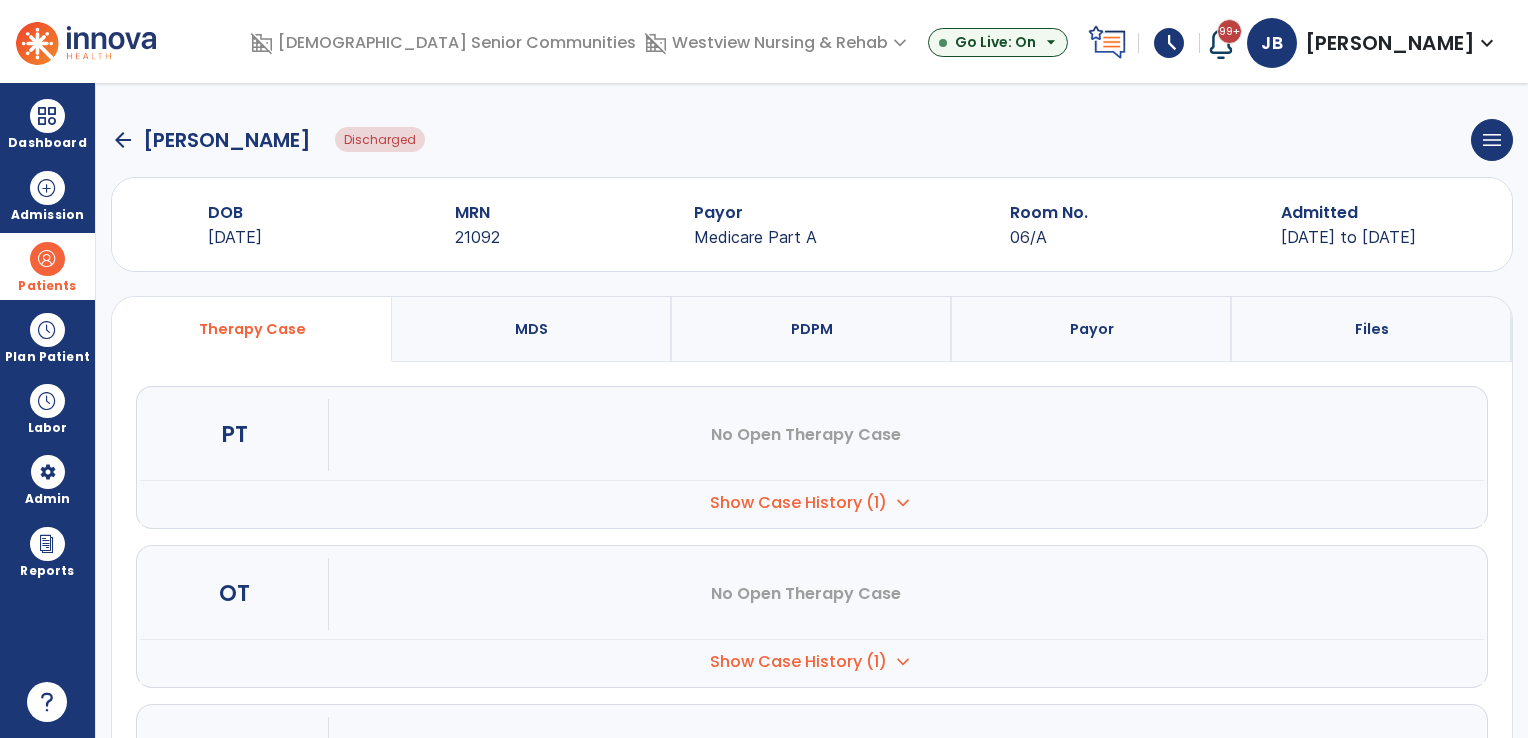 click on "Show Case History (1)" at bounding box center (798, 503) 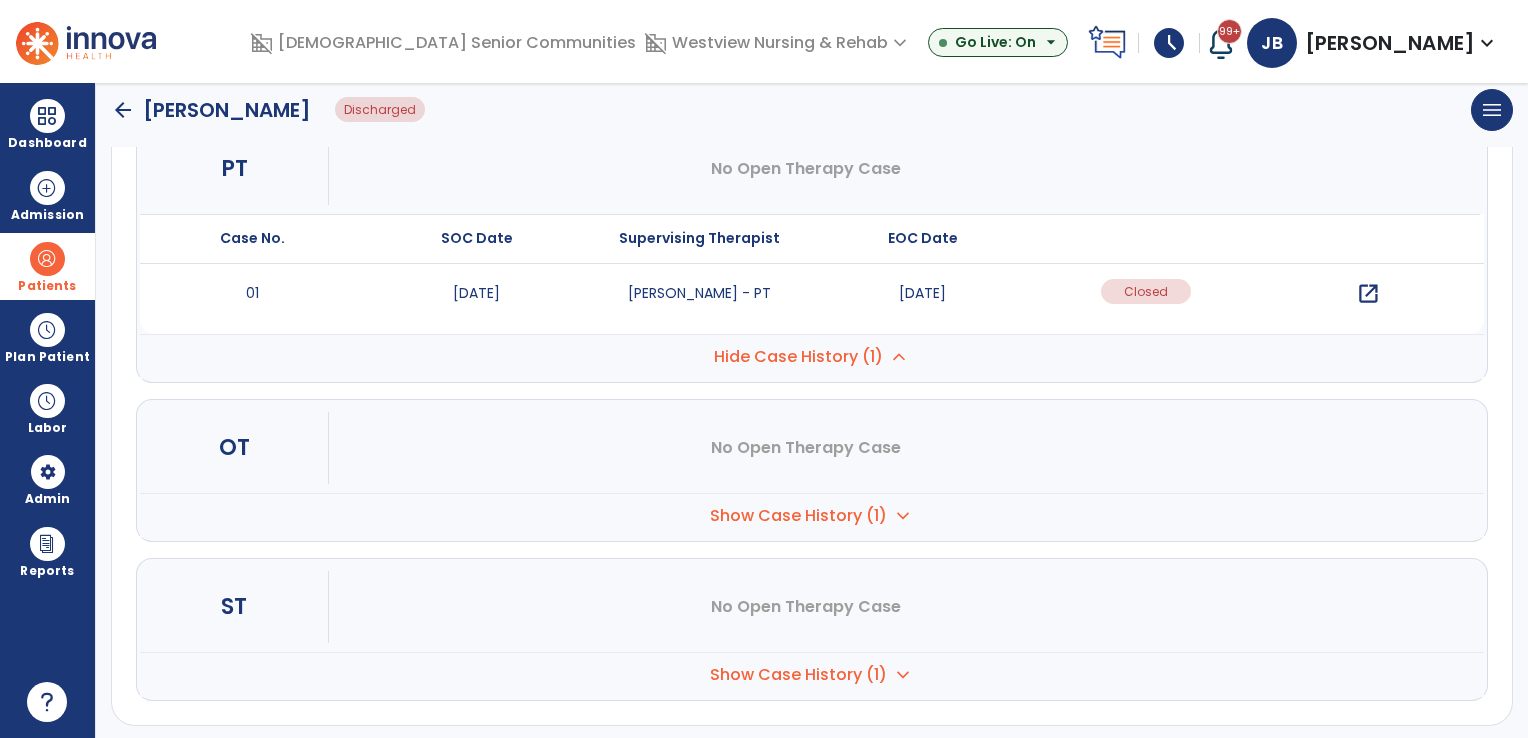 scroll, scrollTop: 273, scrollLeft: 0, axis: vertical 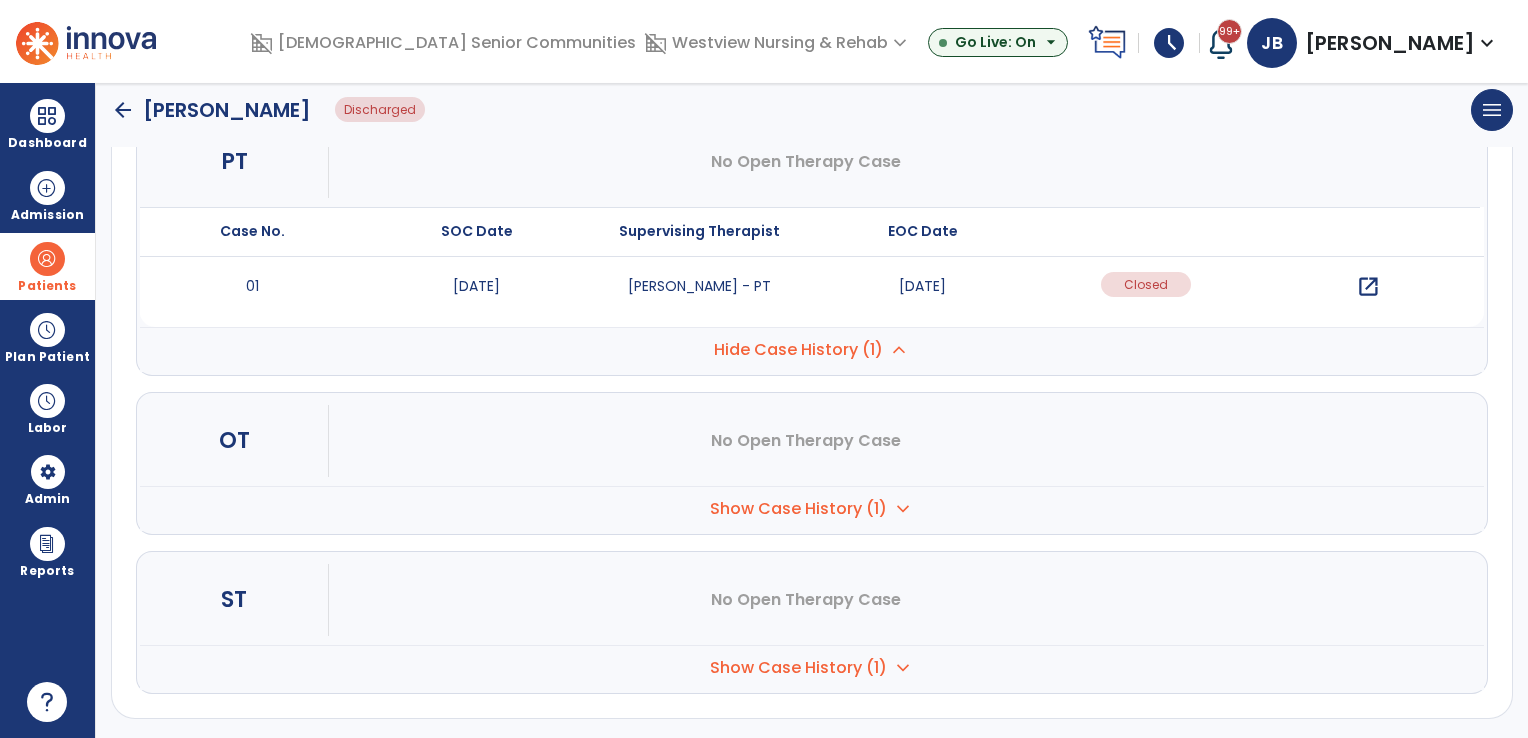 click on "Show Case History (1)" at bounding box center (798, 350) 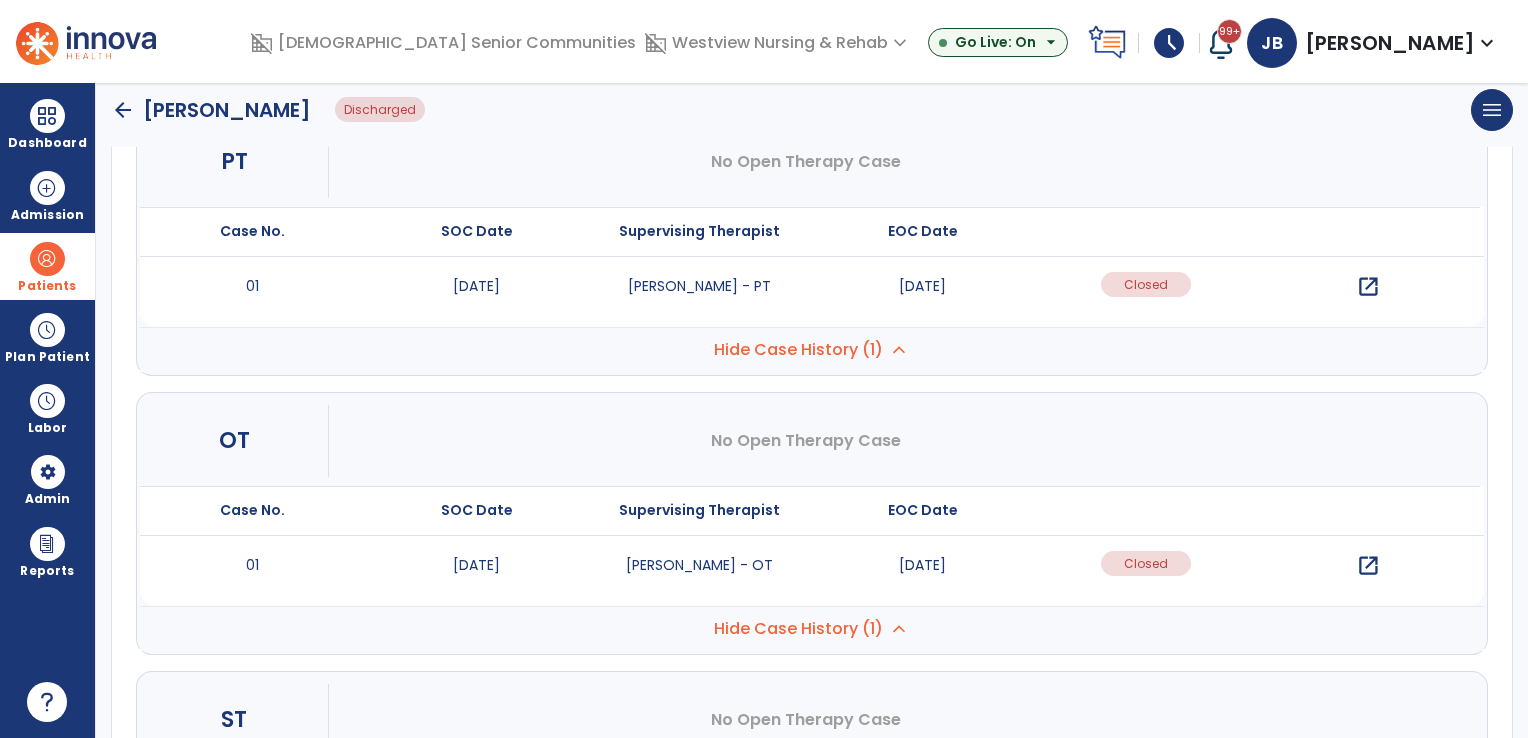scroll, scrollTop: 393, scrollLeft: 0, axis: vertical 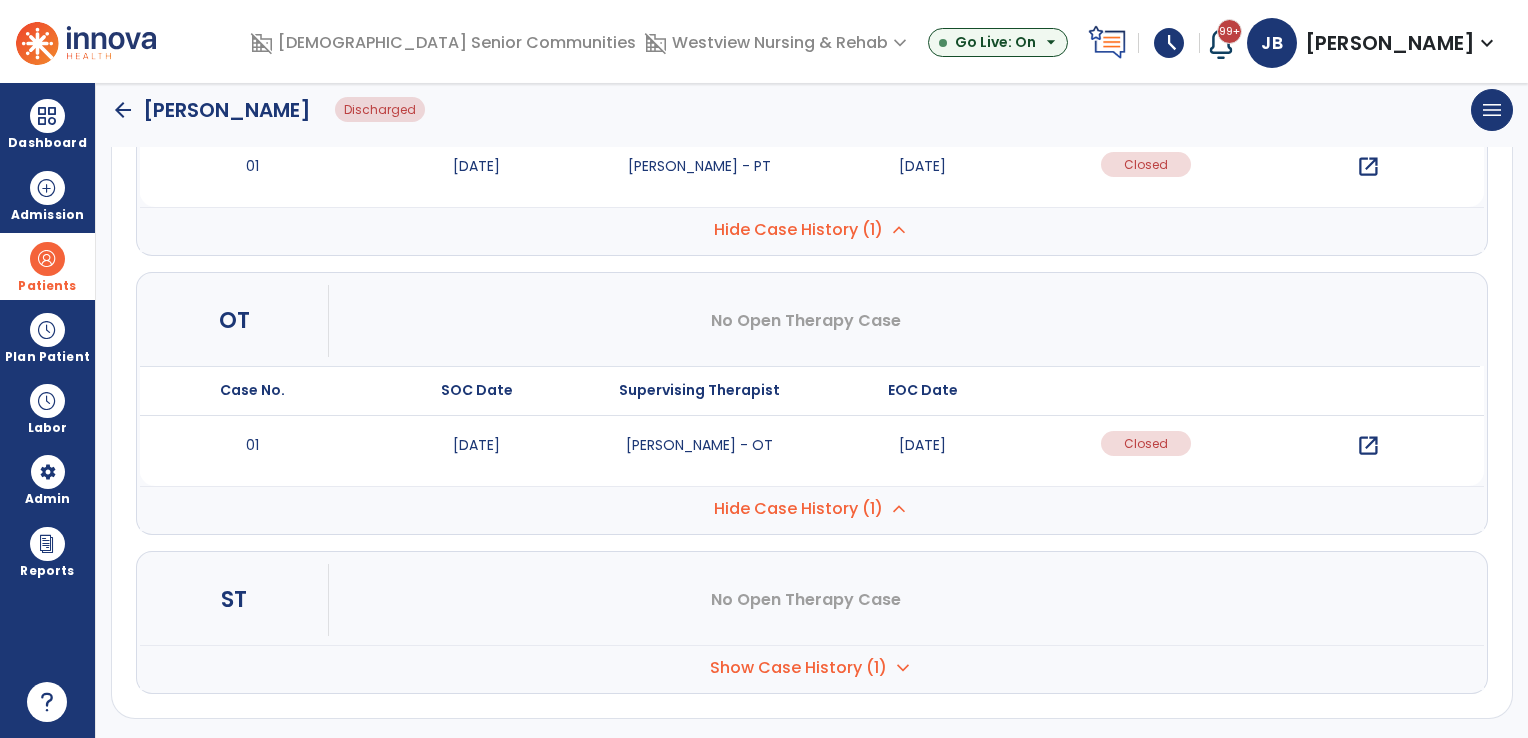 click on "Hide Case History (1)" at bounding box center (798, 230) 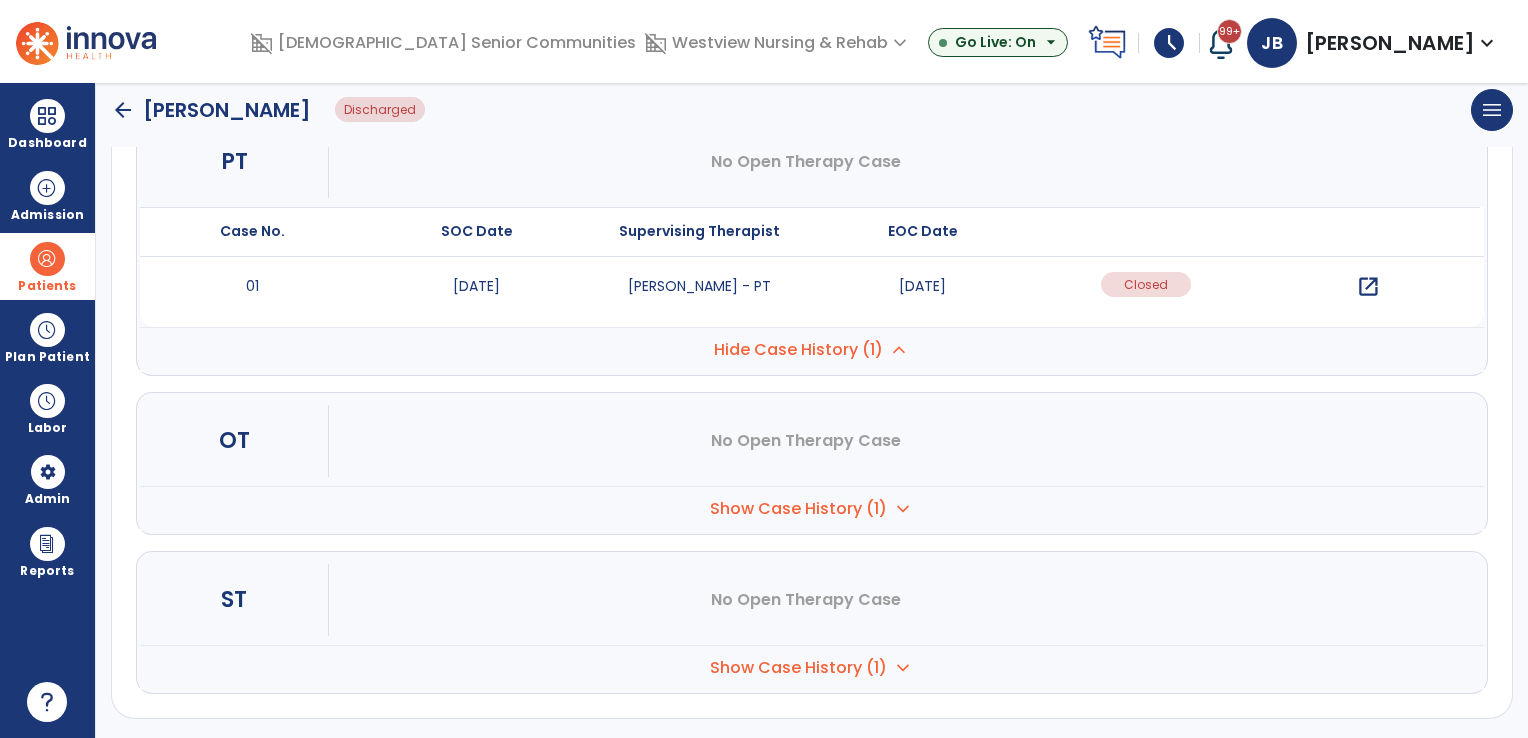 click on "Hide Case History (1)" at bounding box center [798, 350] 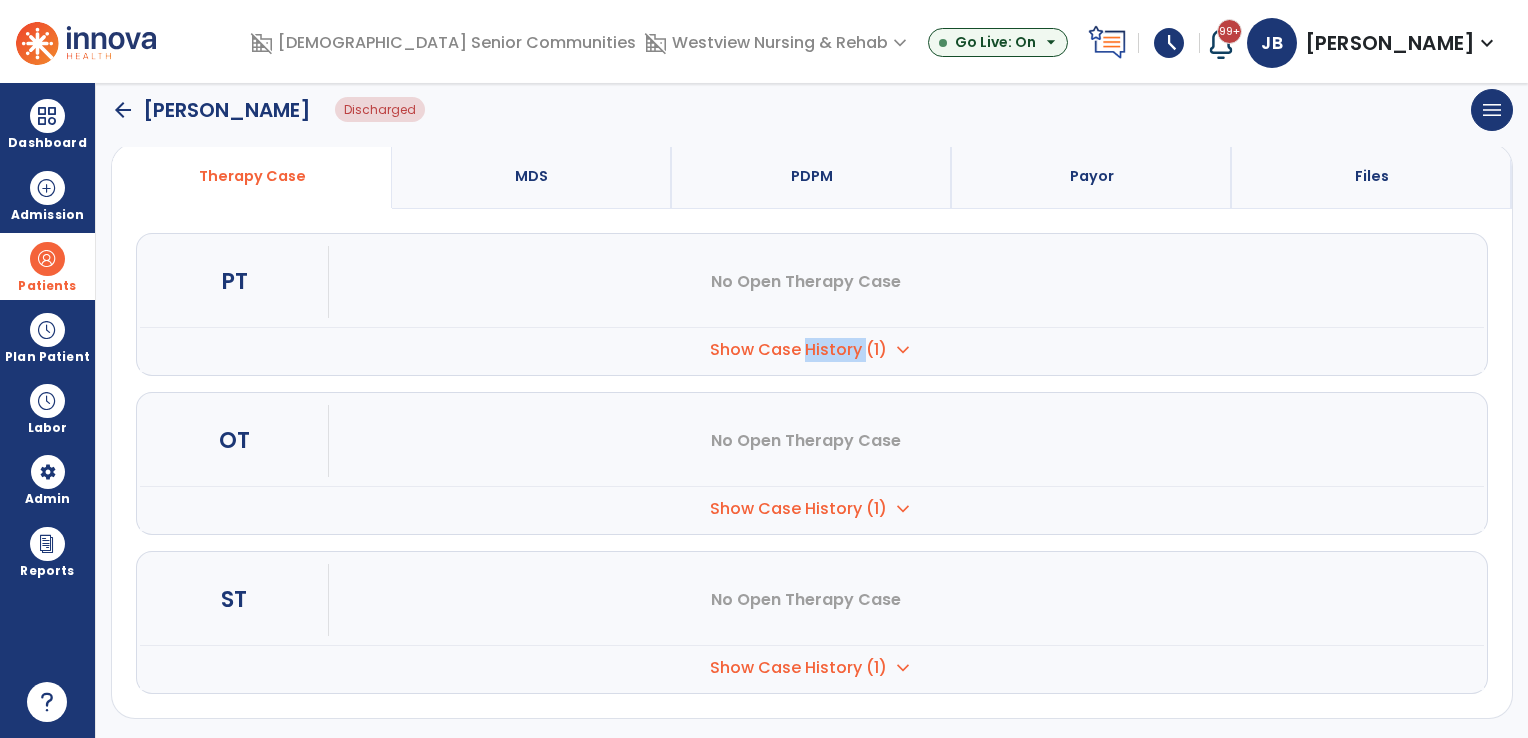 click on "Show Case History (1)" at bounding box center [798, 350] 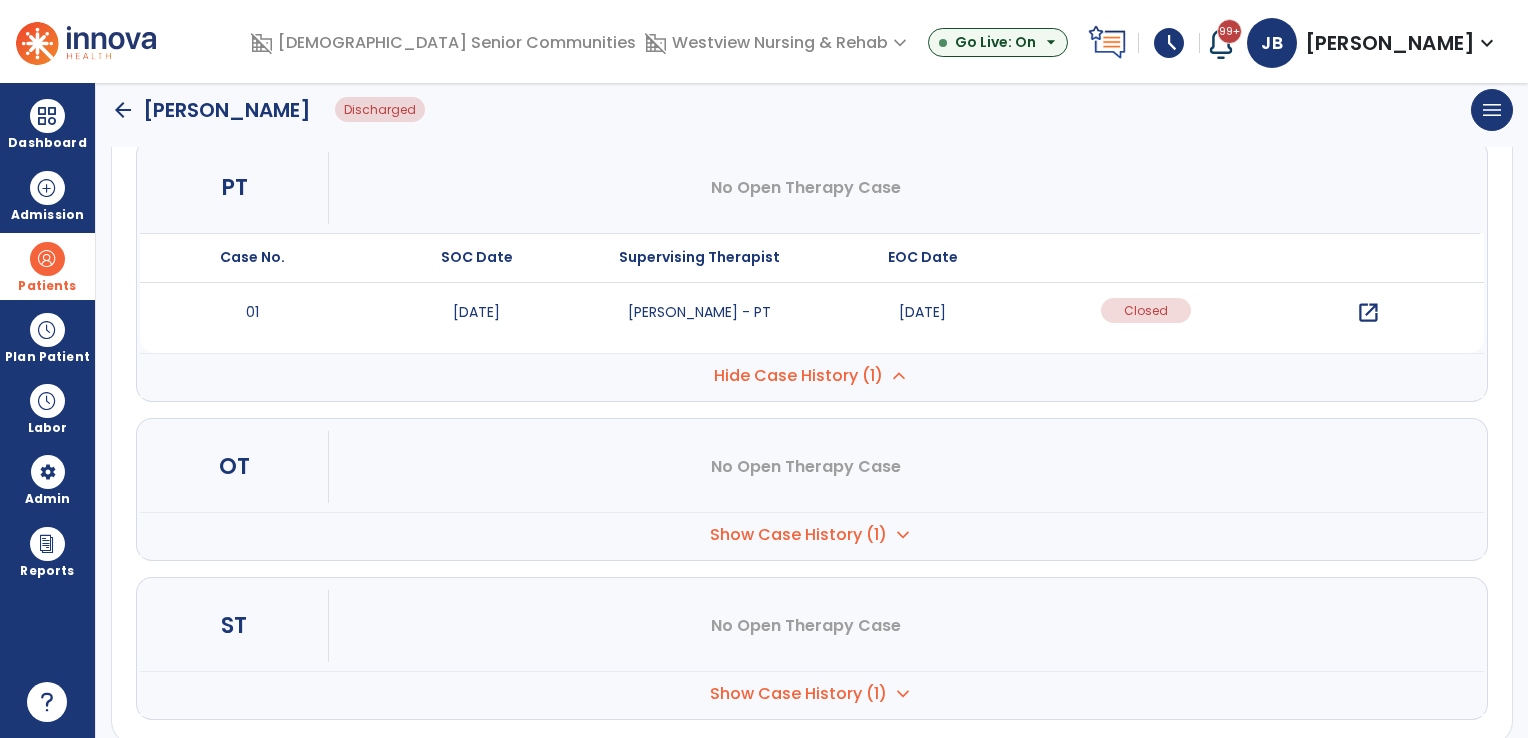 scroll, scrollTop: 273, scrollLeft: 0, axis: vertical 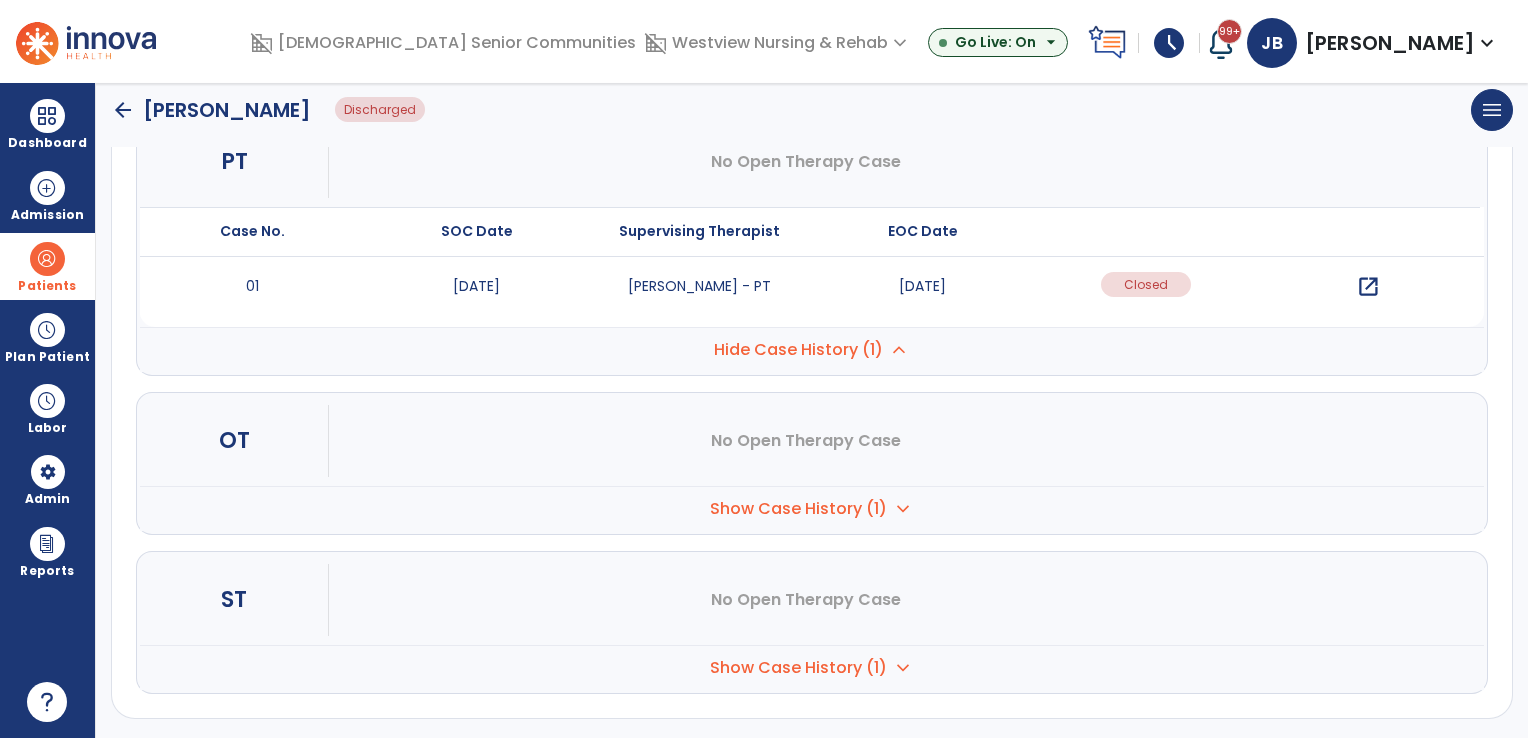 click on "open_in_new" at bounding box center (1368, 287) 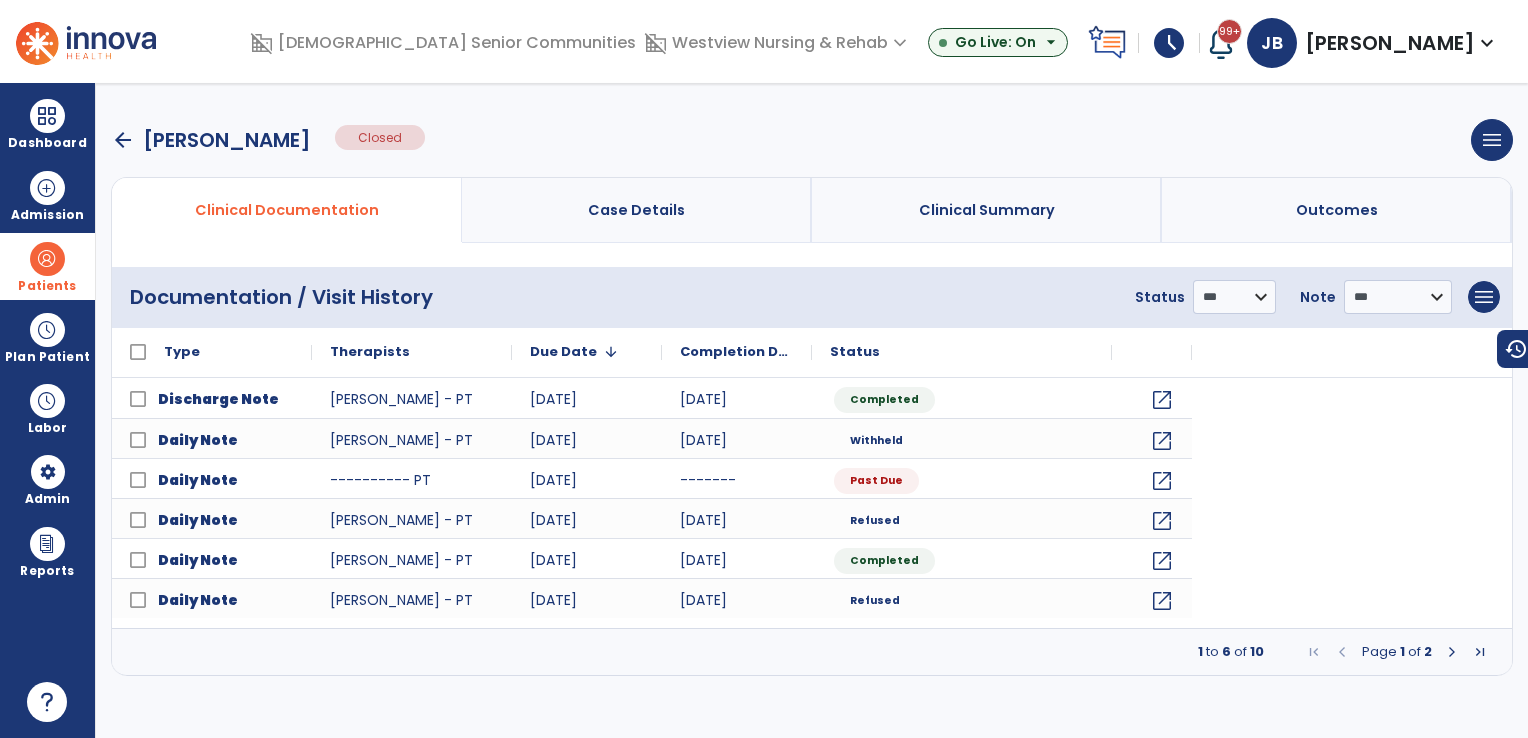 scroll, scrollTop: 0, scrollLeft: 0, axis: both 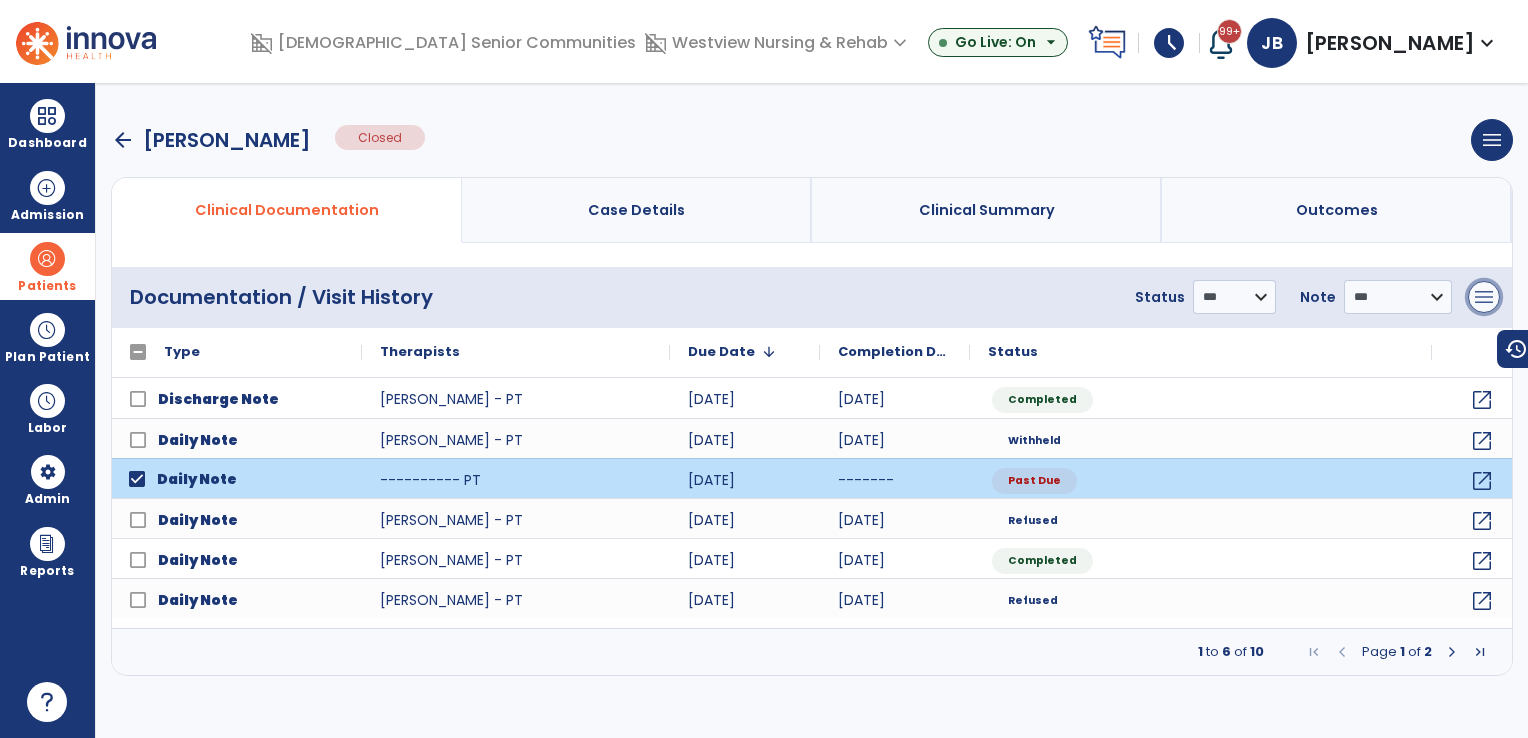 click on "menu" at bounding box center (1484, 297) 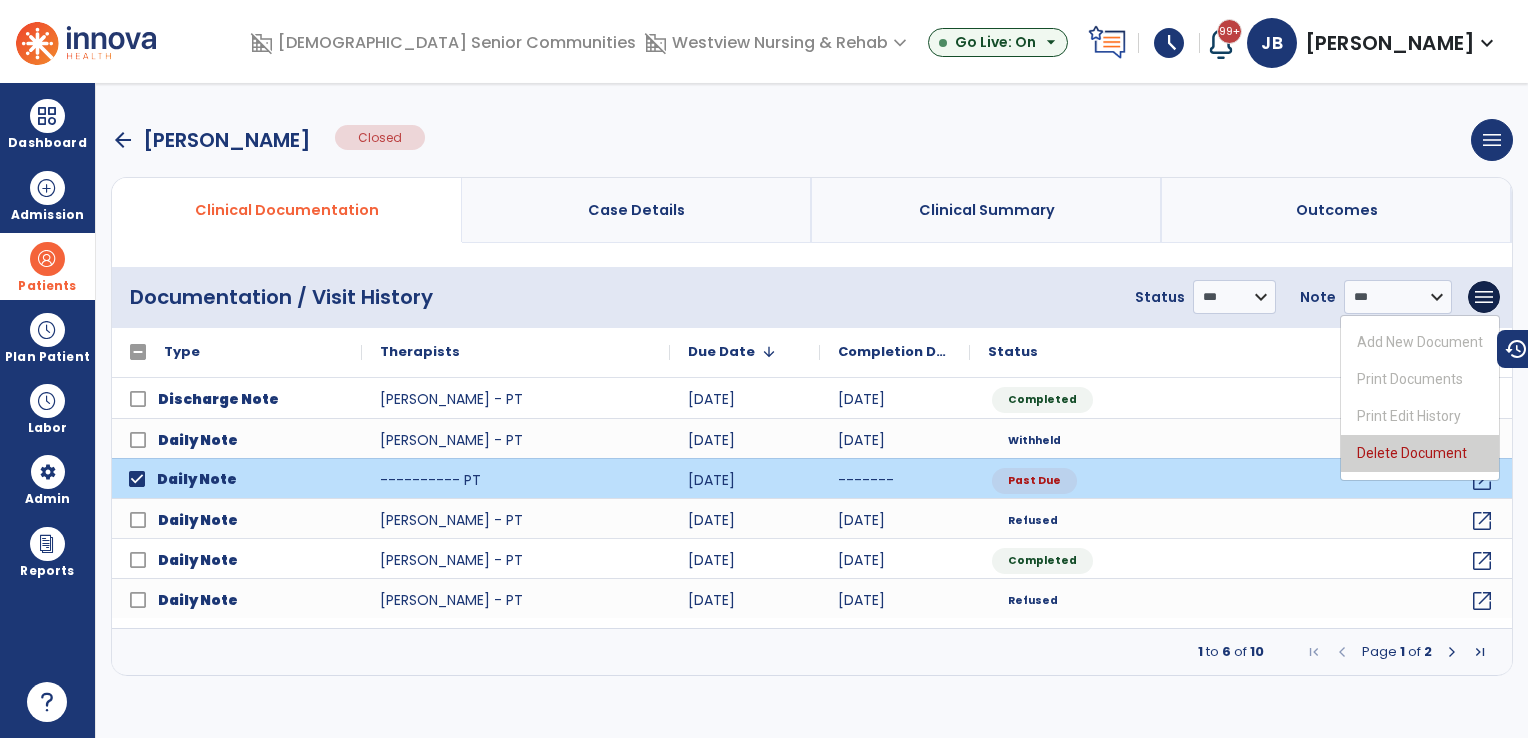 click on "Delete Document" at bounding box center (1420, 453) 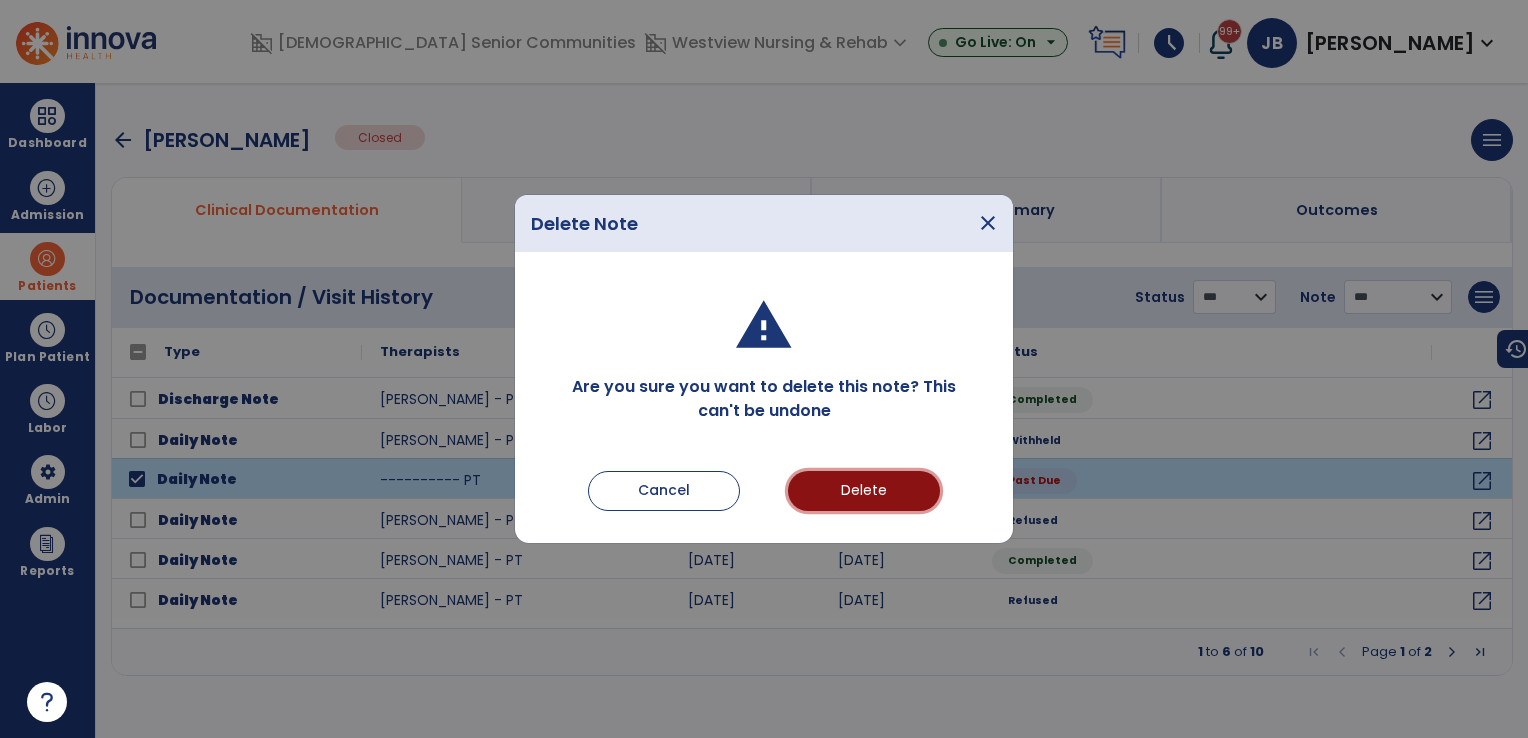 click on "Delete" at bounding box center [864, 491] 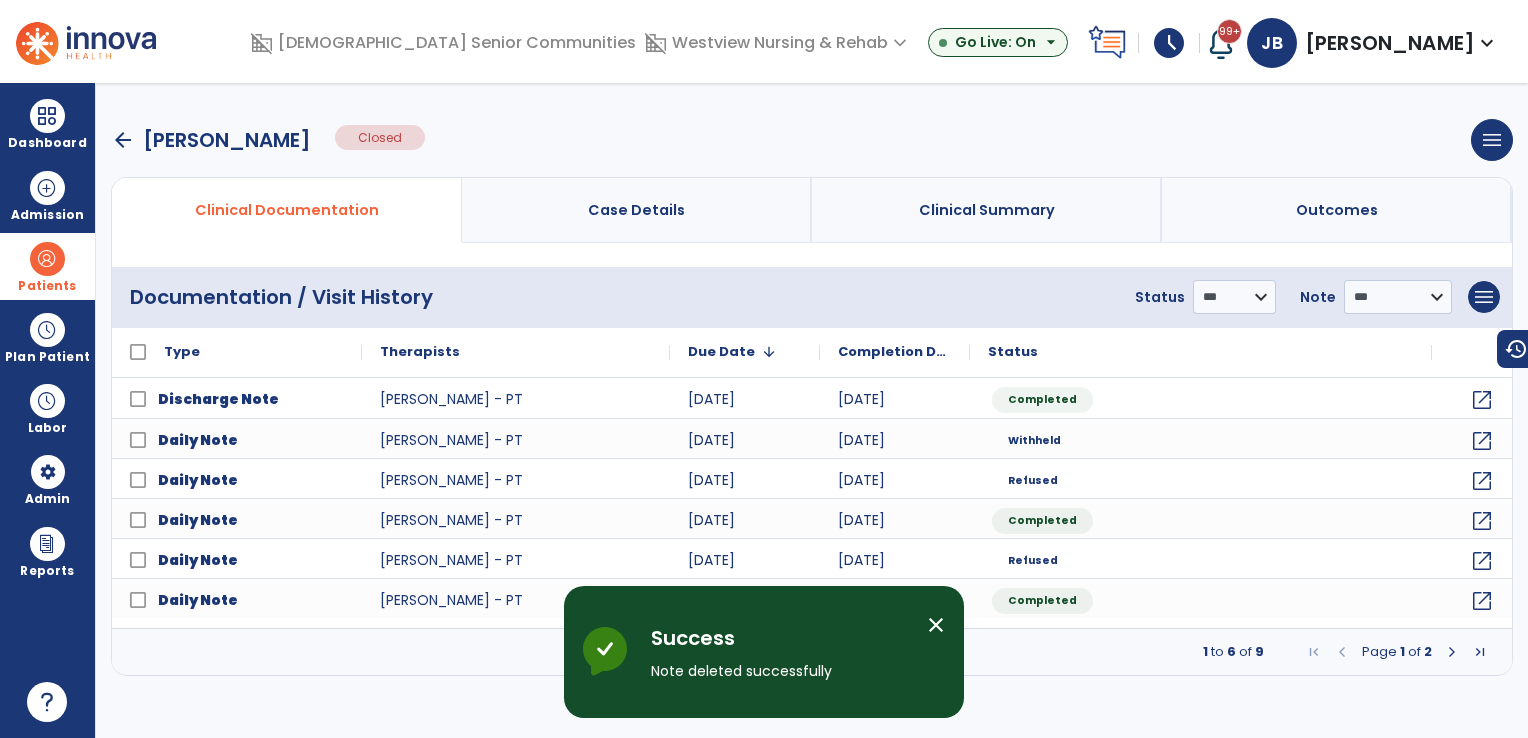 click at bounding box center (1452, 652) 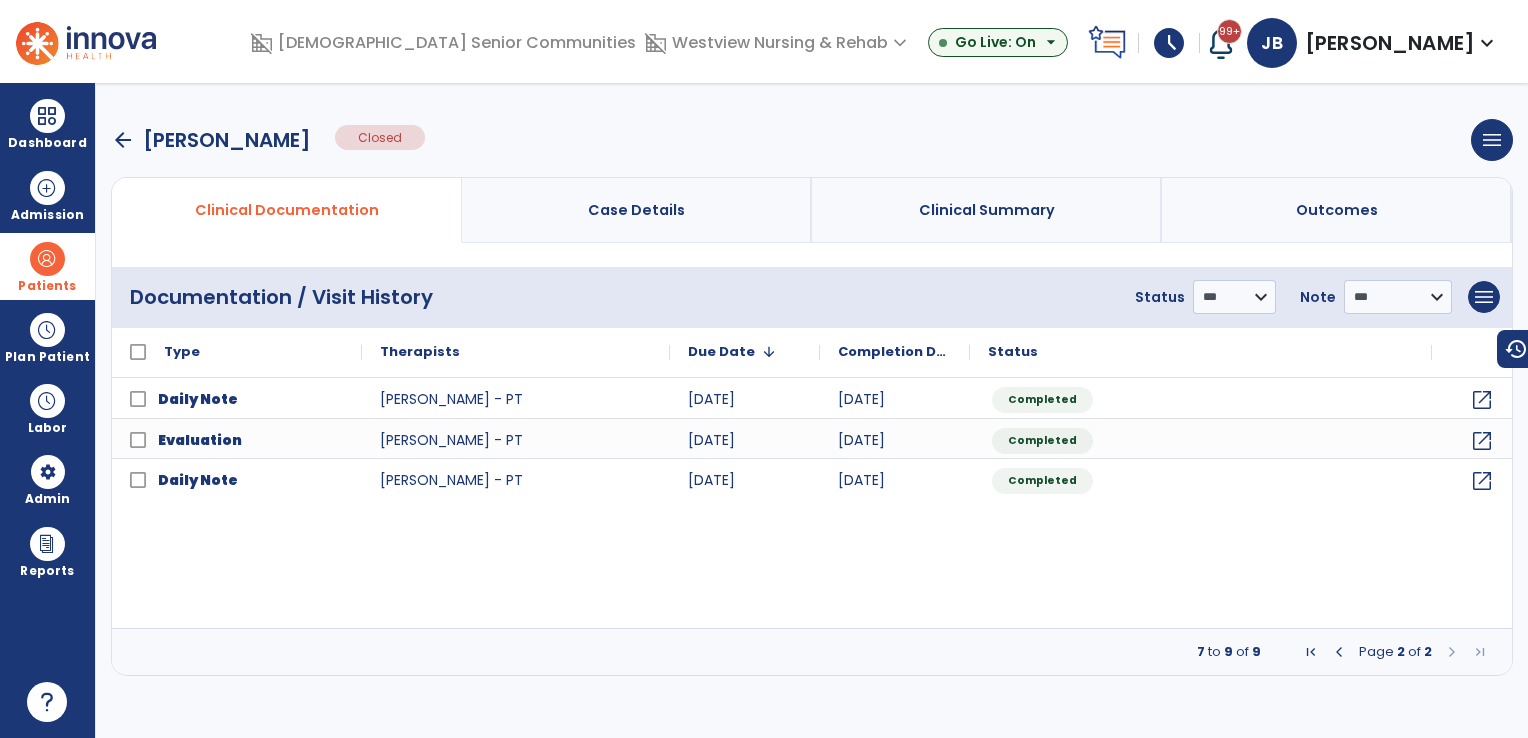 click on "arrow_back" at bounding box center (123, 140) 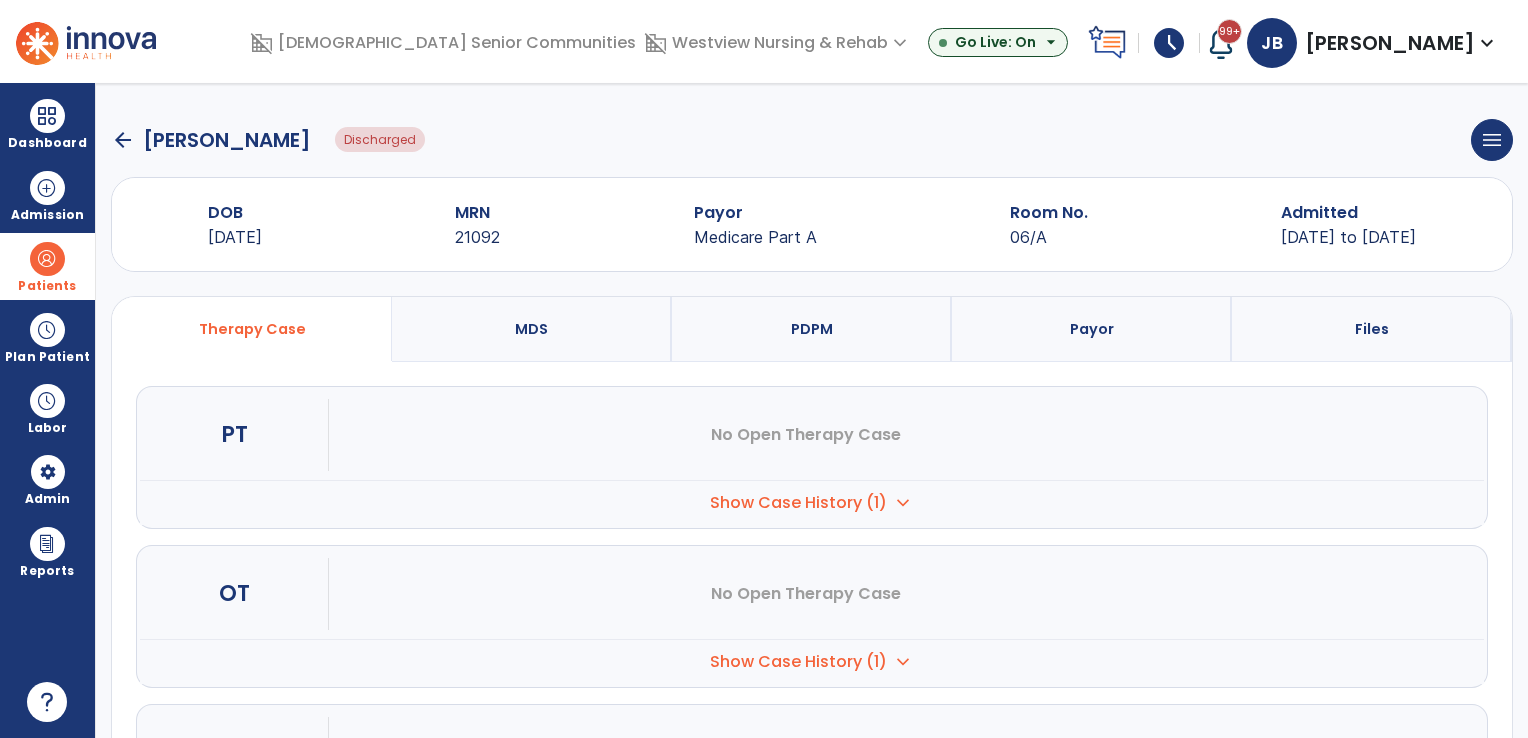 scroll, scrollTop: 153, scrollLeft: 0, axis: vertical 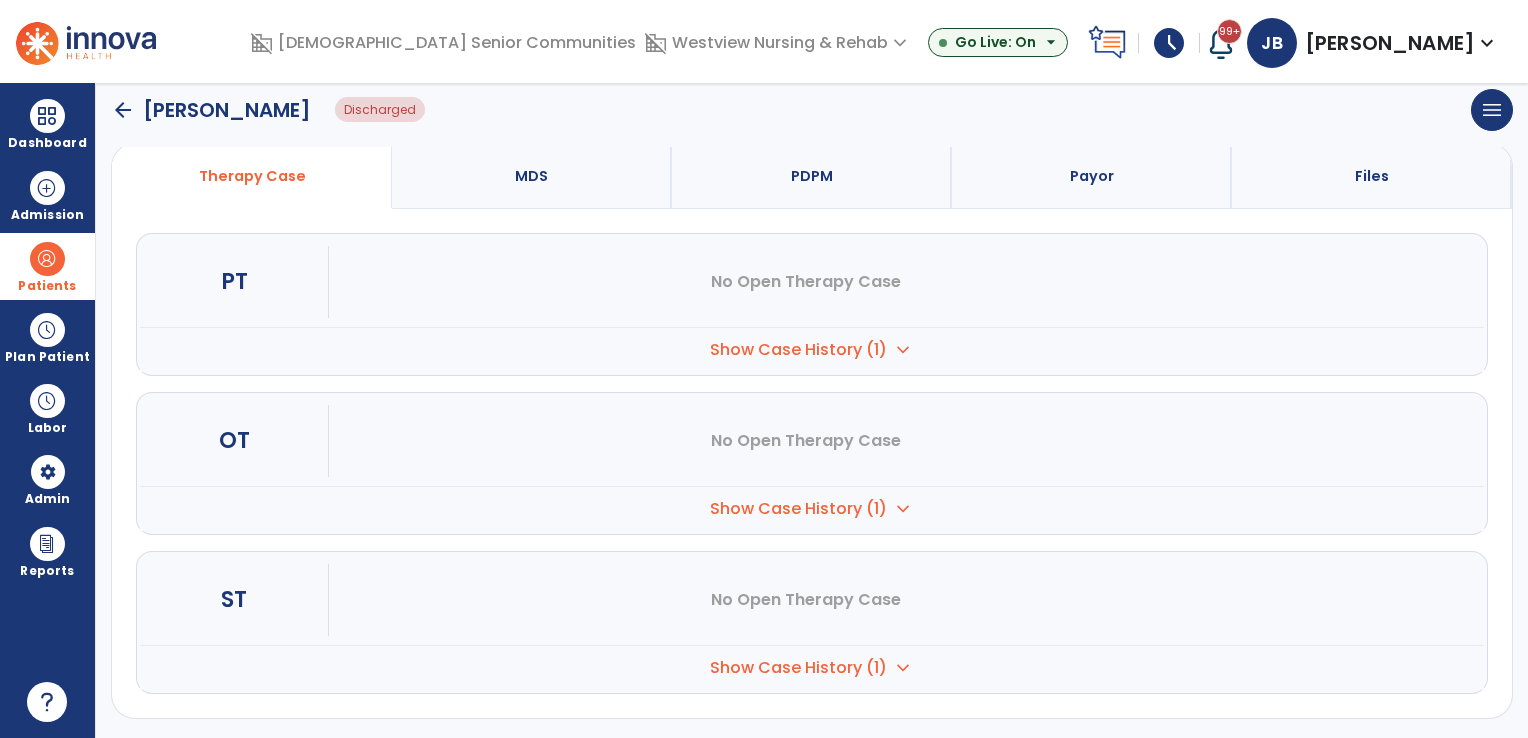click on "Show Case History (1)" at bounding box center (798, 350) 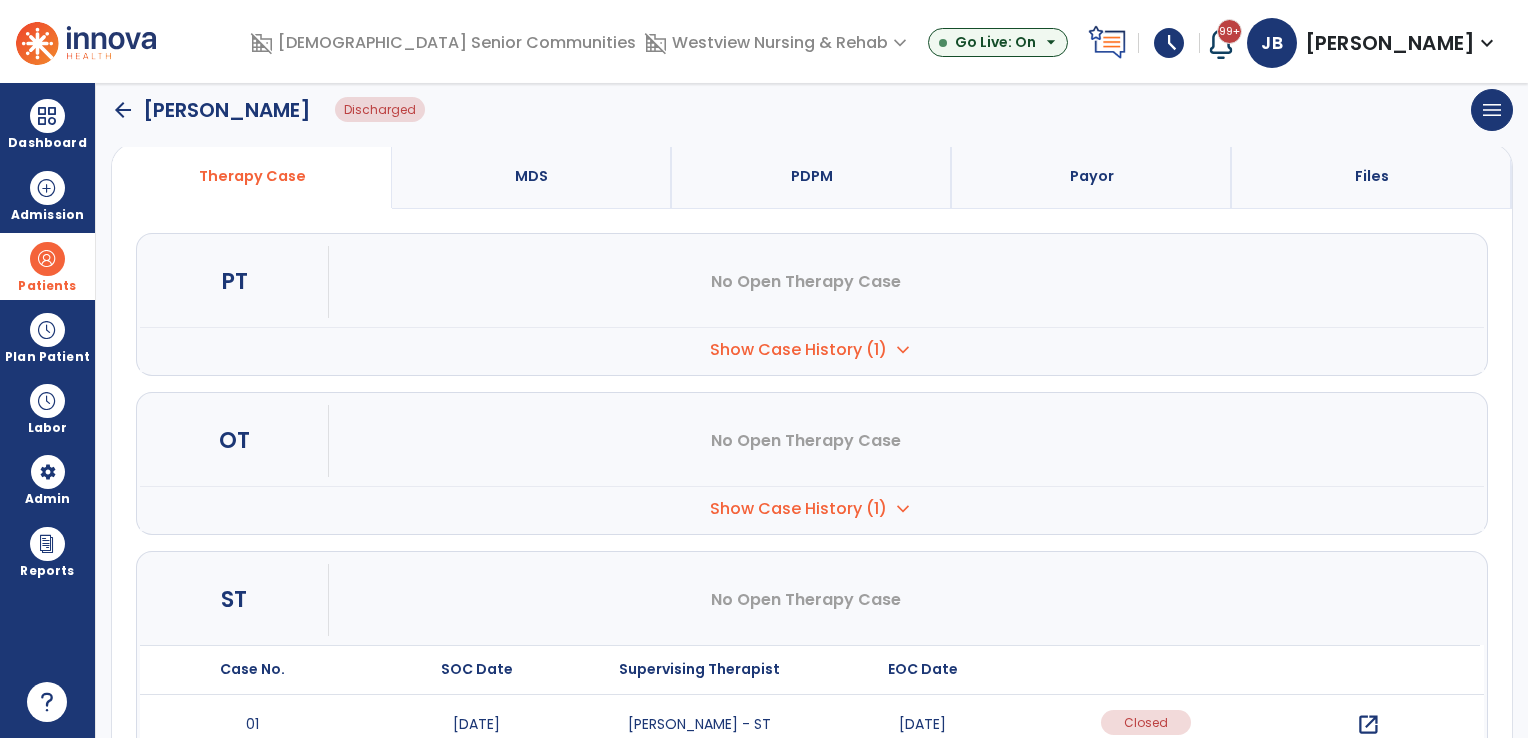 scroll, scrollTop: 273, scrollLeft: 0, axis: vertical 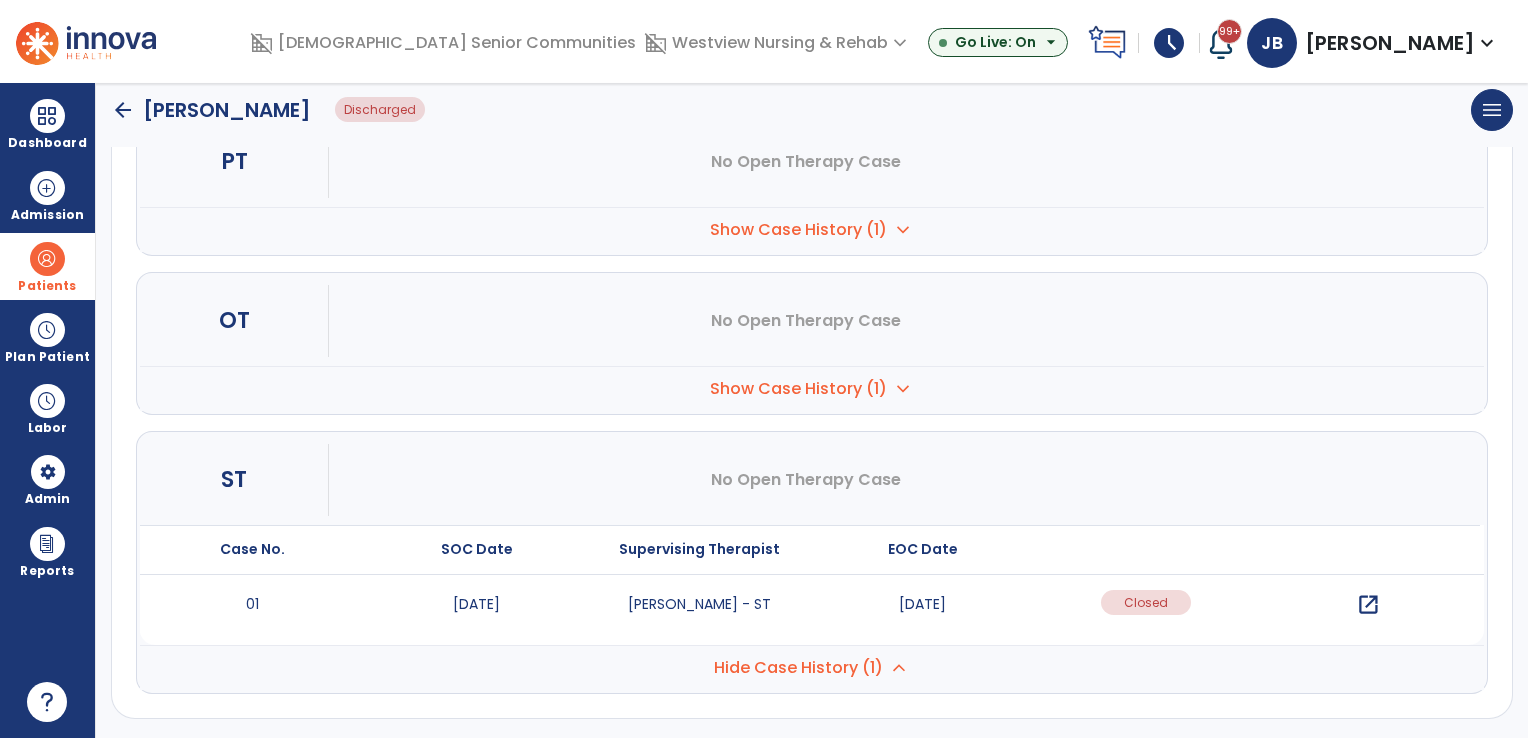 click on "open_in_new" at bounding box center (1368, 605) 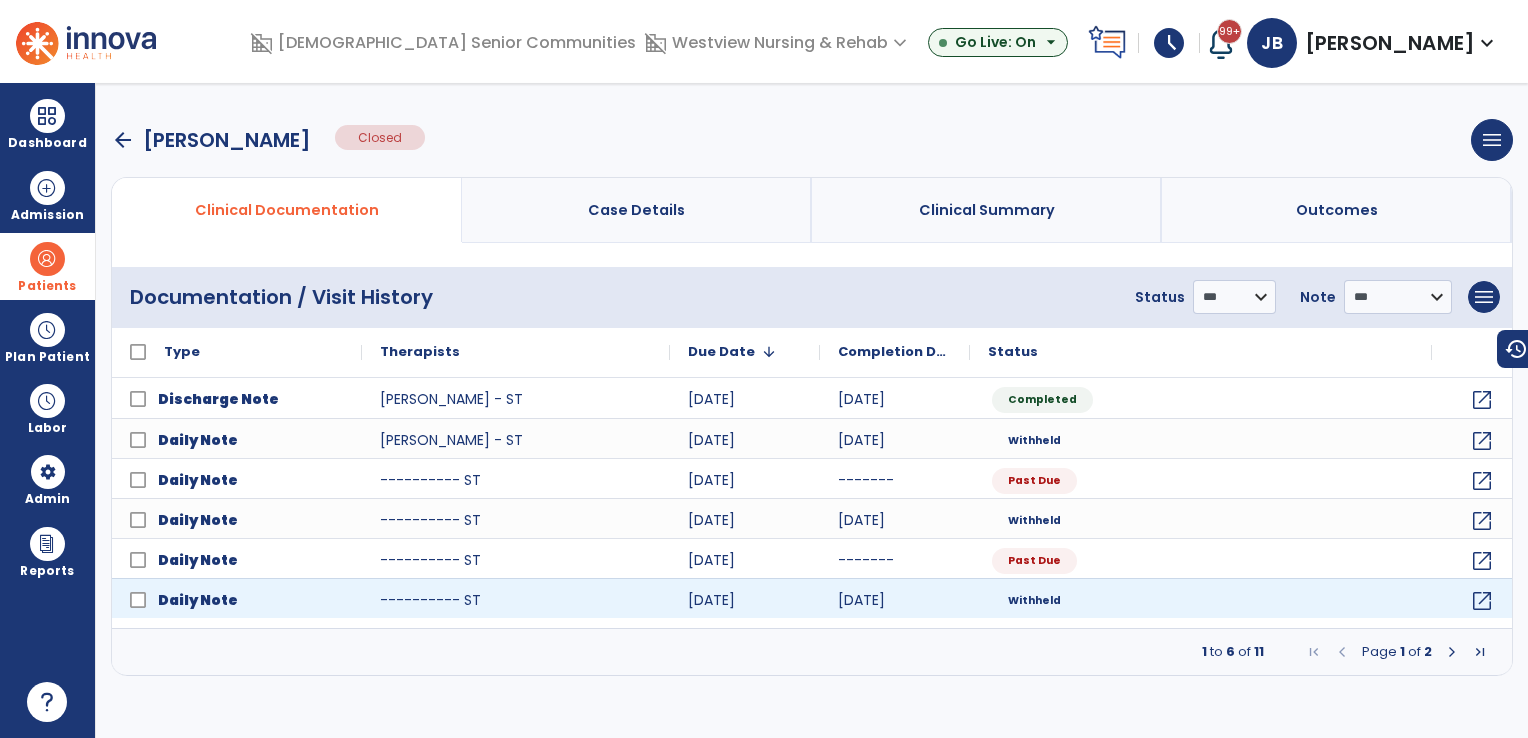 scroll, scrollTop: 0, scrollLeft: 0, axis: both 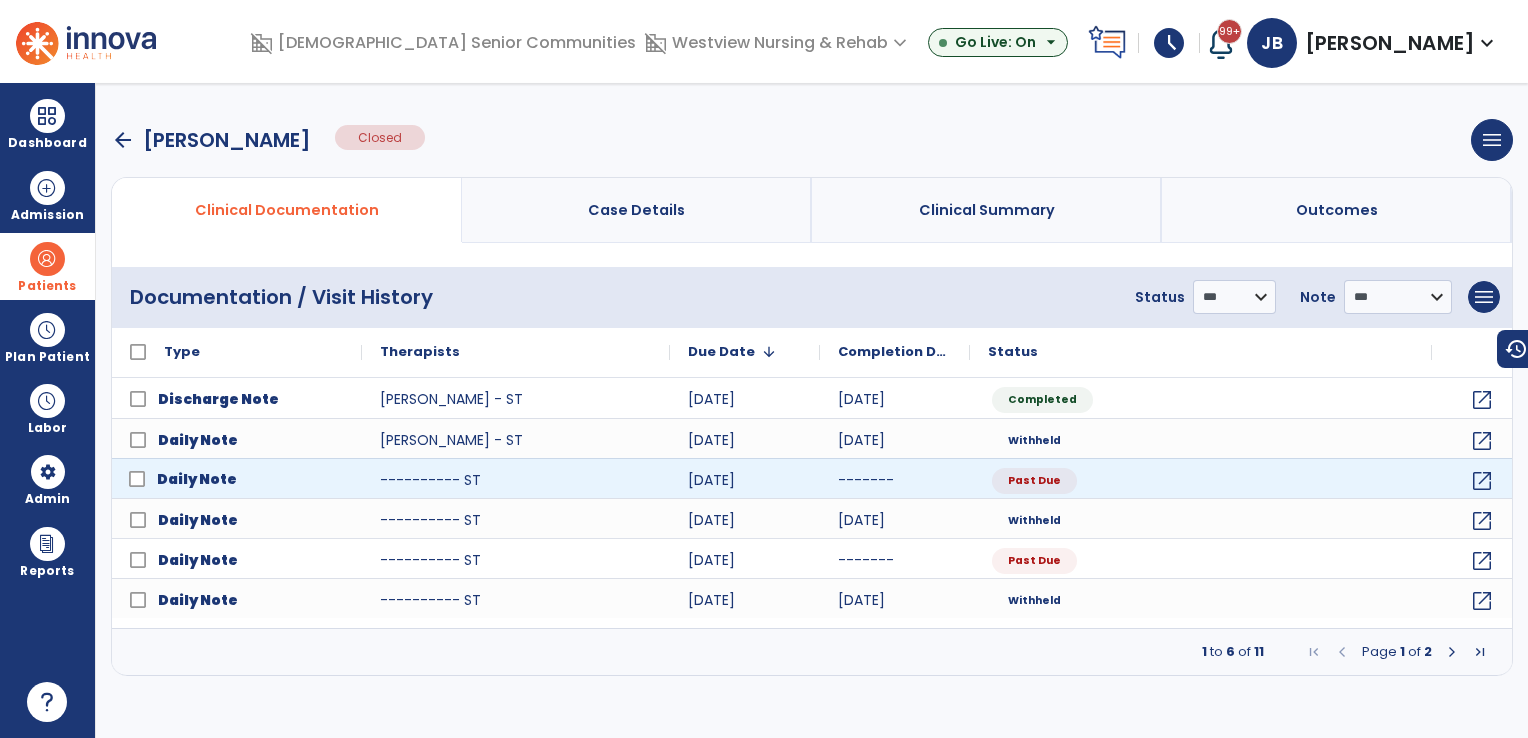 click on "Daily Note" 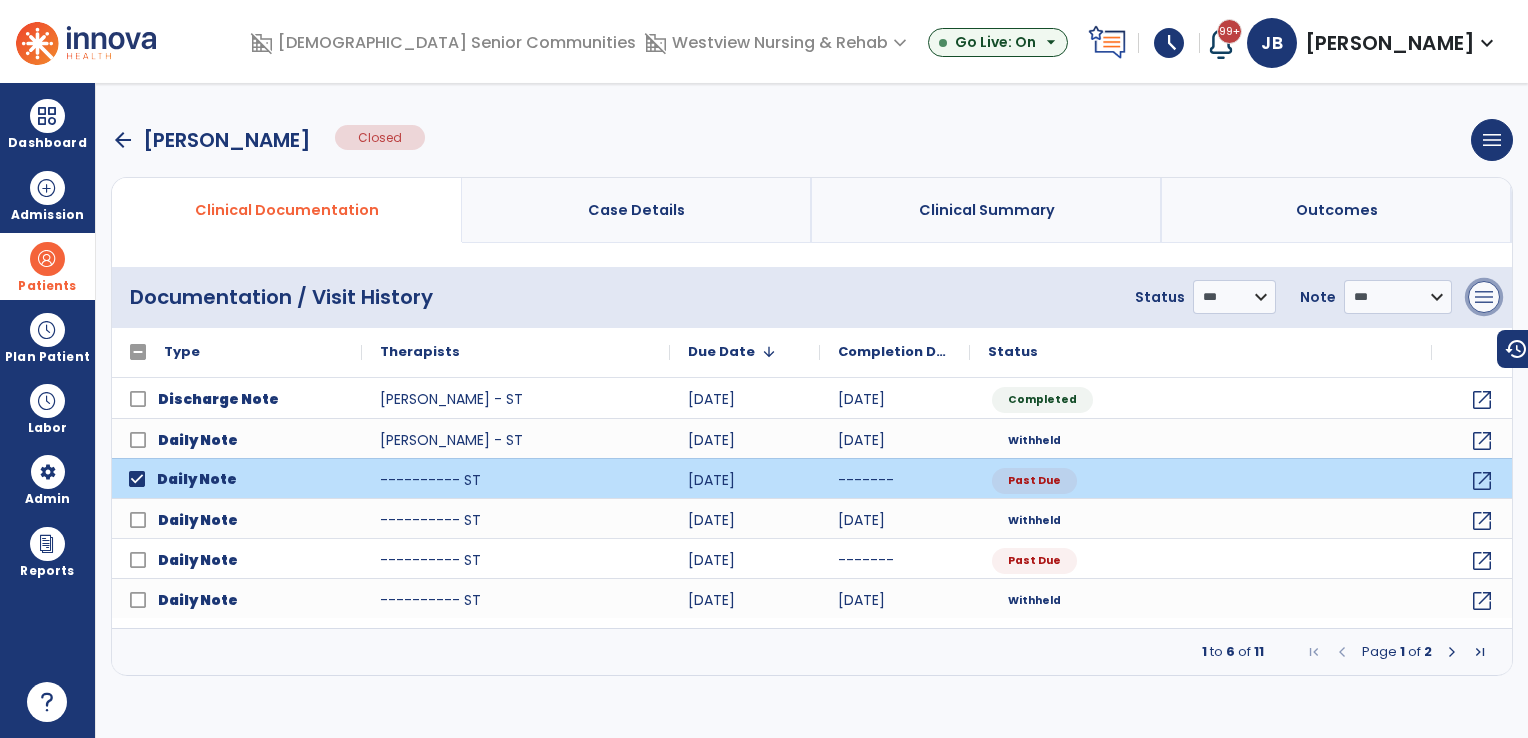 click on "menu" at bounding box center [1484, 297] 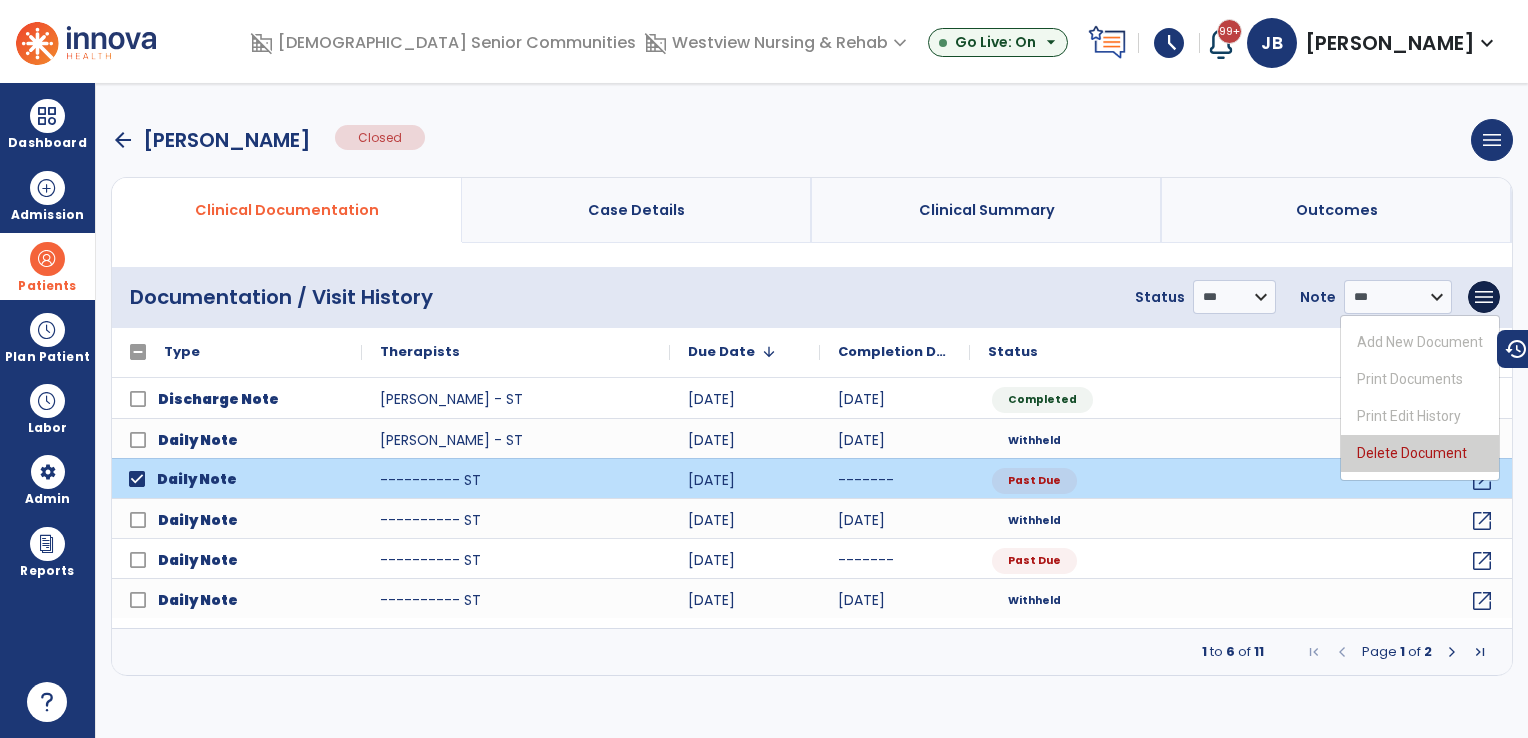 click on "Delete Document" at bounding box center (1420, 453) 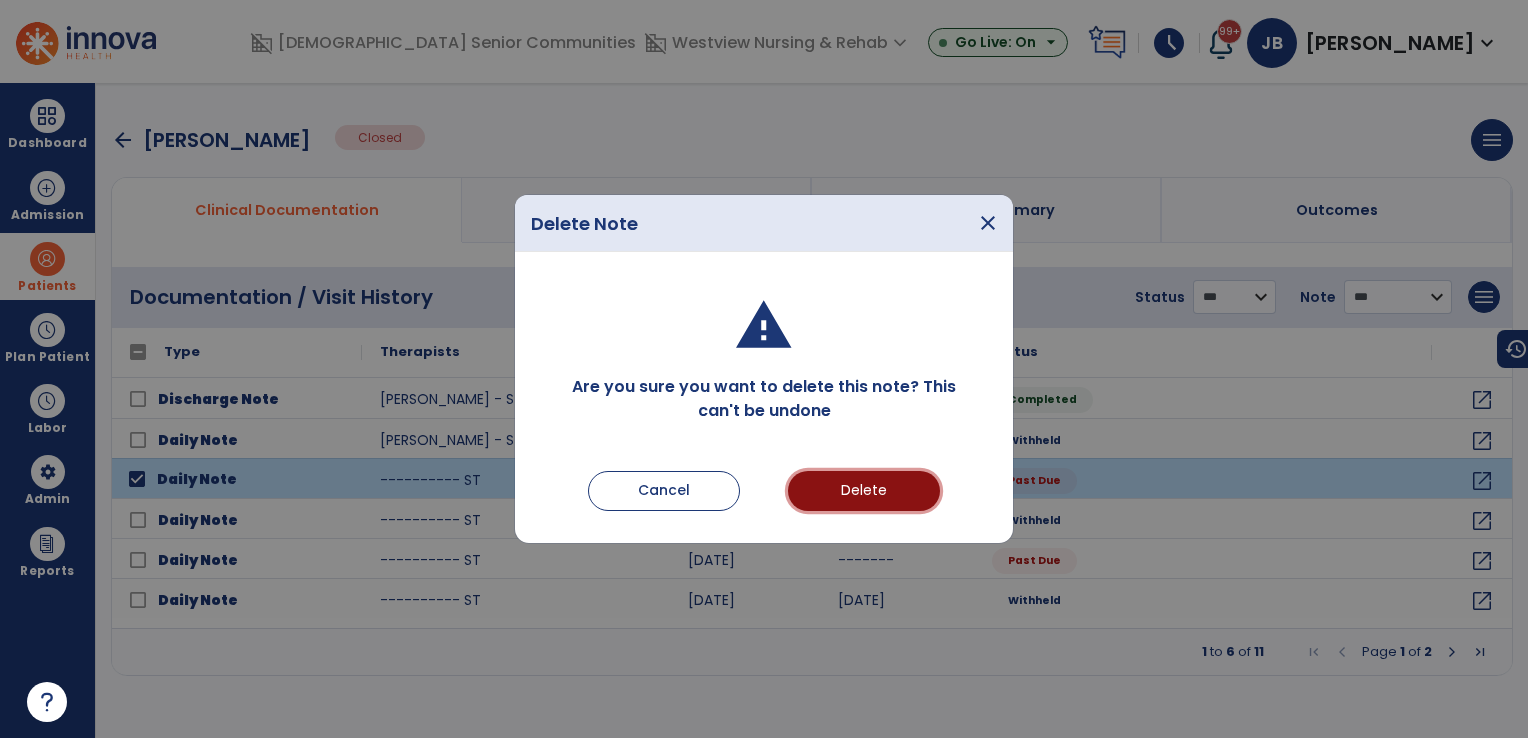 click on "Delete" at bounding box center (864, 491) 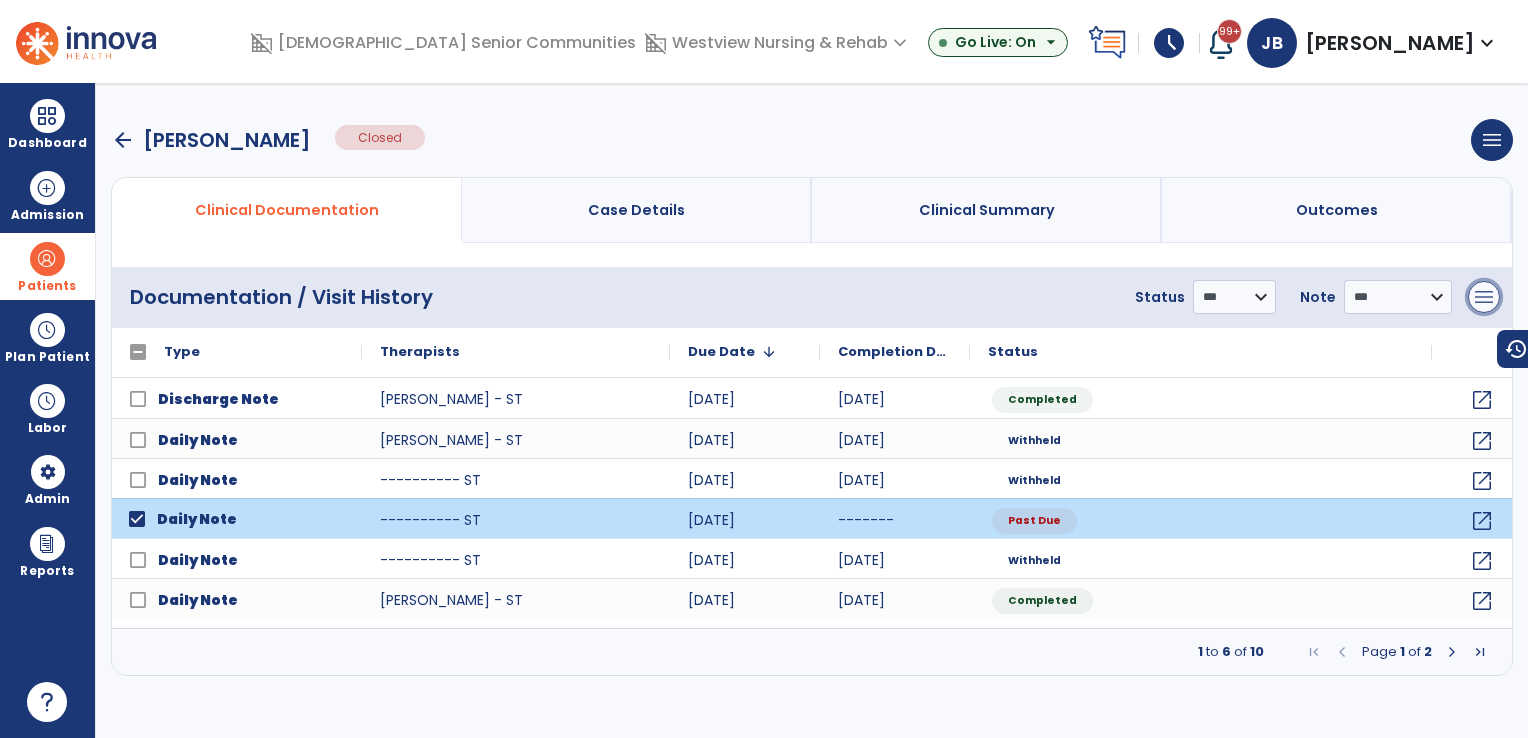 click on "menu" at bounding box center (1484, 297) 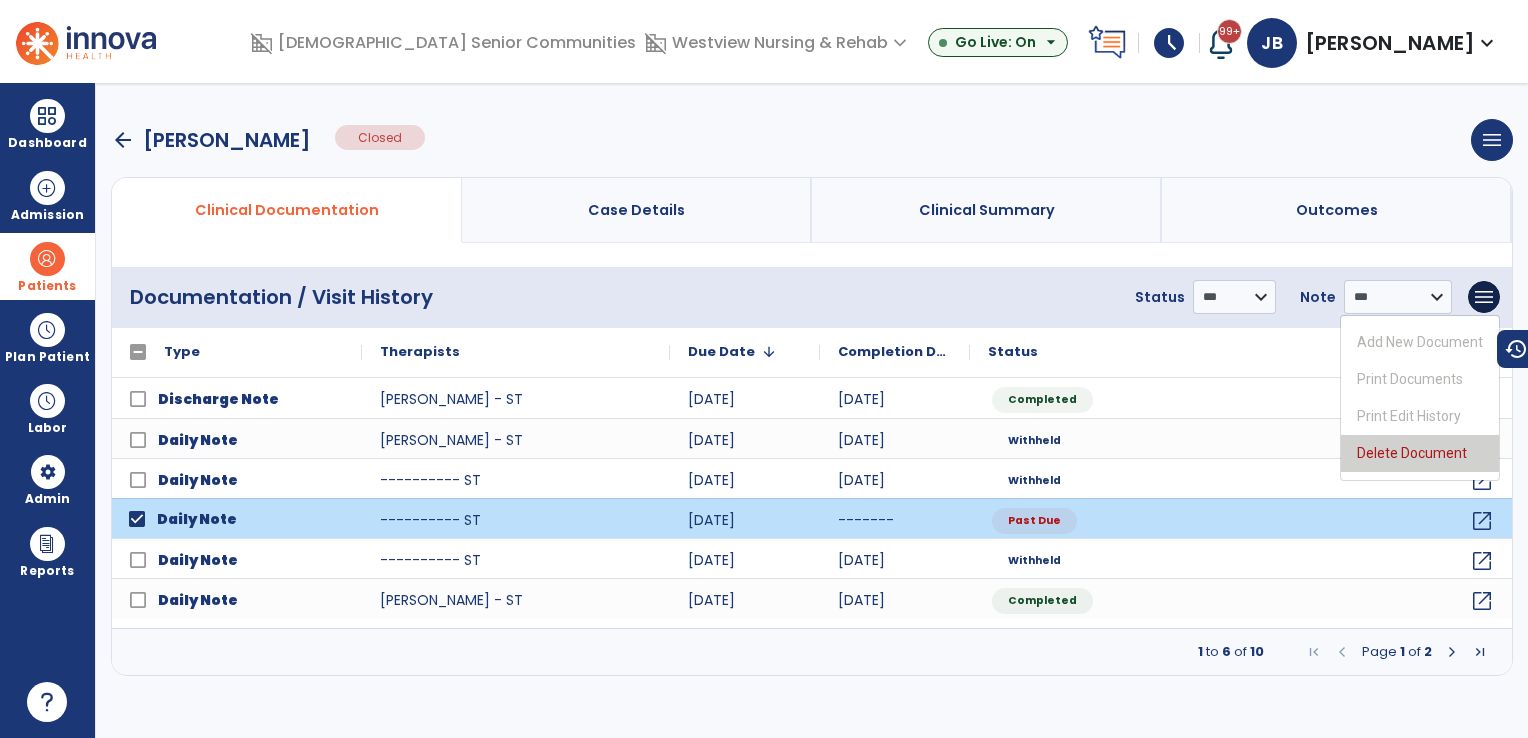 click on "Delete Document" at bounding box center [1420, 453] 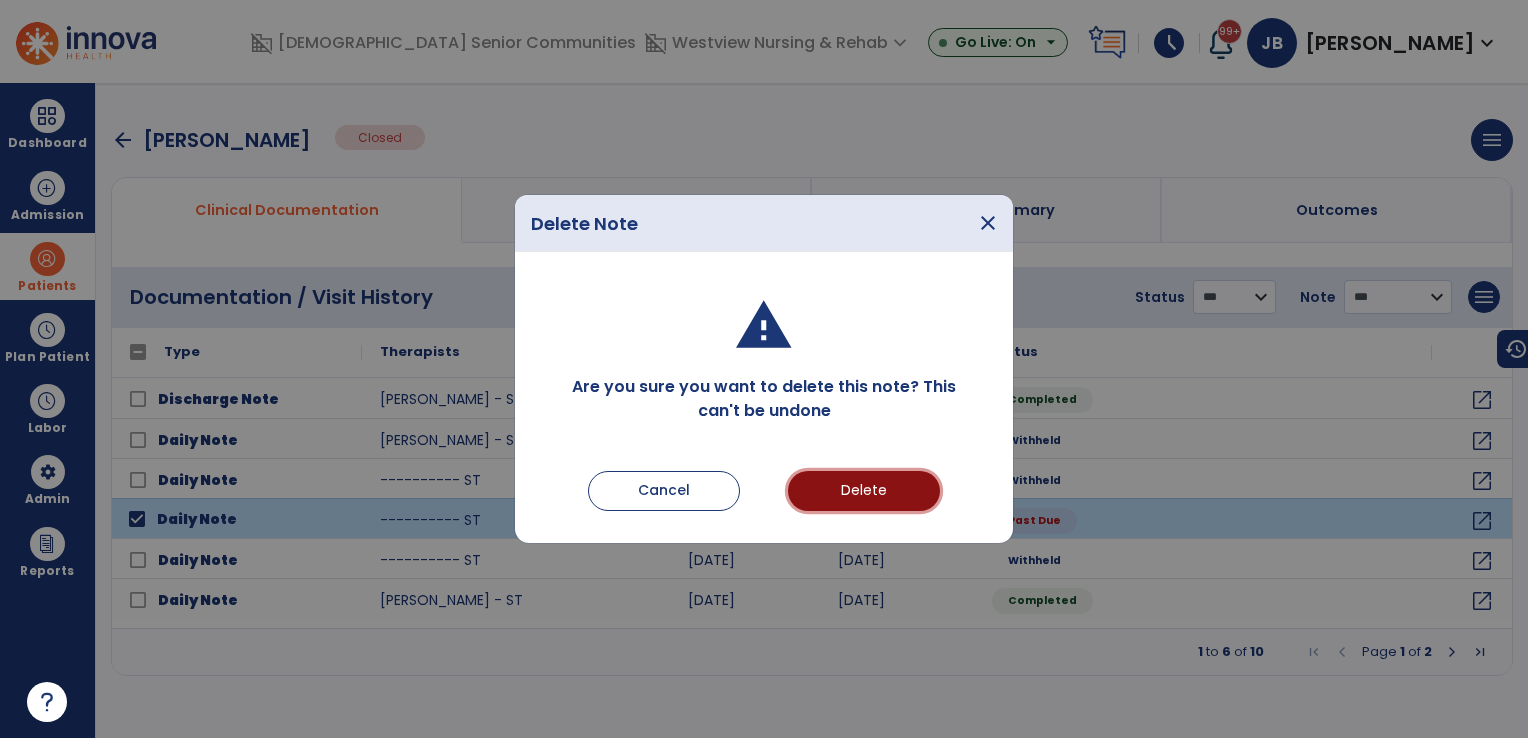 click on "Delete" at bounding box center (864, 491) 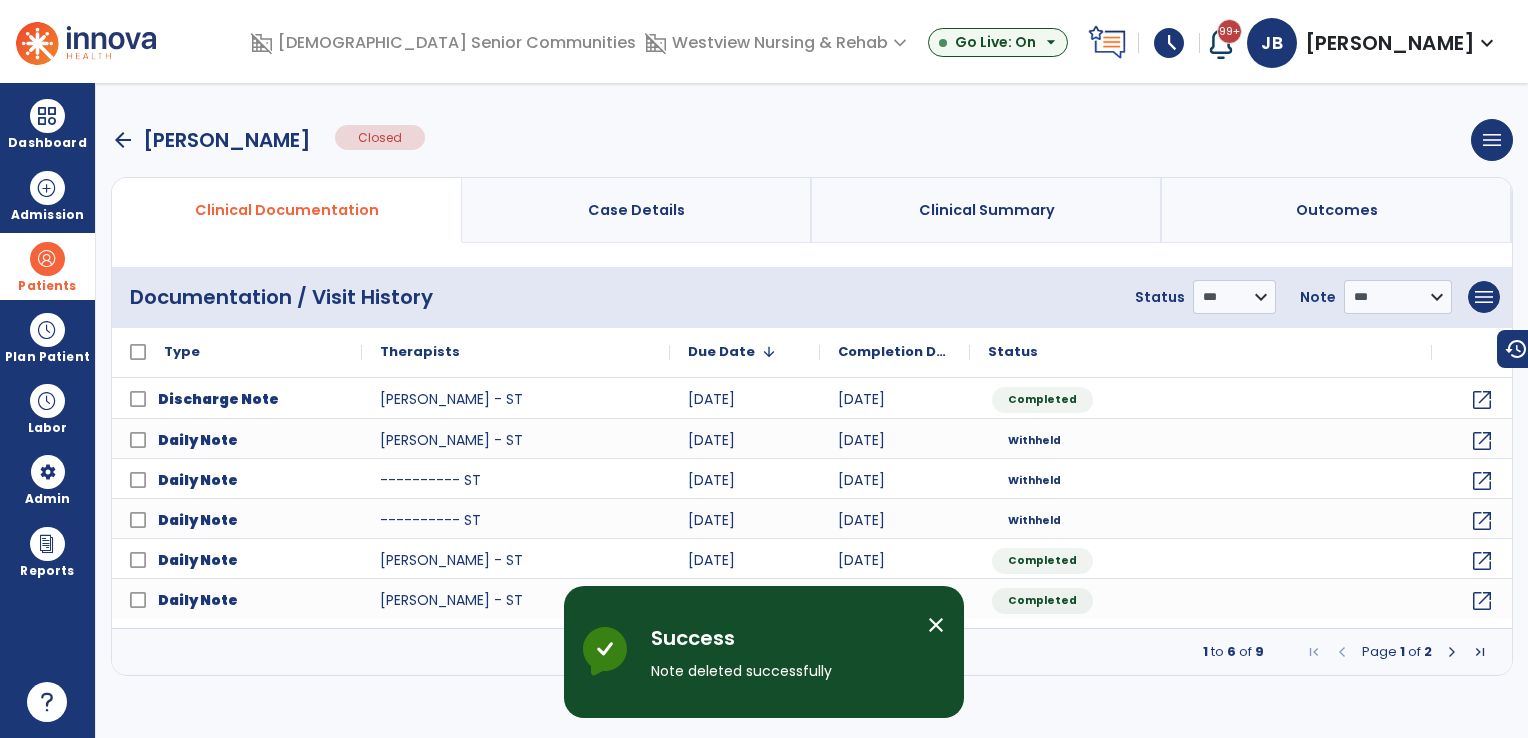 click at bounding box center [1452, 652] 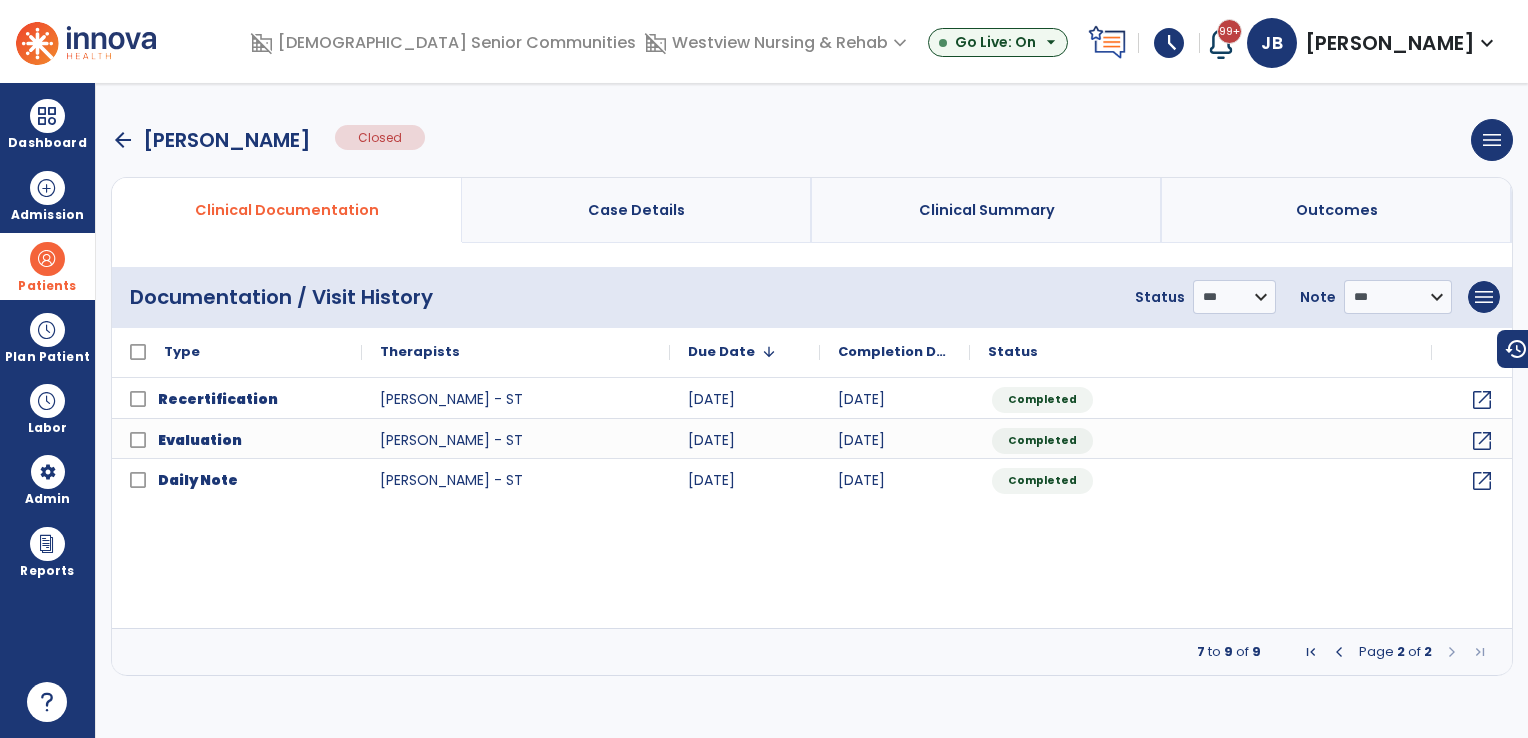 click at bounding box center [1339, 652] 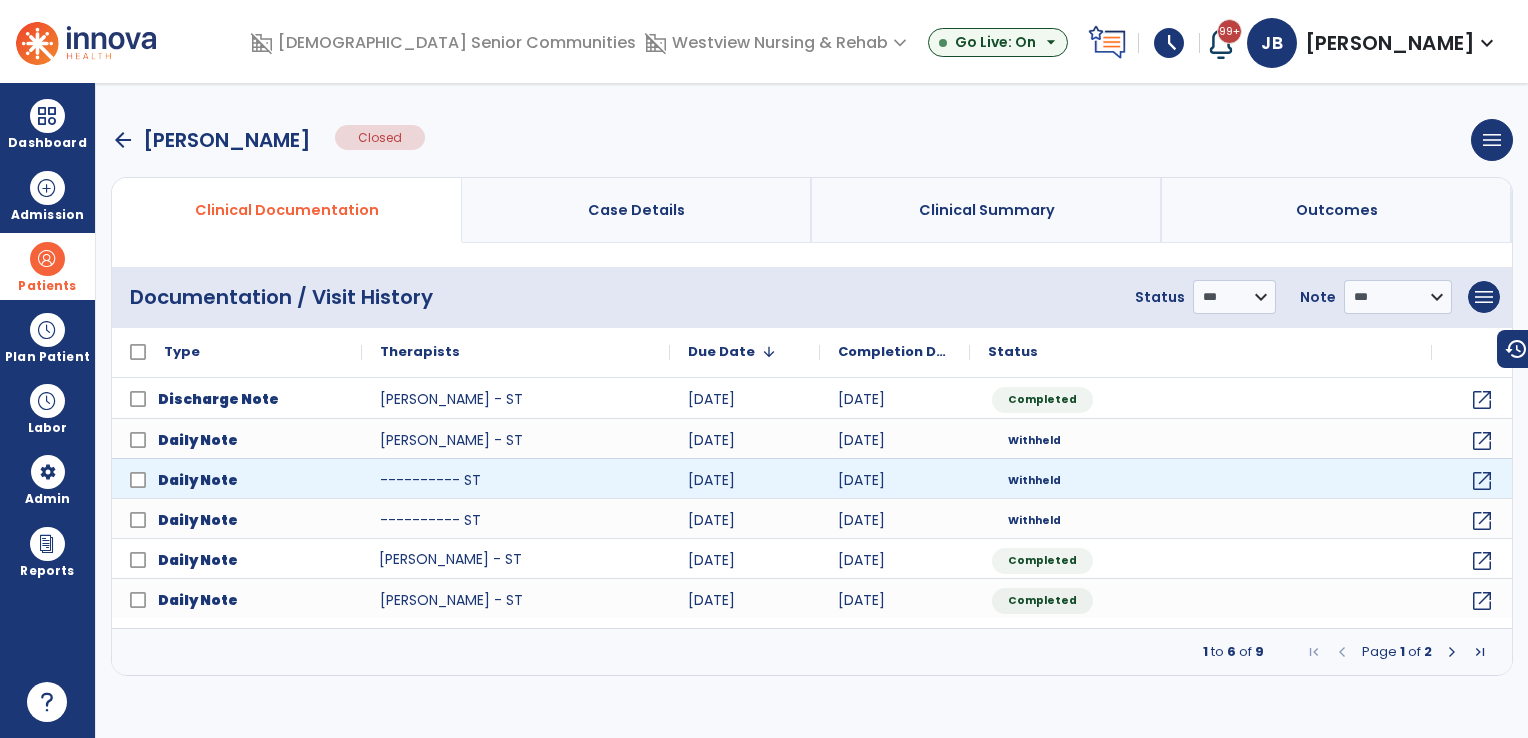click on "[PERSON_NAME] - ST" 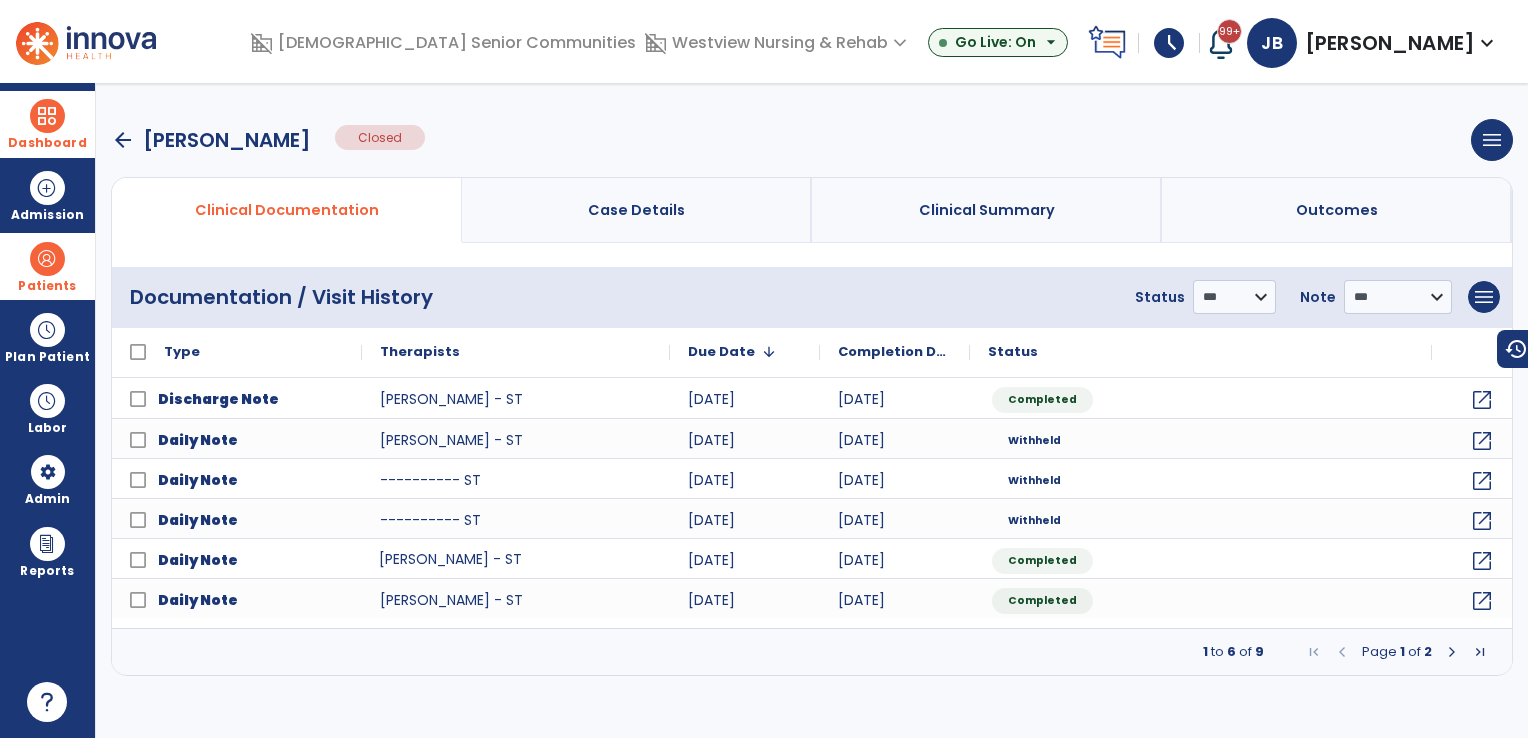 click at bounding box center [47, 116] 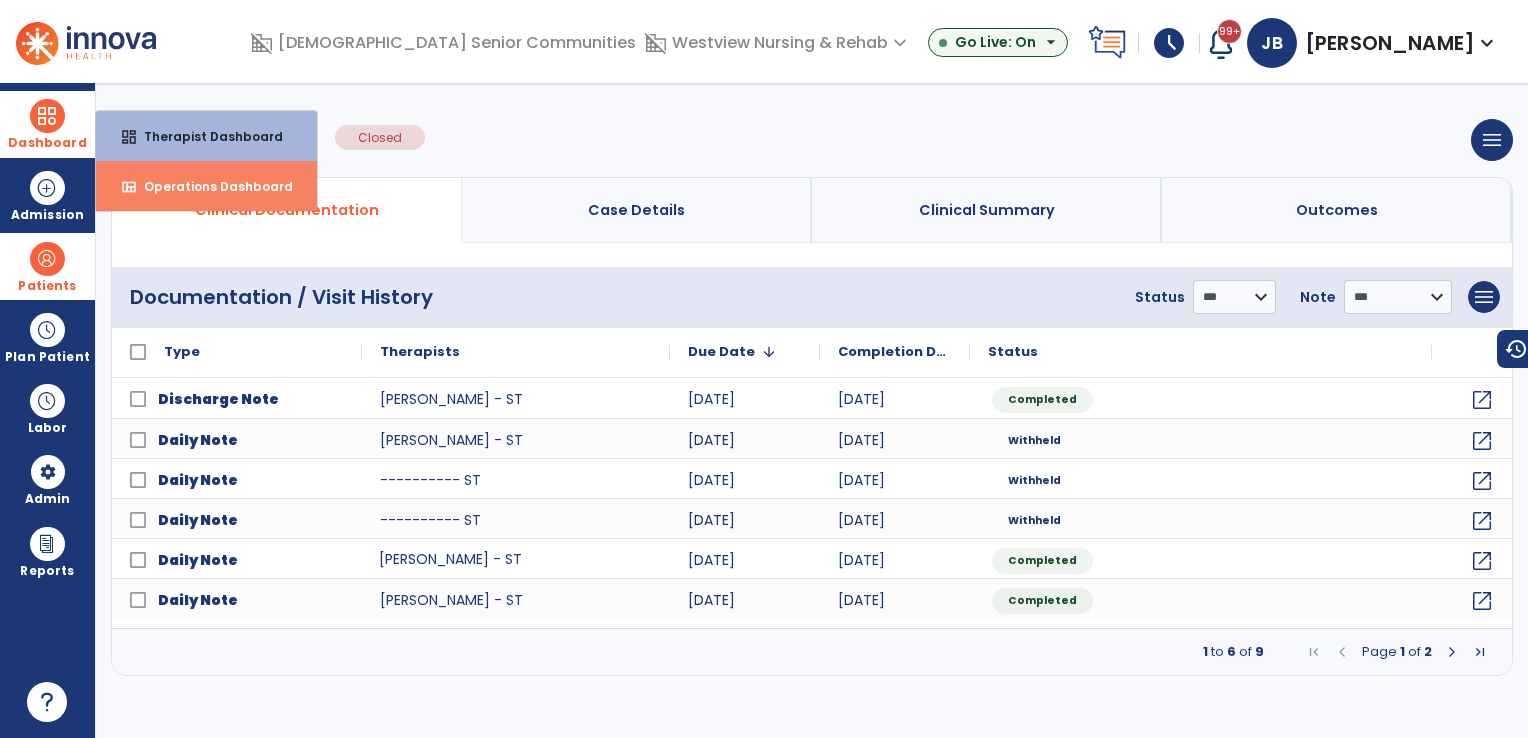 click on "view_quilt  Operations Dashboard" at bounding box center (206, 186) 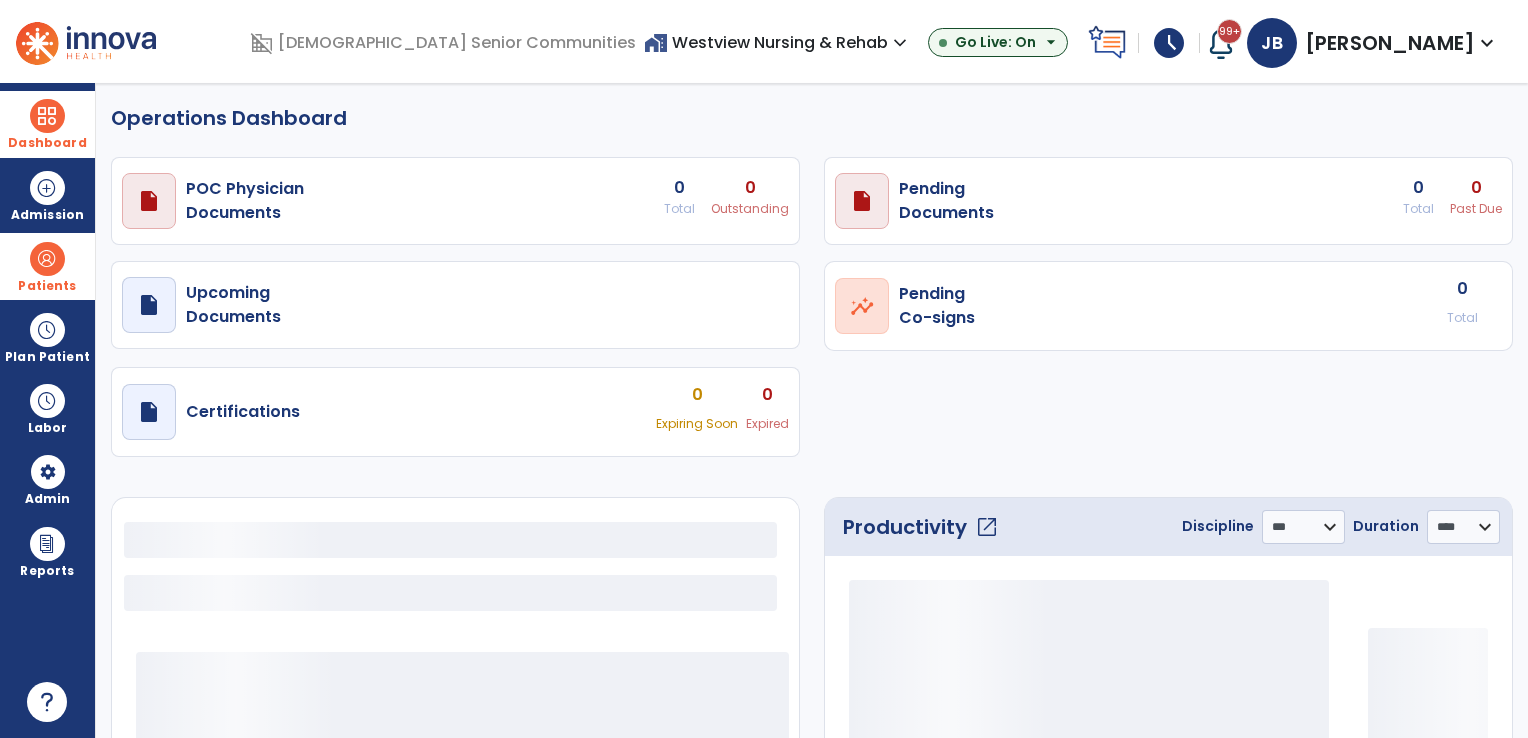 select on "***" 